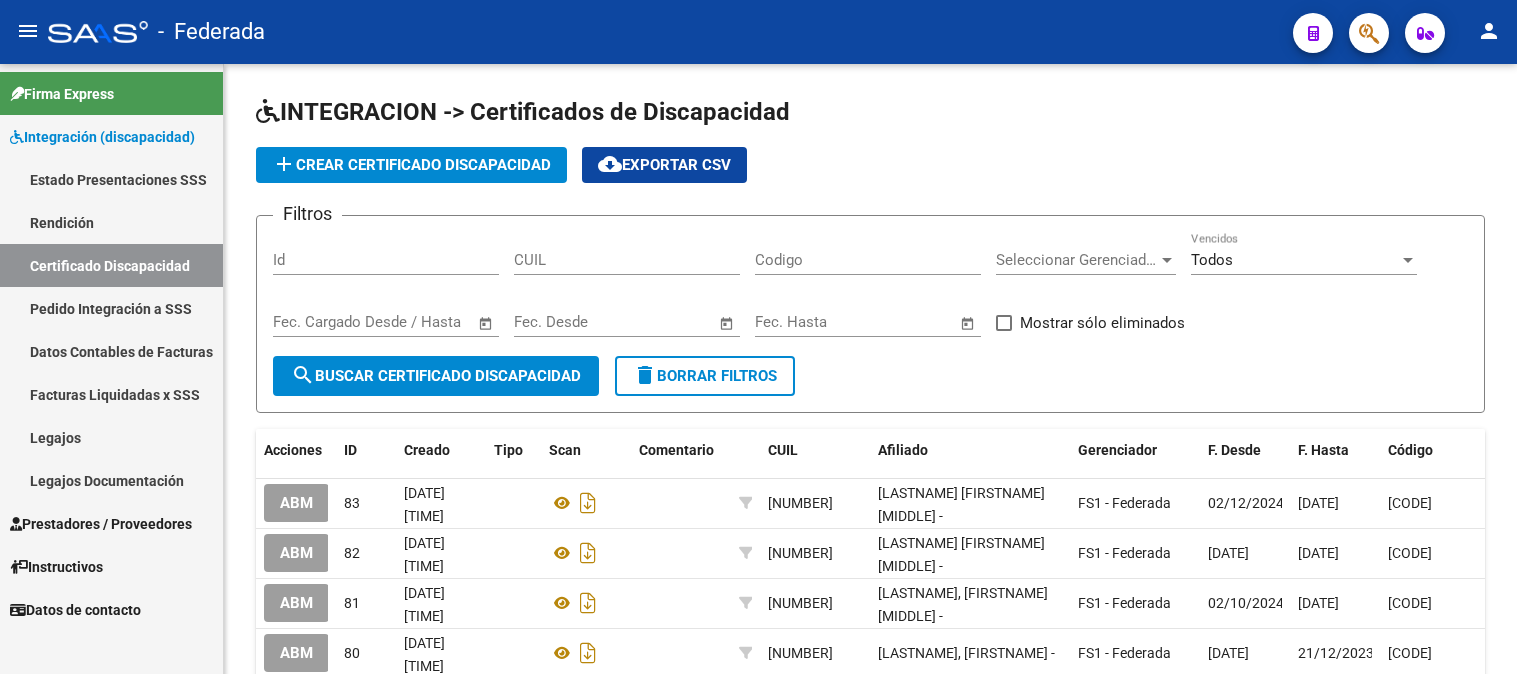 scroll, scrollTop: 0, scrollLeft: 0, axis: both 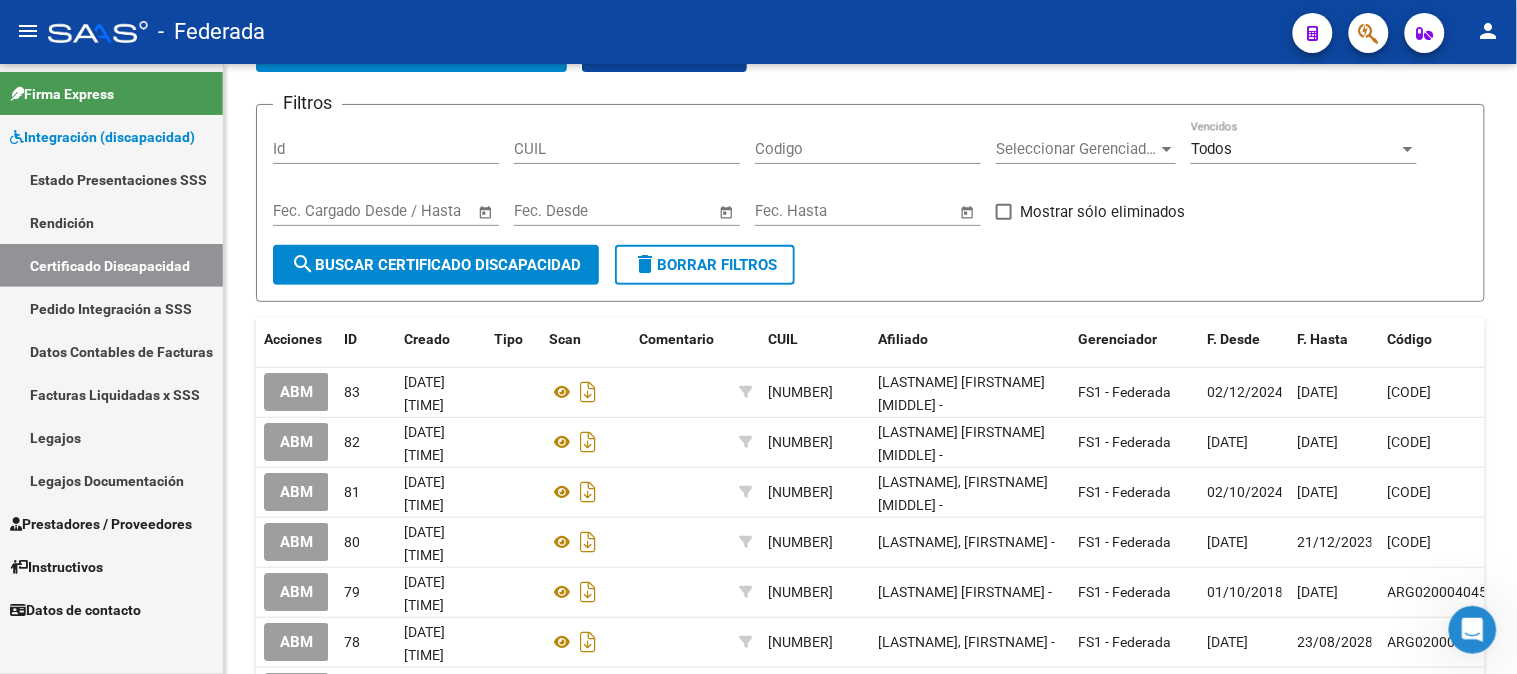 click on "Certificado Discapacidad" at bounding box center (111, 265) 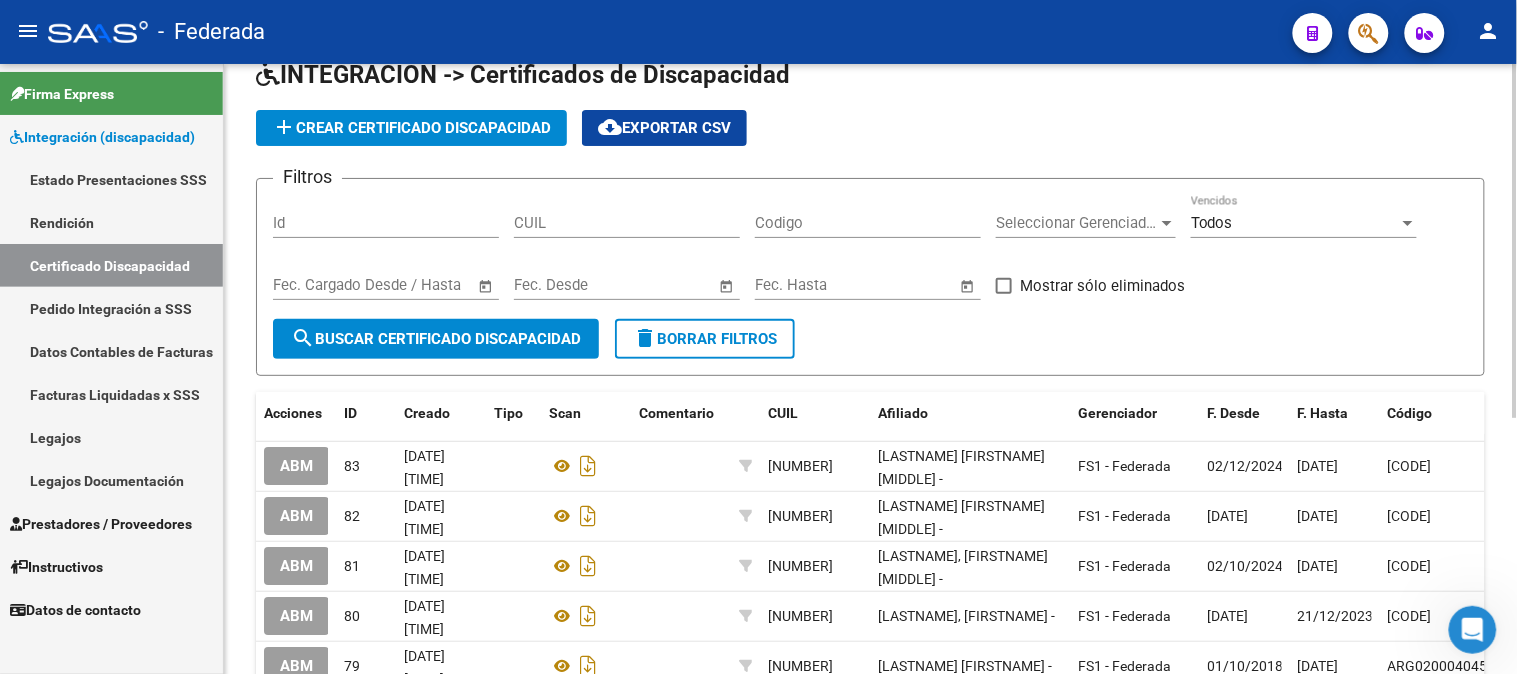 scroll, scrollTop: 0, scrollLeft: 0, axis: both 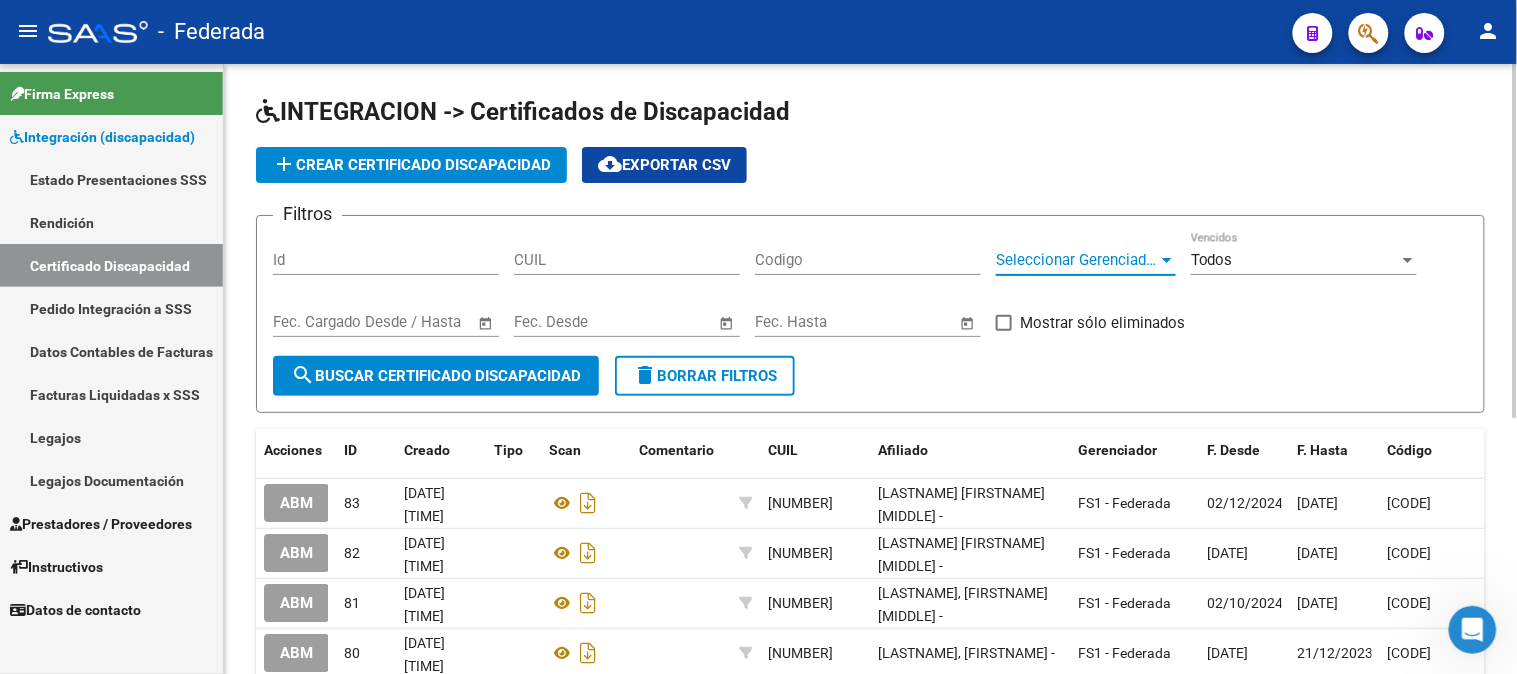 click on "Seleccionar Gerenciador" at bounding box center (1077, 260) 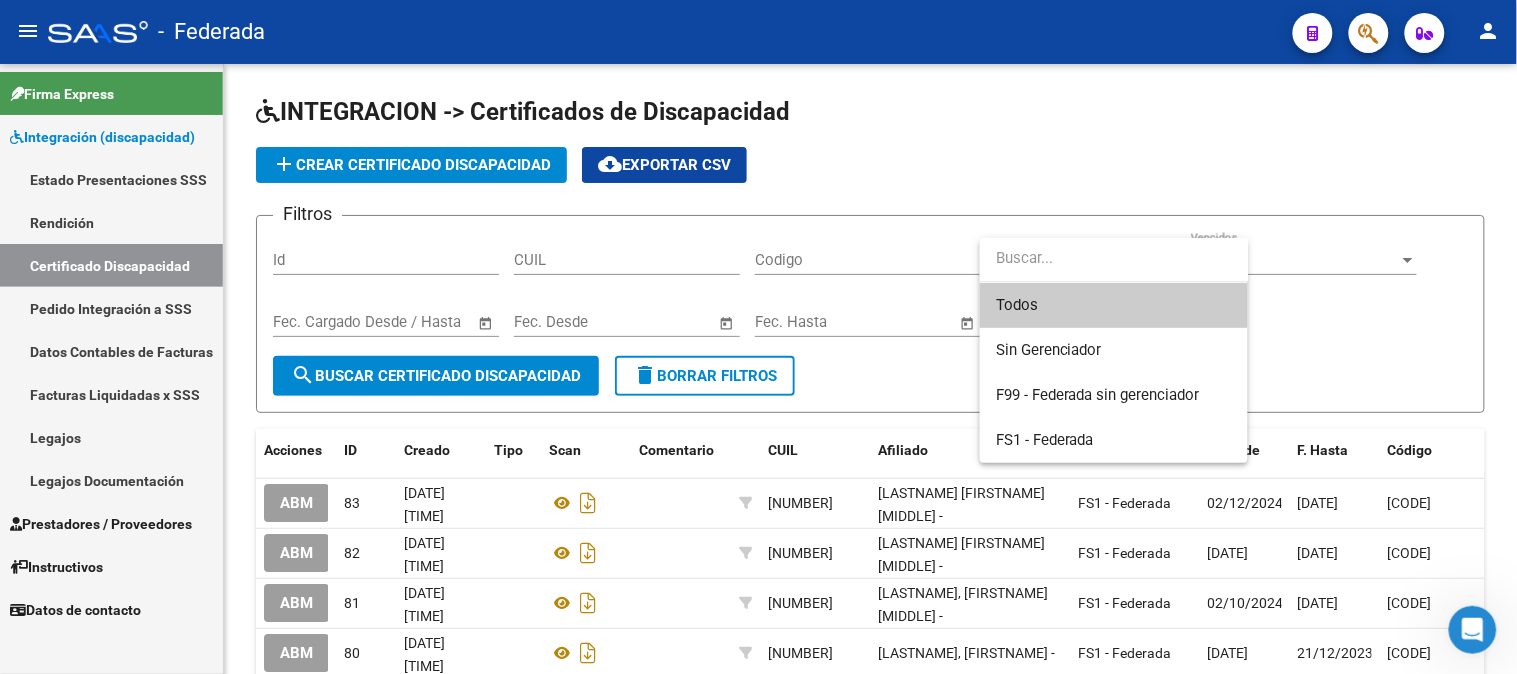 click at bounding box center (758, 337) 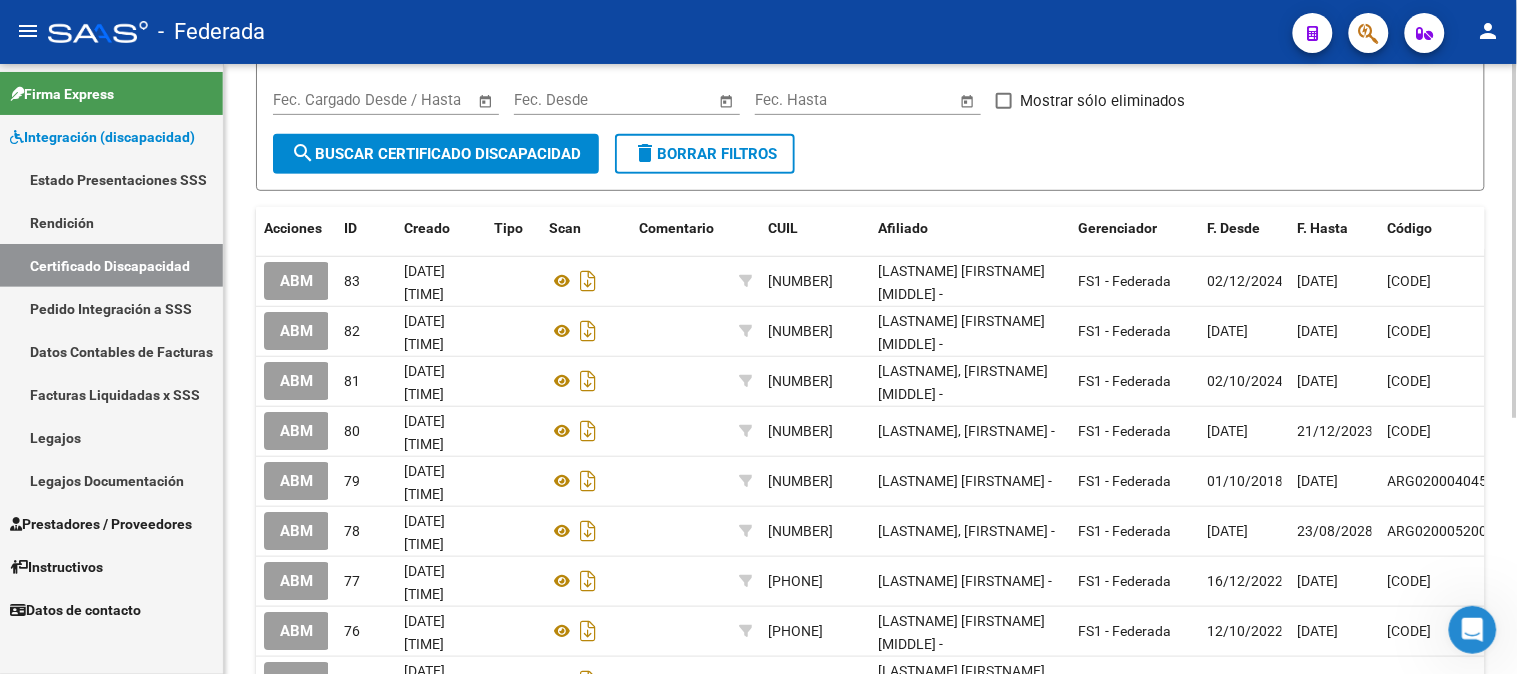 scroll, scrollTop: 441, scrollLeft: 0, axis: vertical 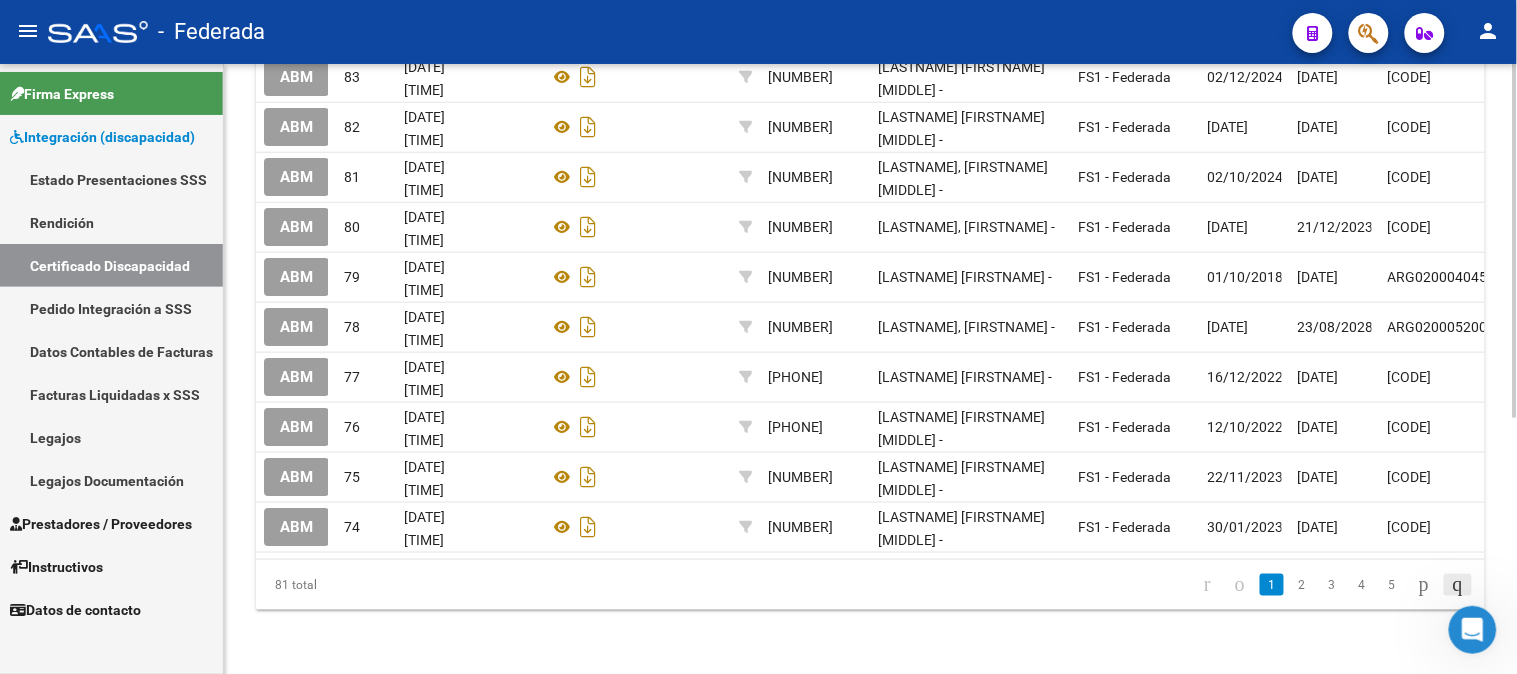 click 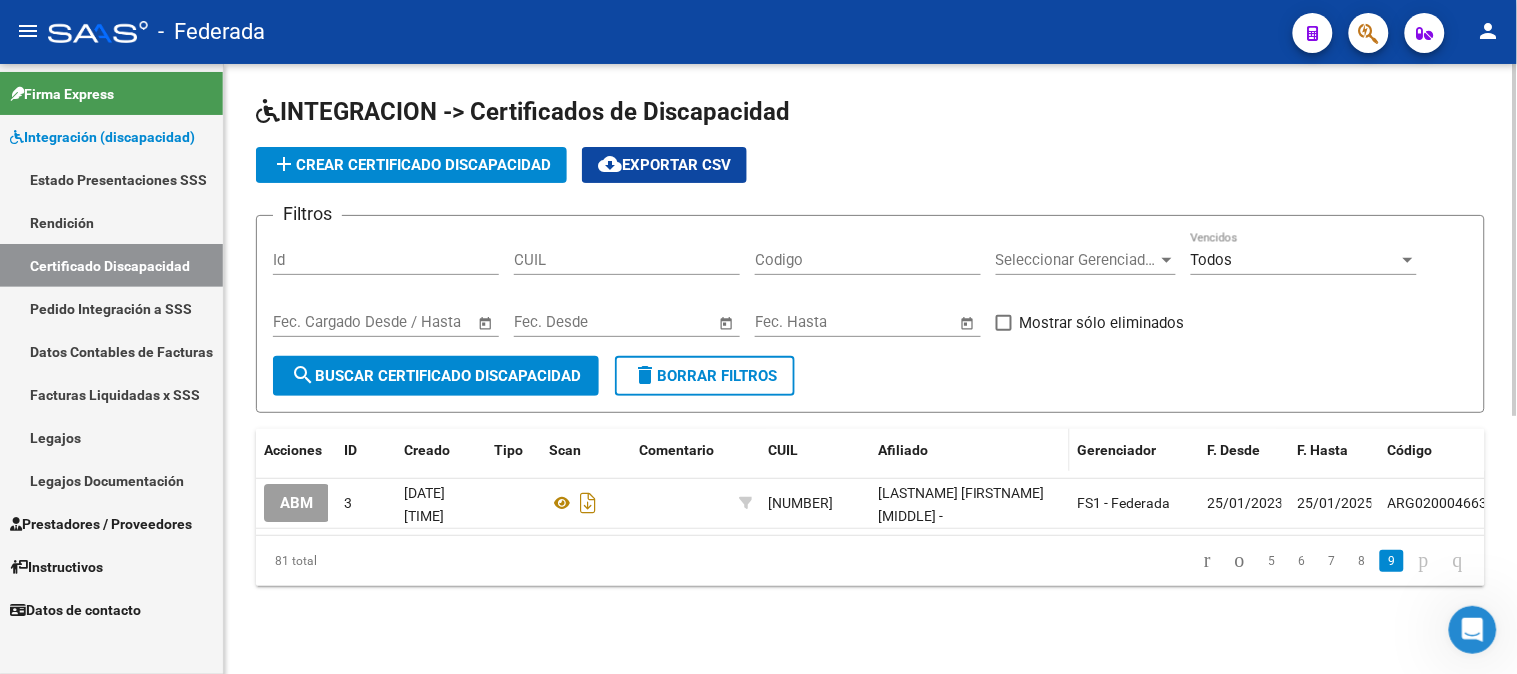 scroll, scrollTop: 0, scrollLeft: 0, axis: both 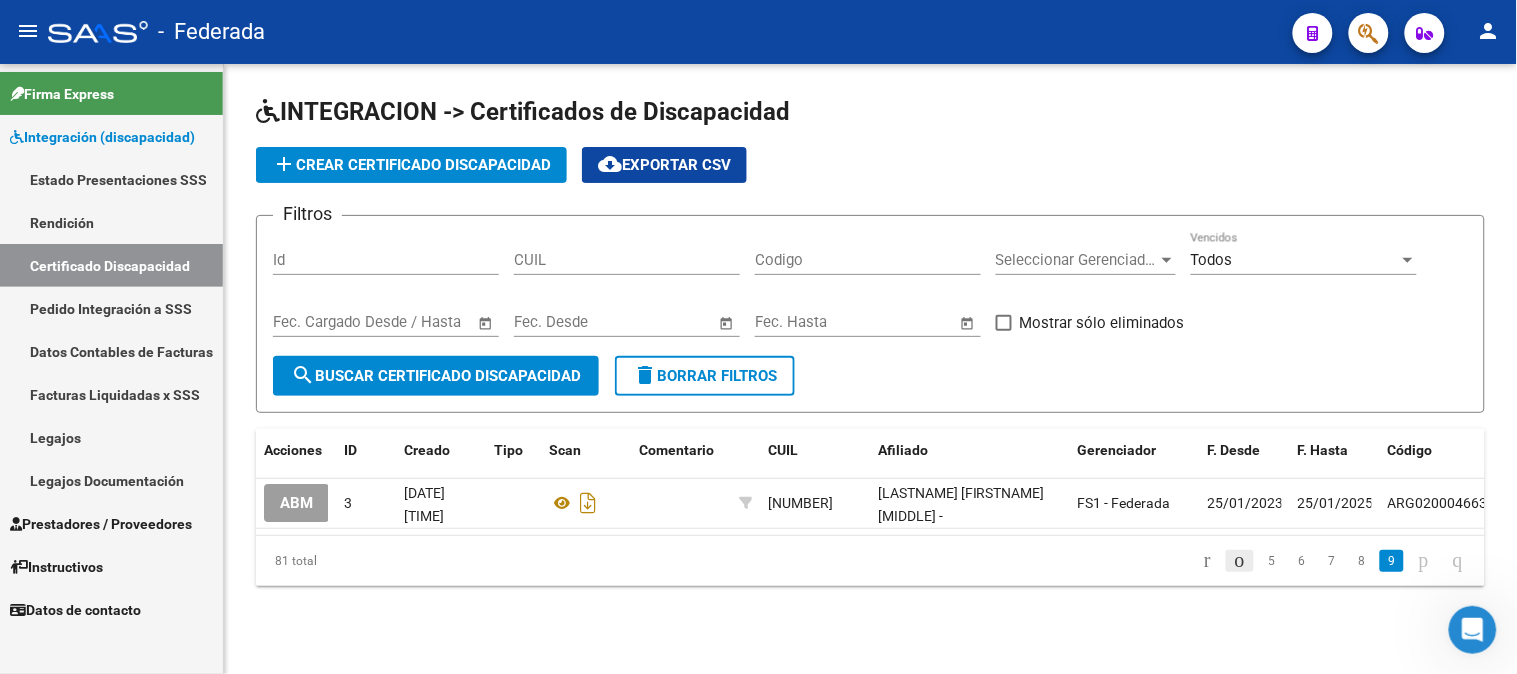click 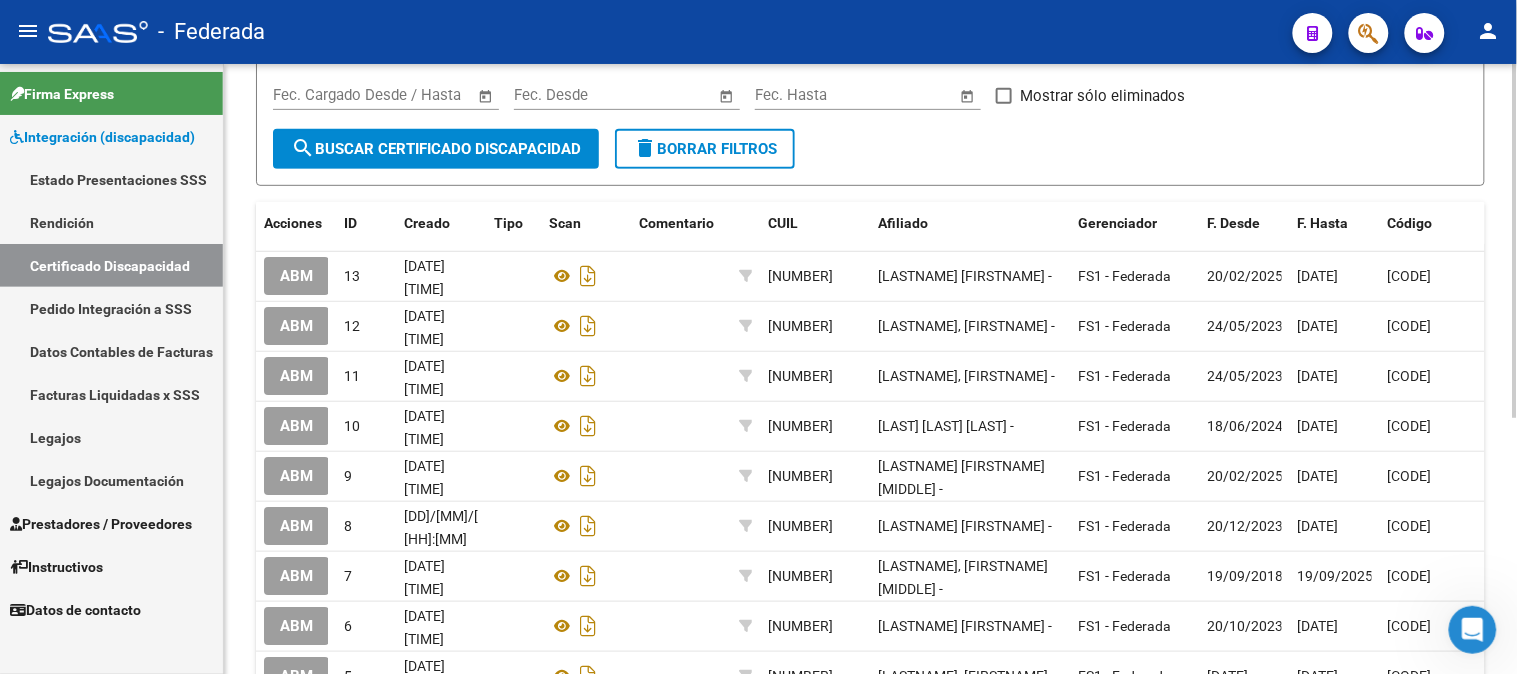 scroll, scrollTop: 441, scrollLeft: 0, axis: vertical 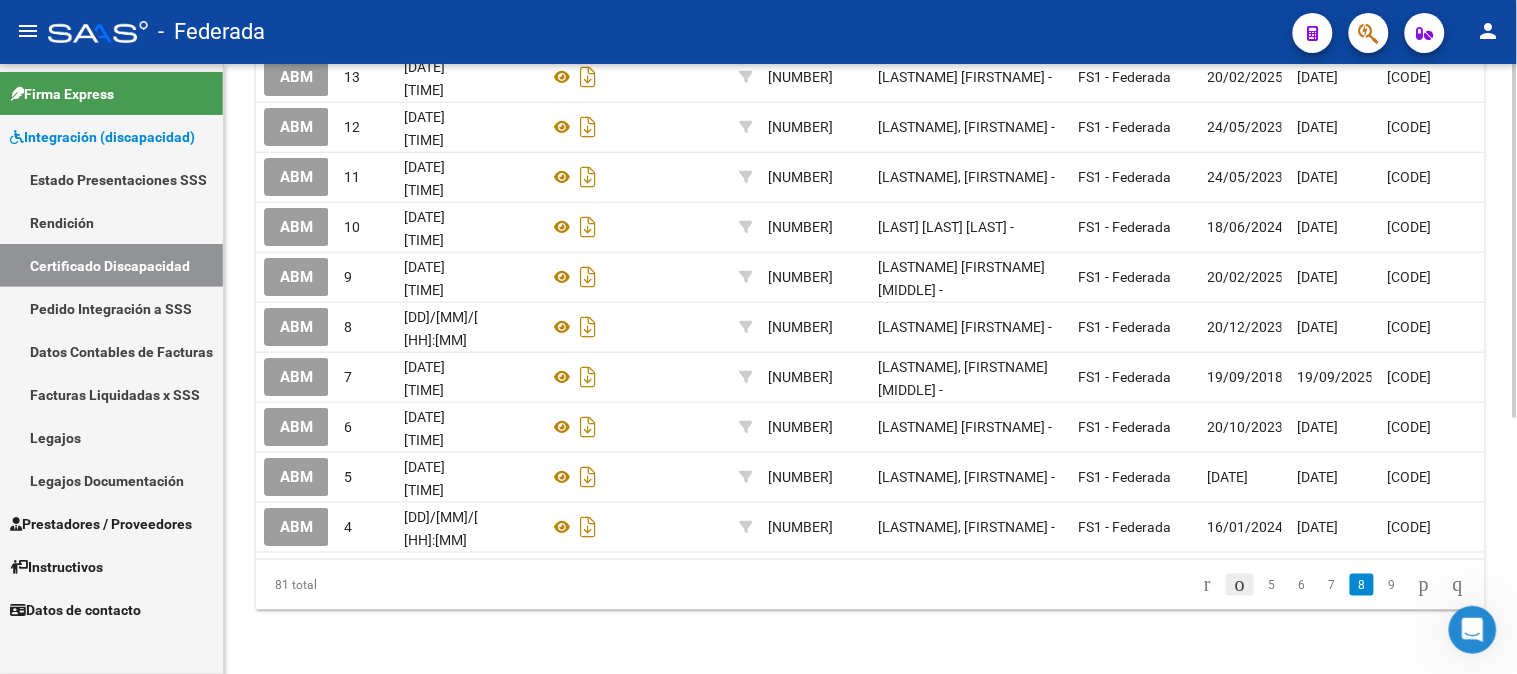 click 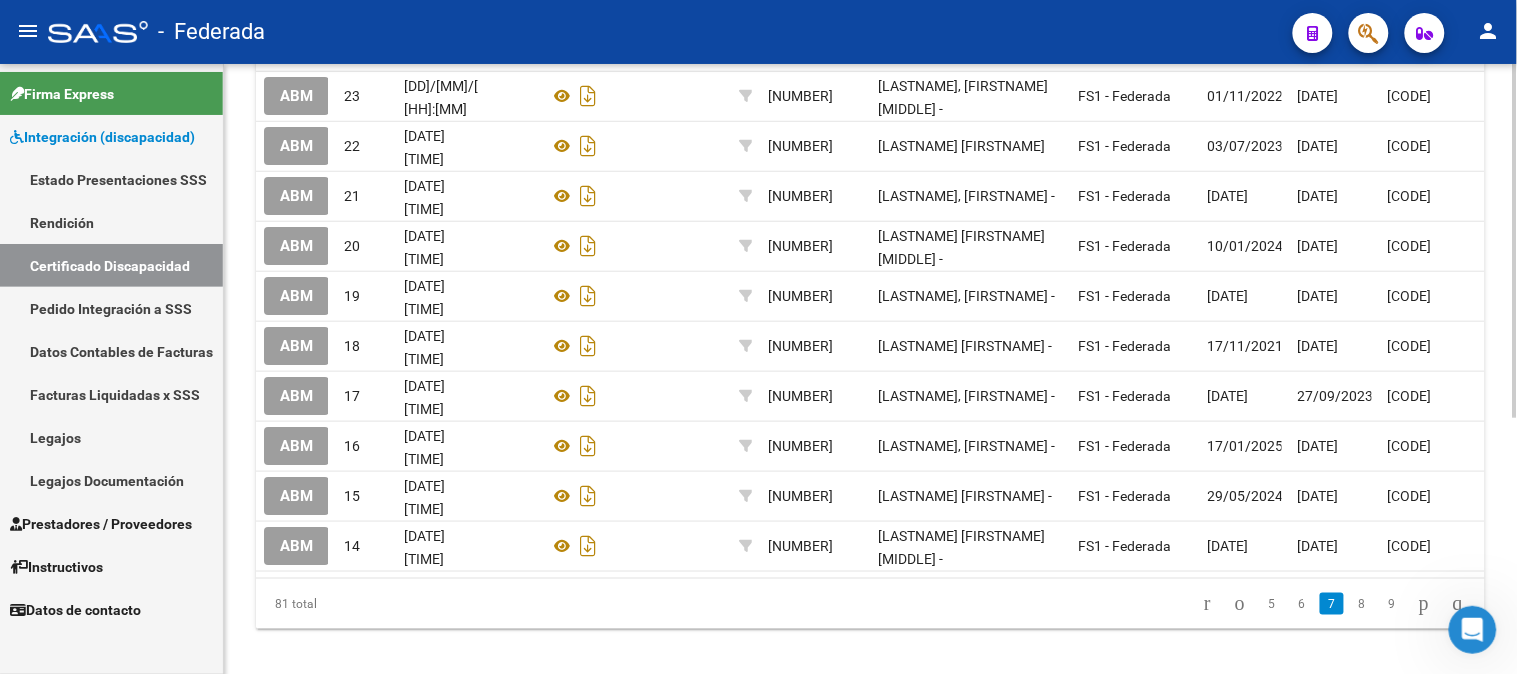 scroll, scrollTop: 441, scrollLeft: 0, axis: vertical 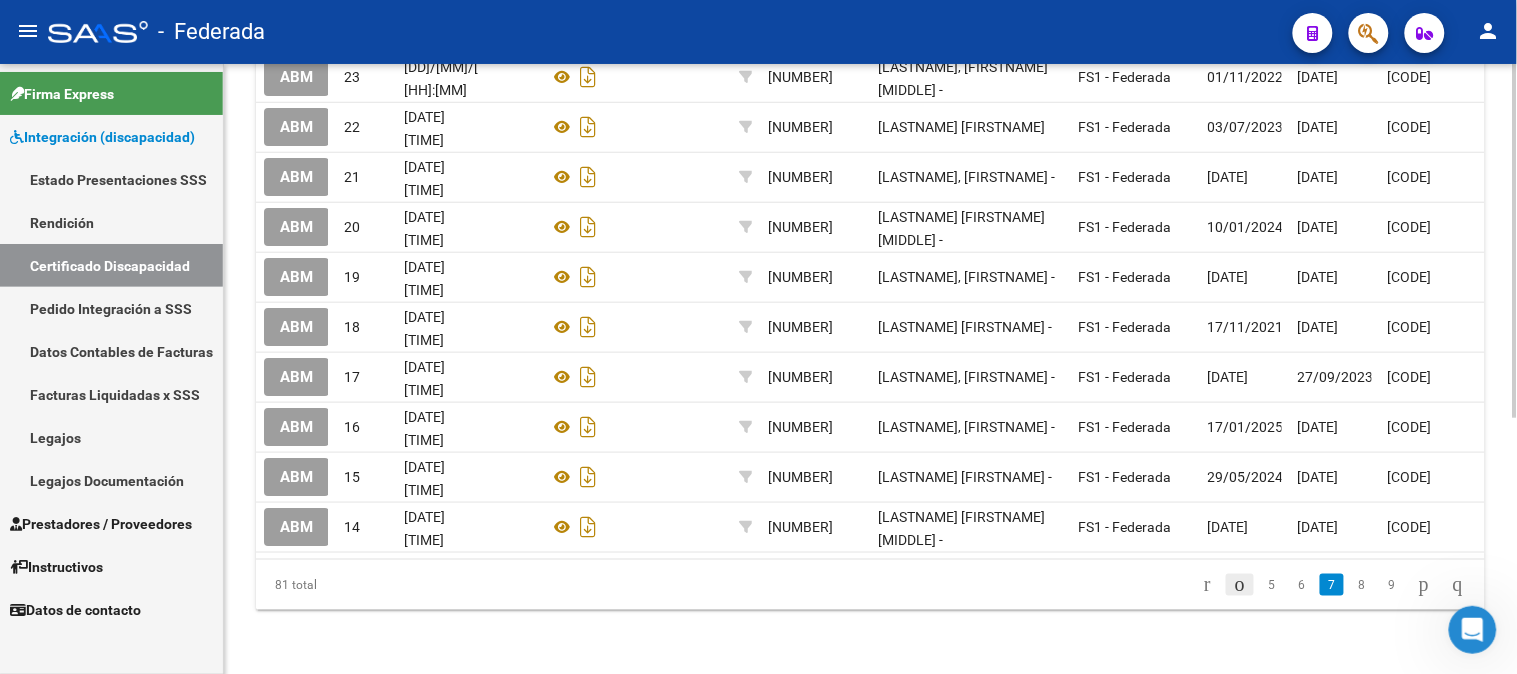 click 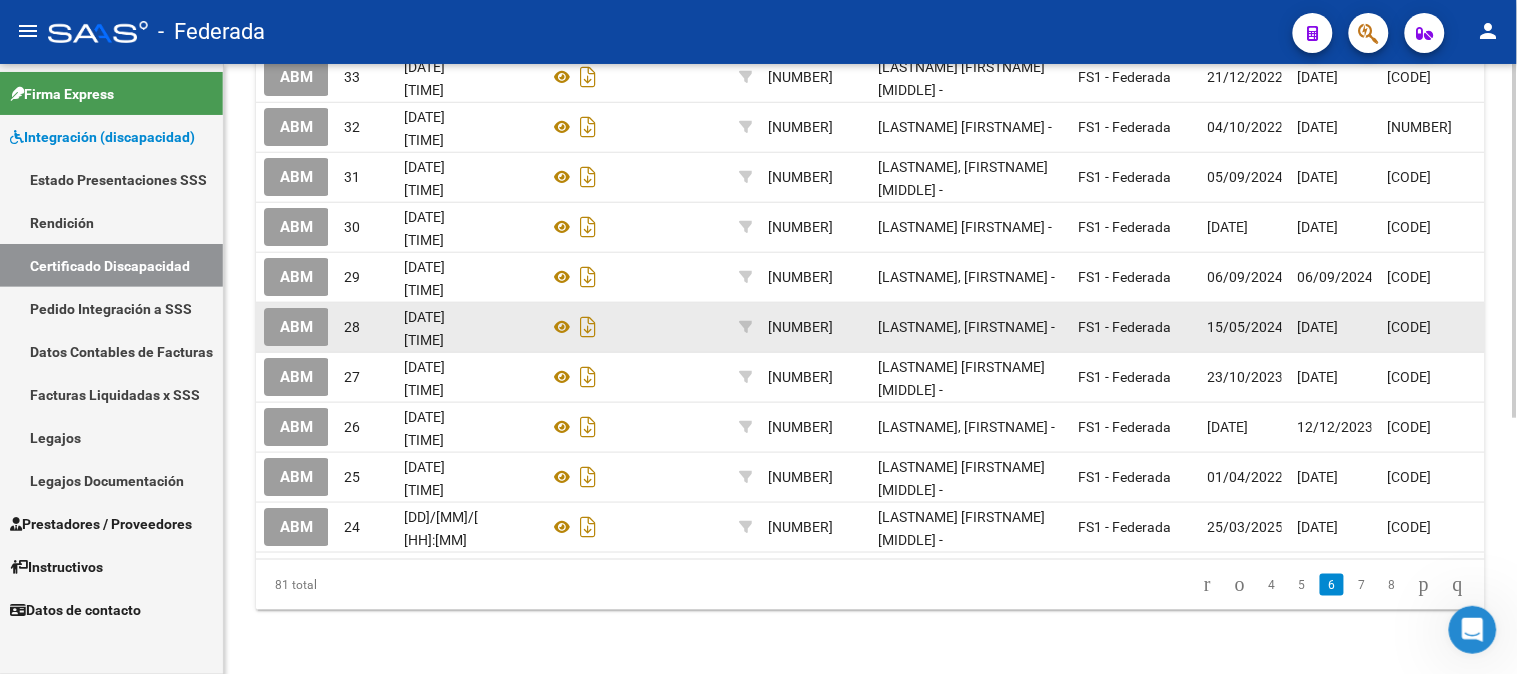 scroll, scrollTop: 441, scrollLeft: 0, axis: vertical 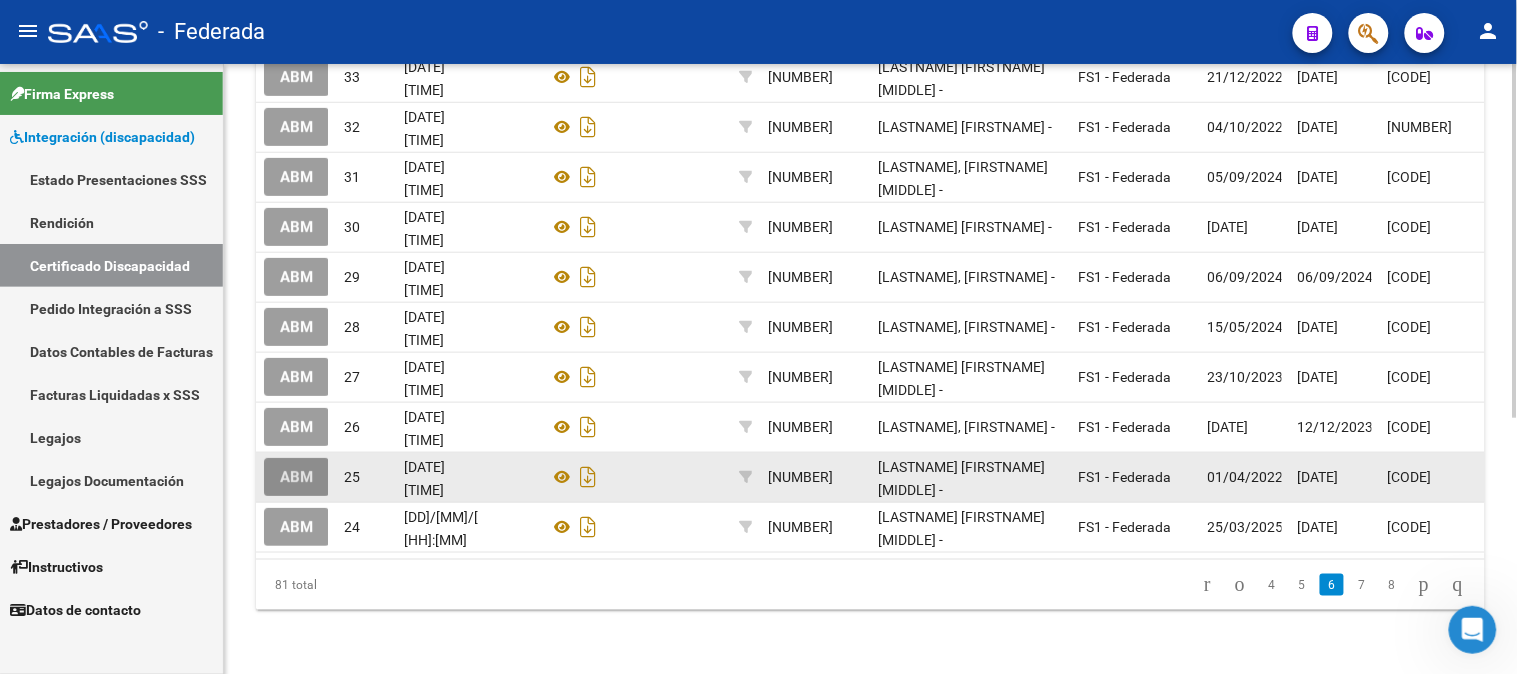 click on "ABM" 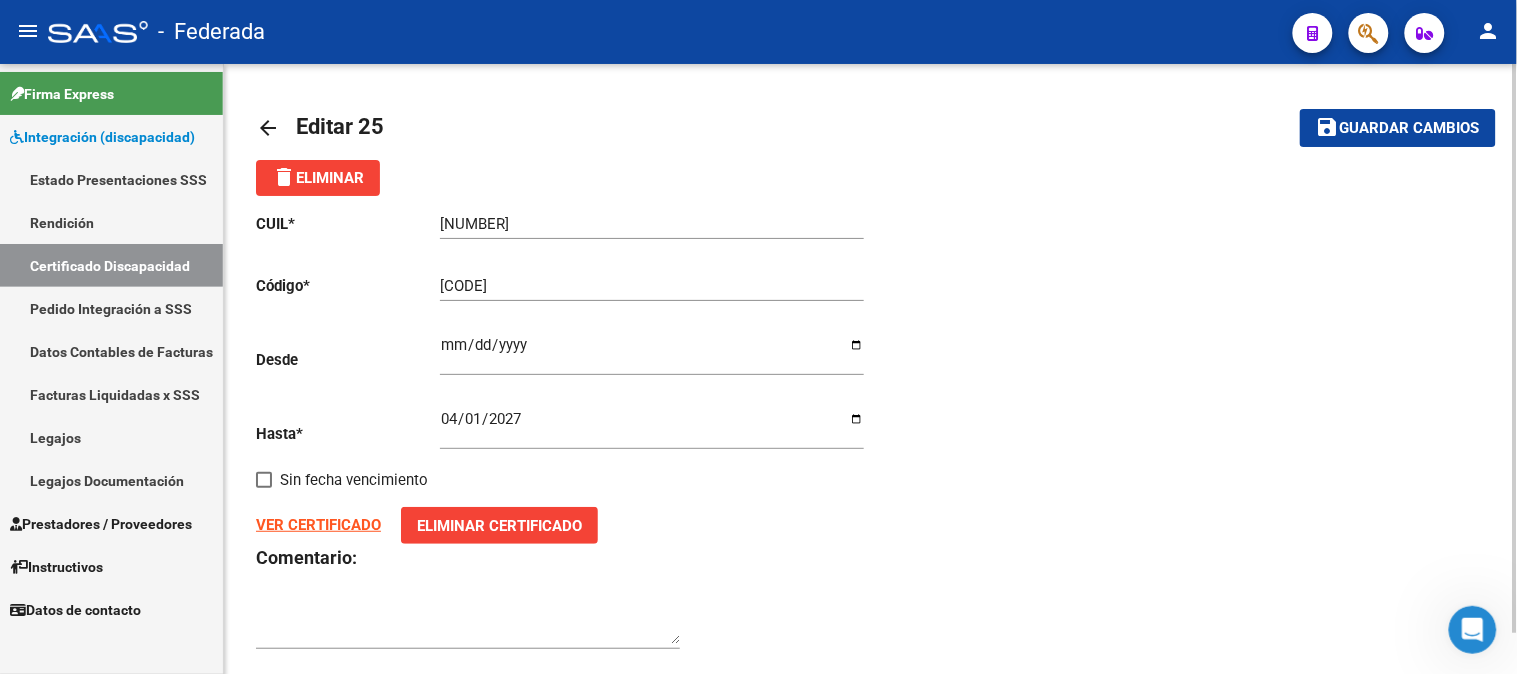click on "[CODE]" at bounding box center [652, 286] 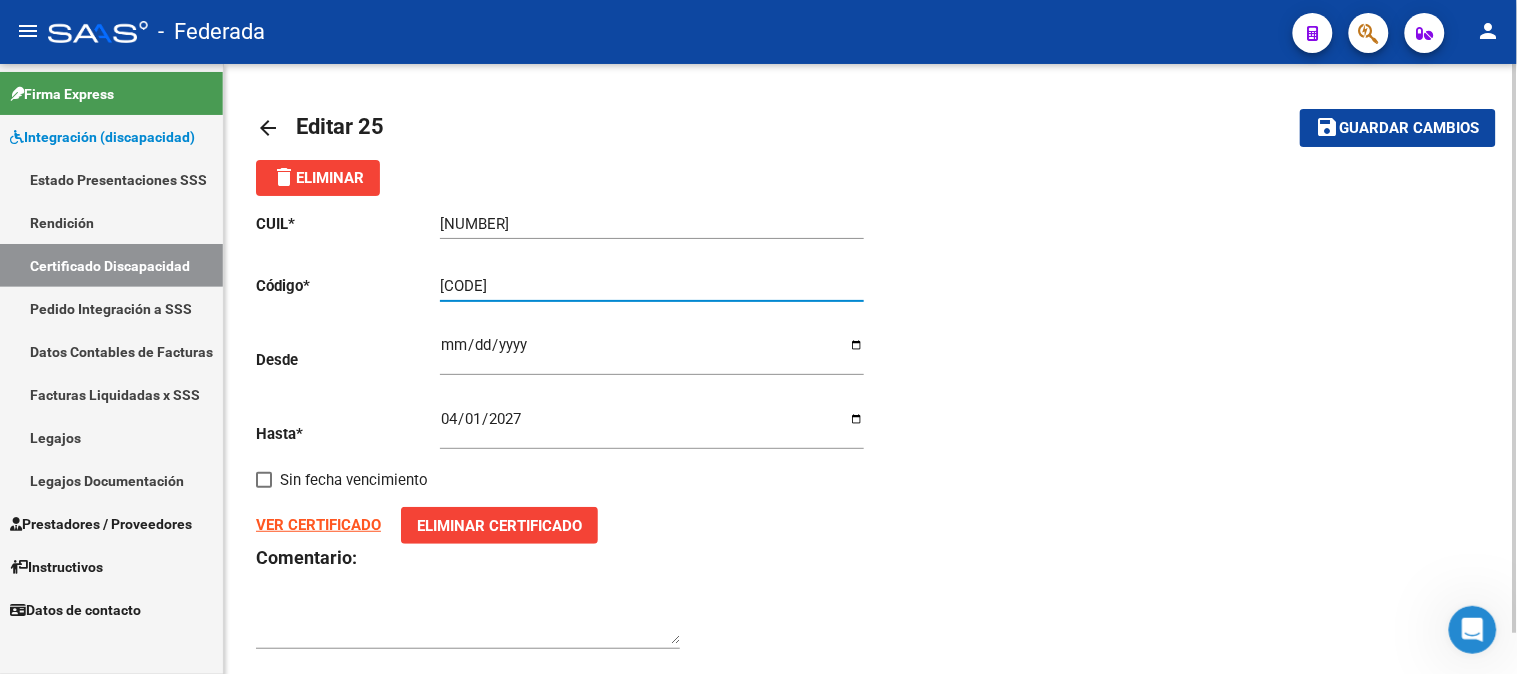 click on "[CODE]" at bounding box center [652, 286] 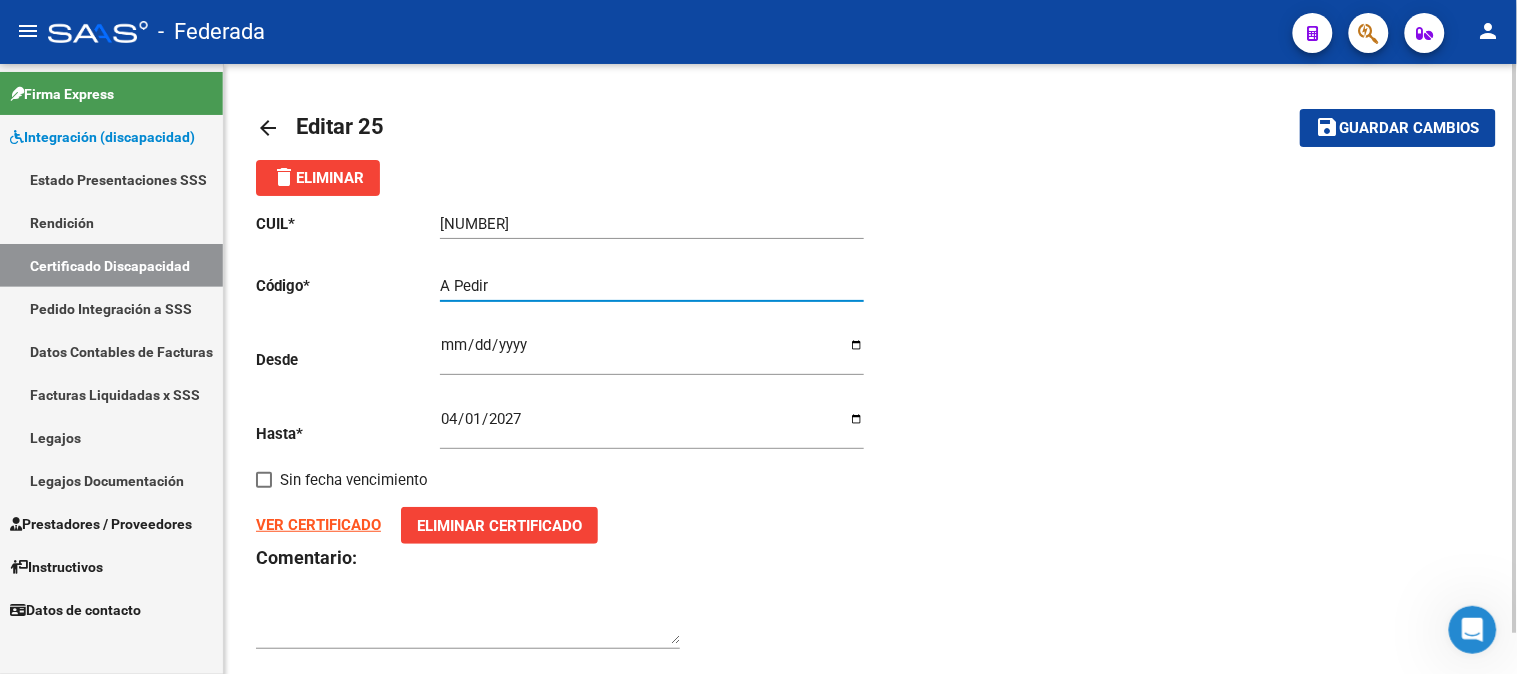type on "A Pedir" 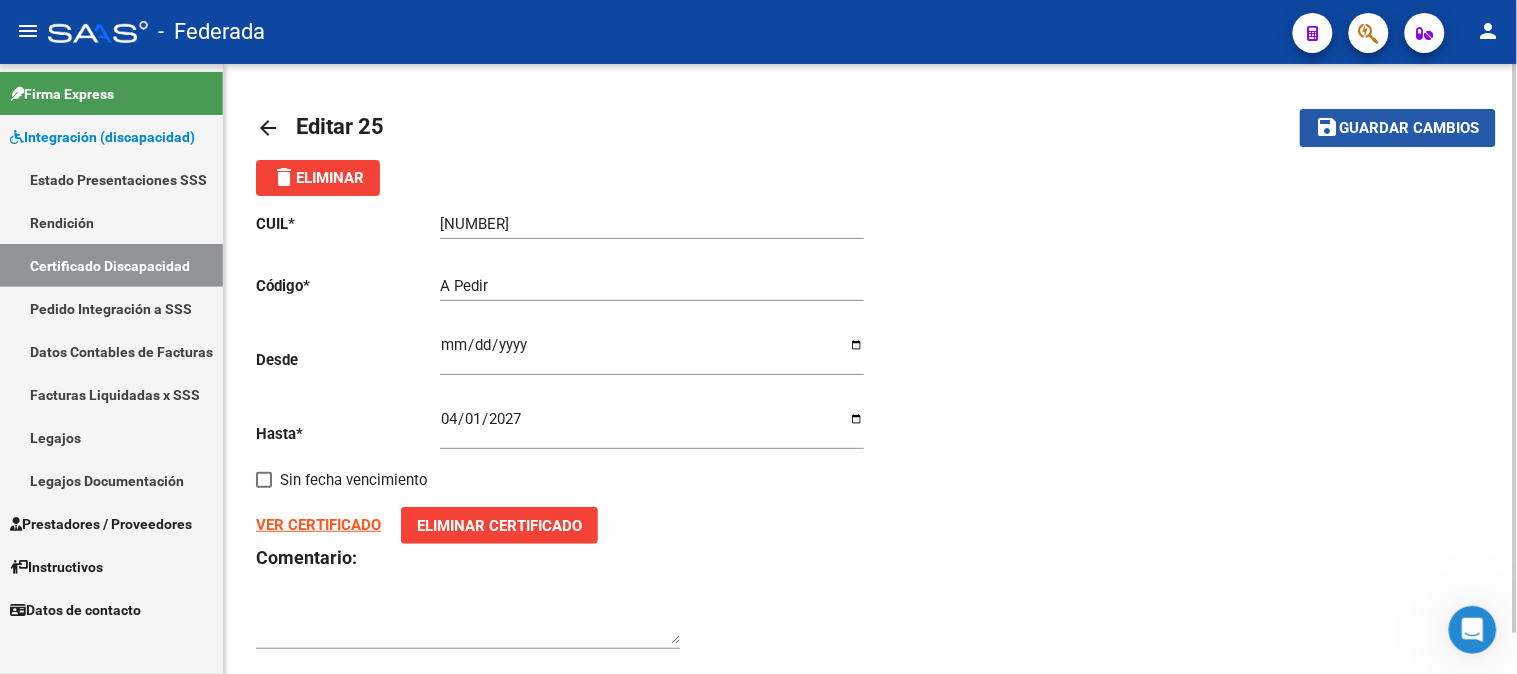 click on "Guardar cambios" 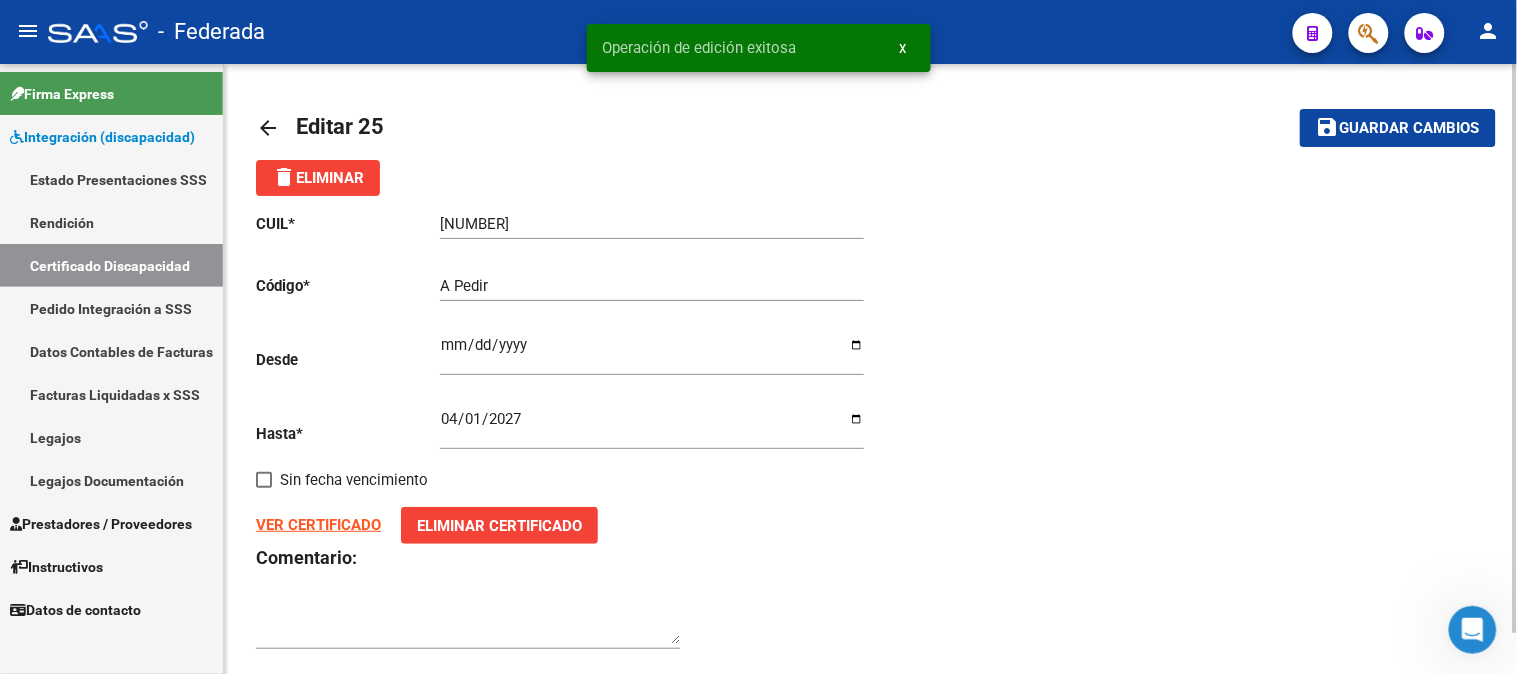 click on "arrow_back" 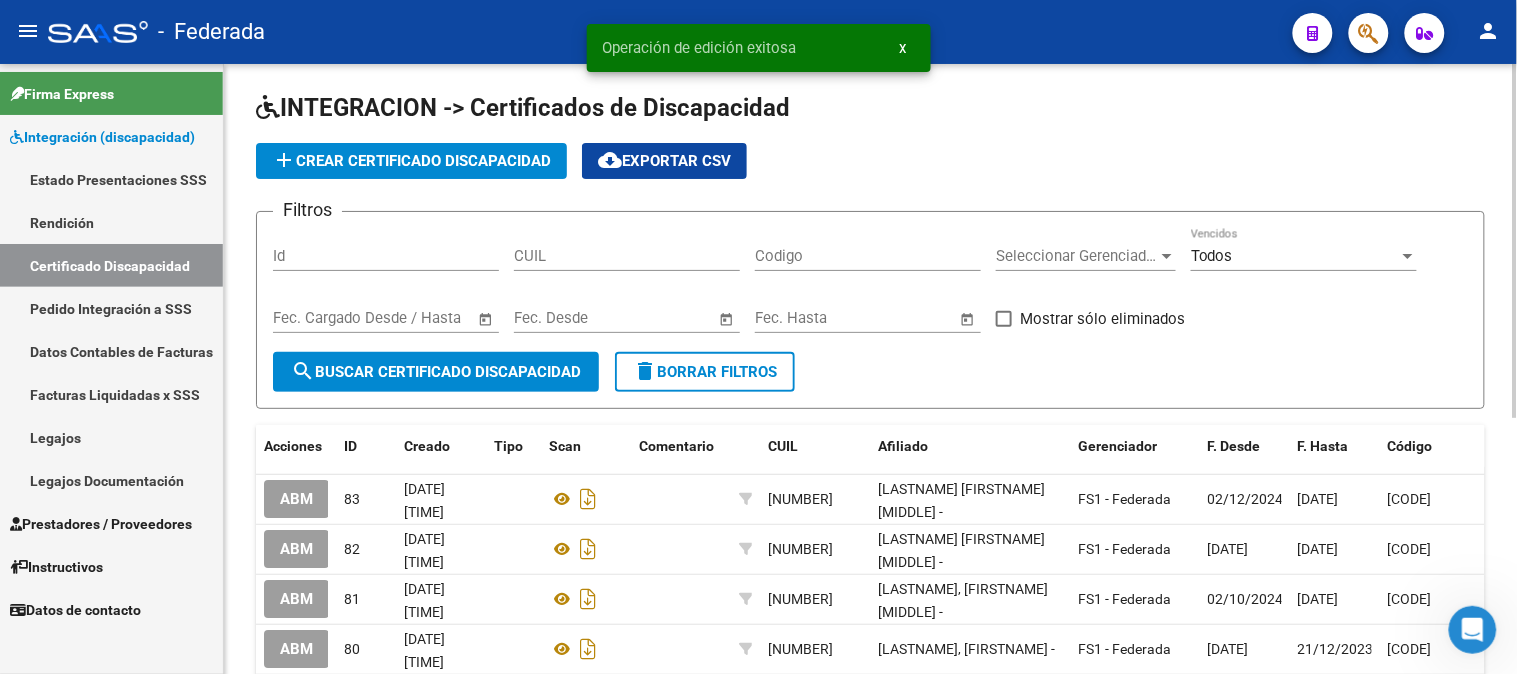 scroll, scrollTop: 0, scrollLeft: 0, axis: both 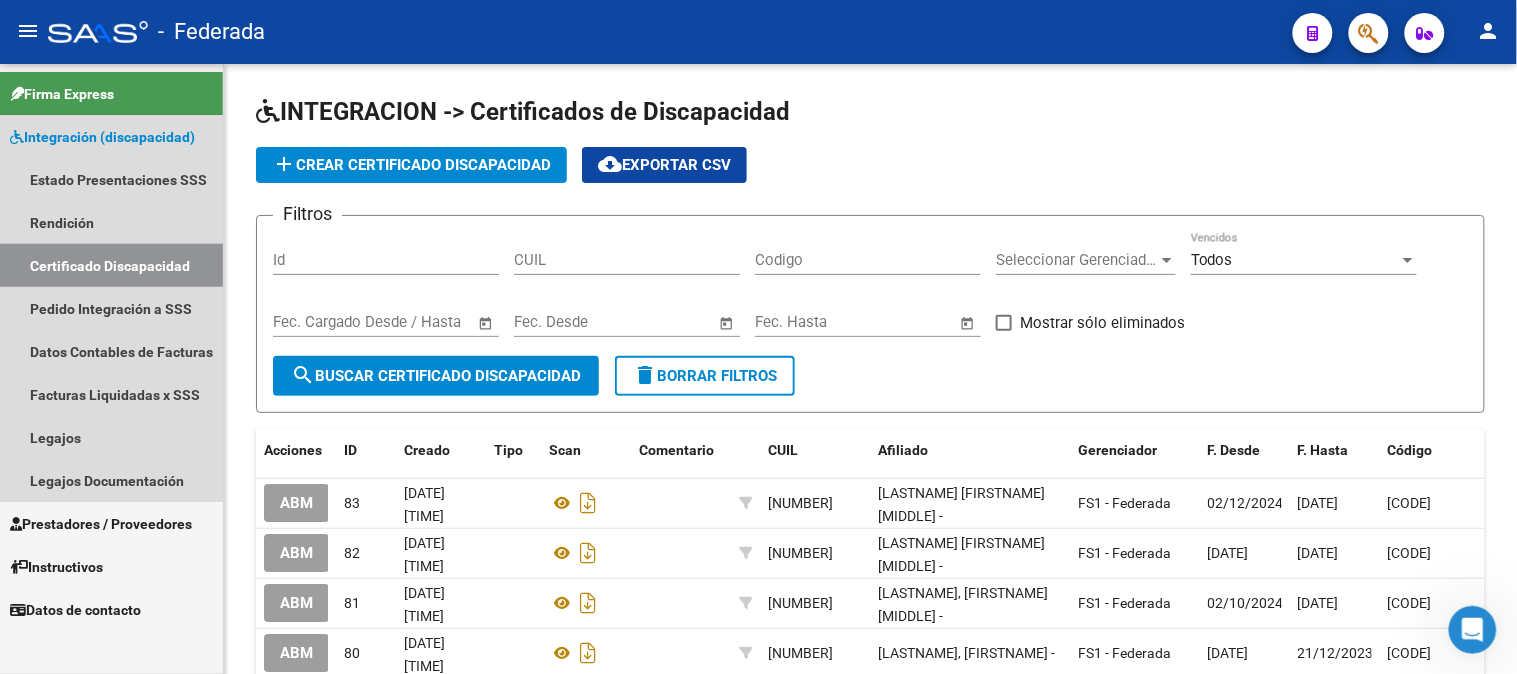 click on "Certificado Discapacidad" at bounding box center (111, 265) 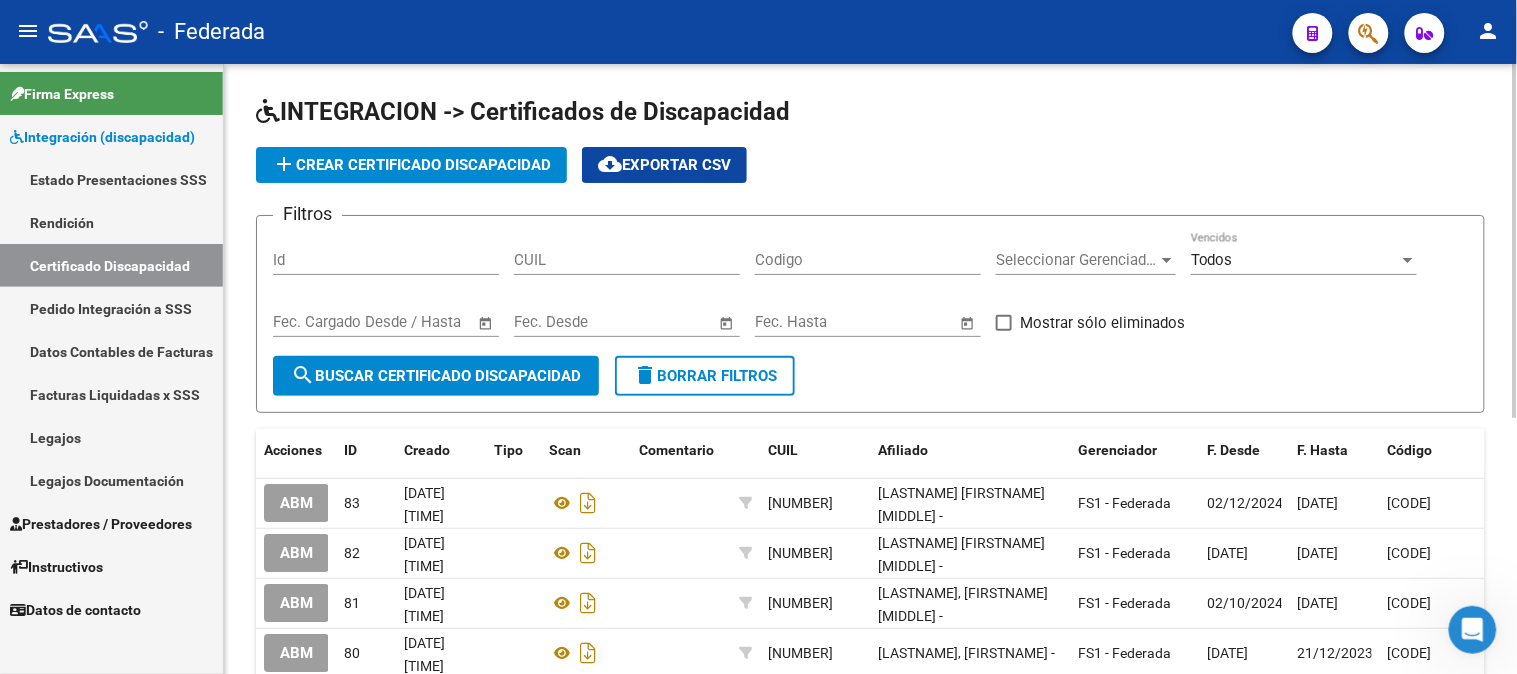 click on "add  Crear Certificado Discapacidad" 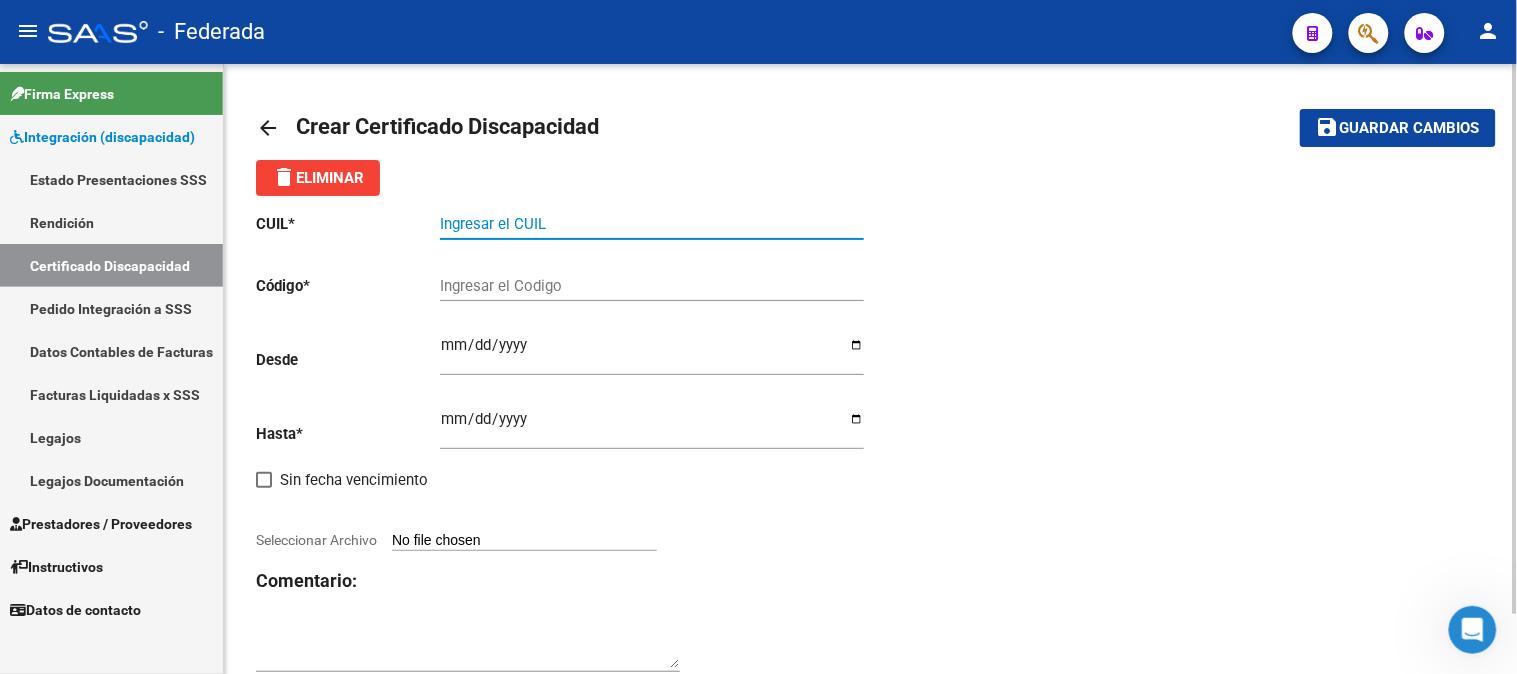 click on "Ingresar el CUIL" at bounding box center [652, 224] 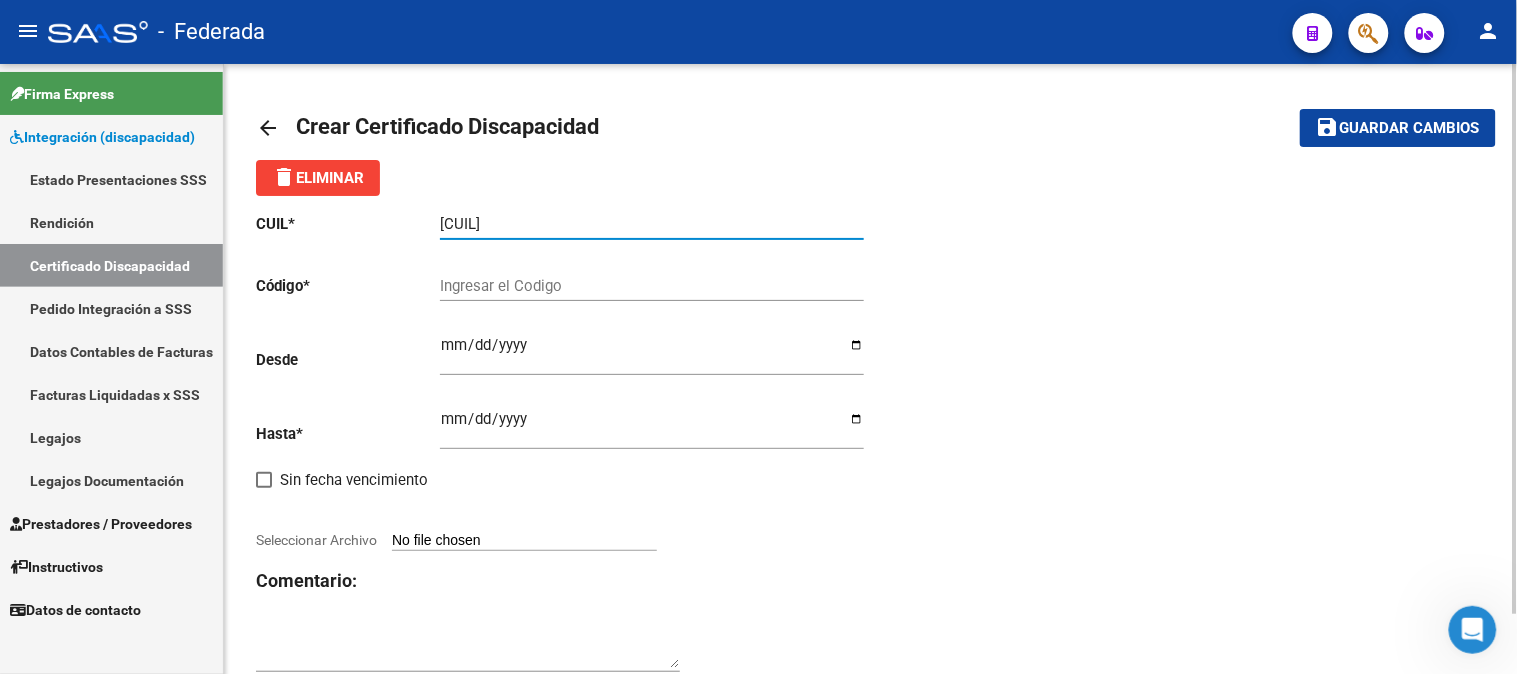 type on "[CUIL]" 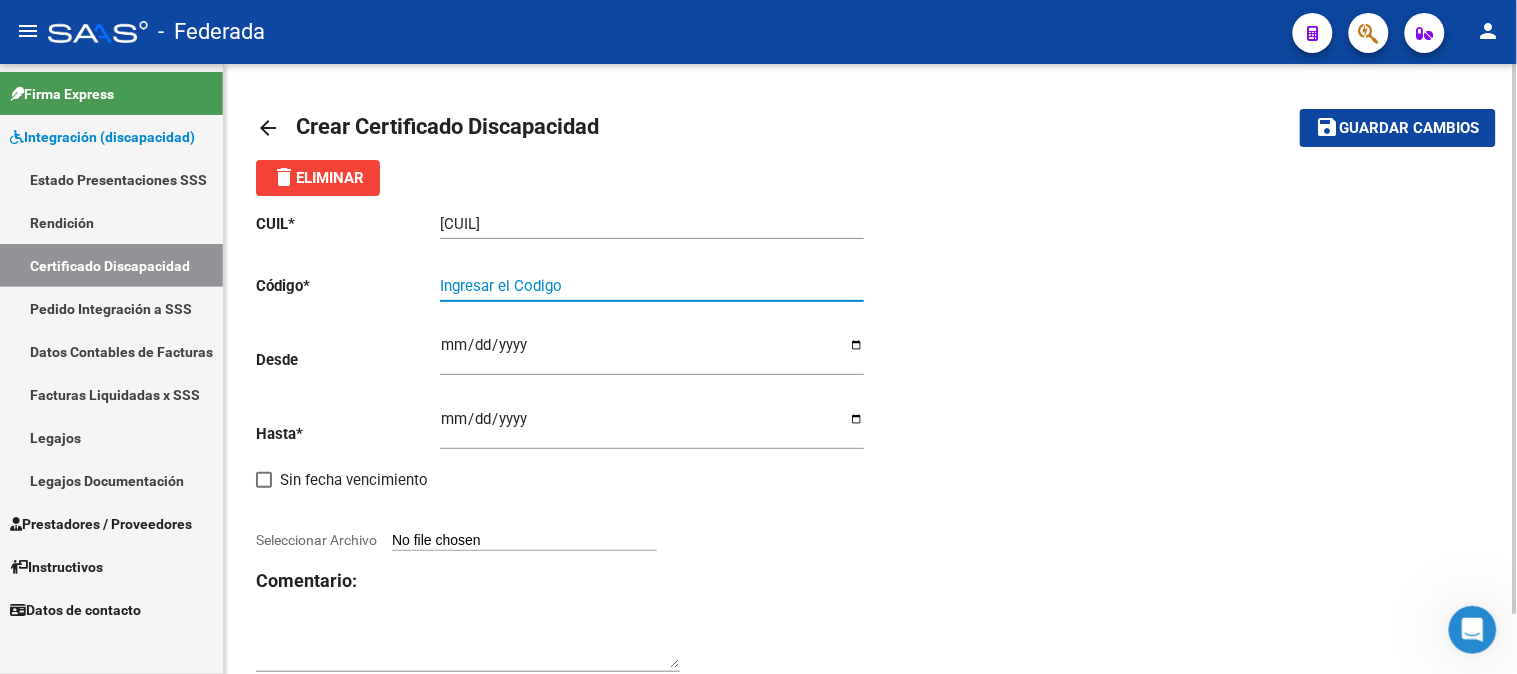 paste on "[CODE]" 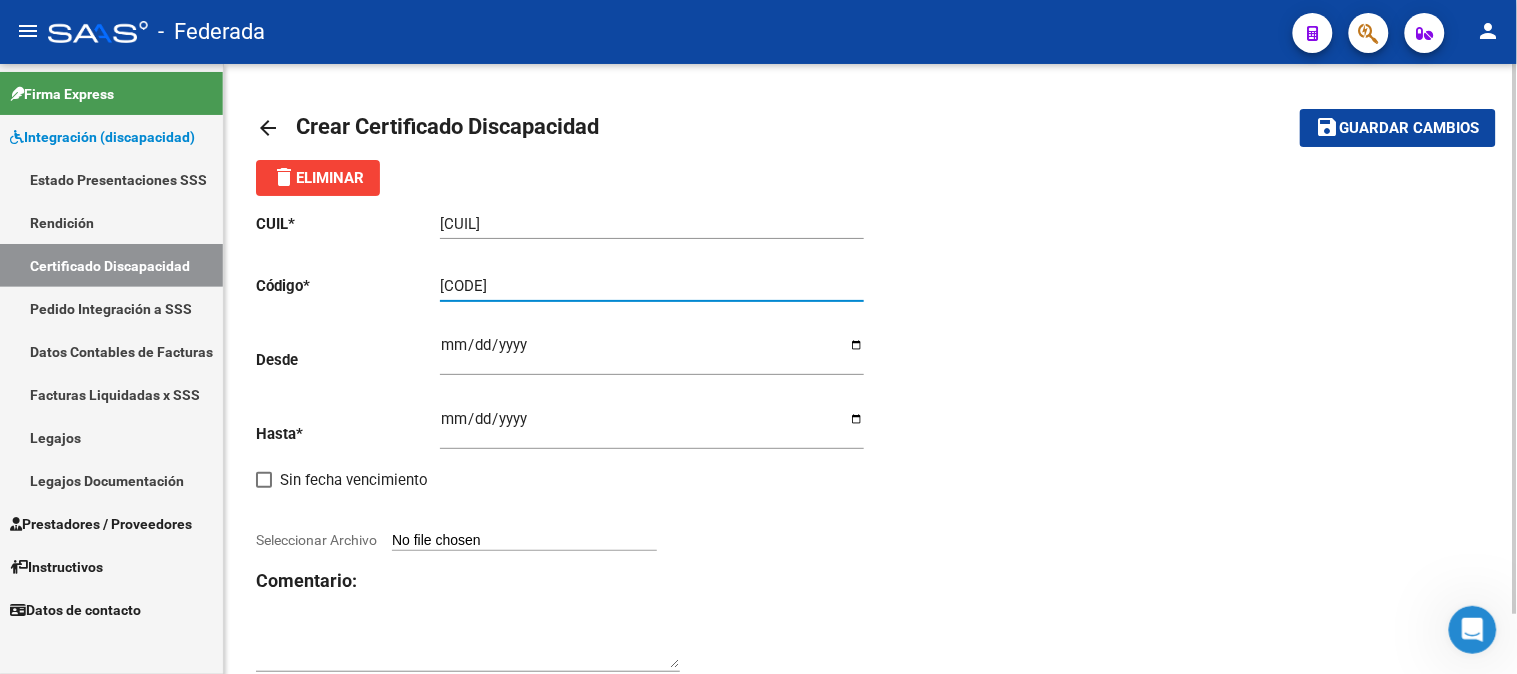 click on "[CODE]" at bounding box center (652, 286) 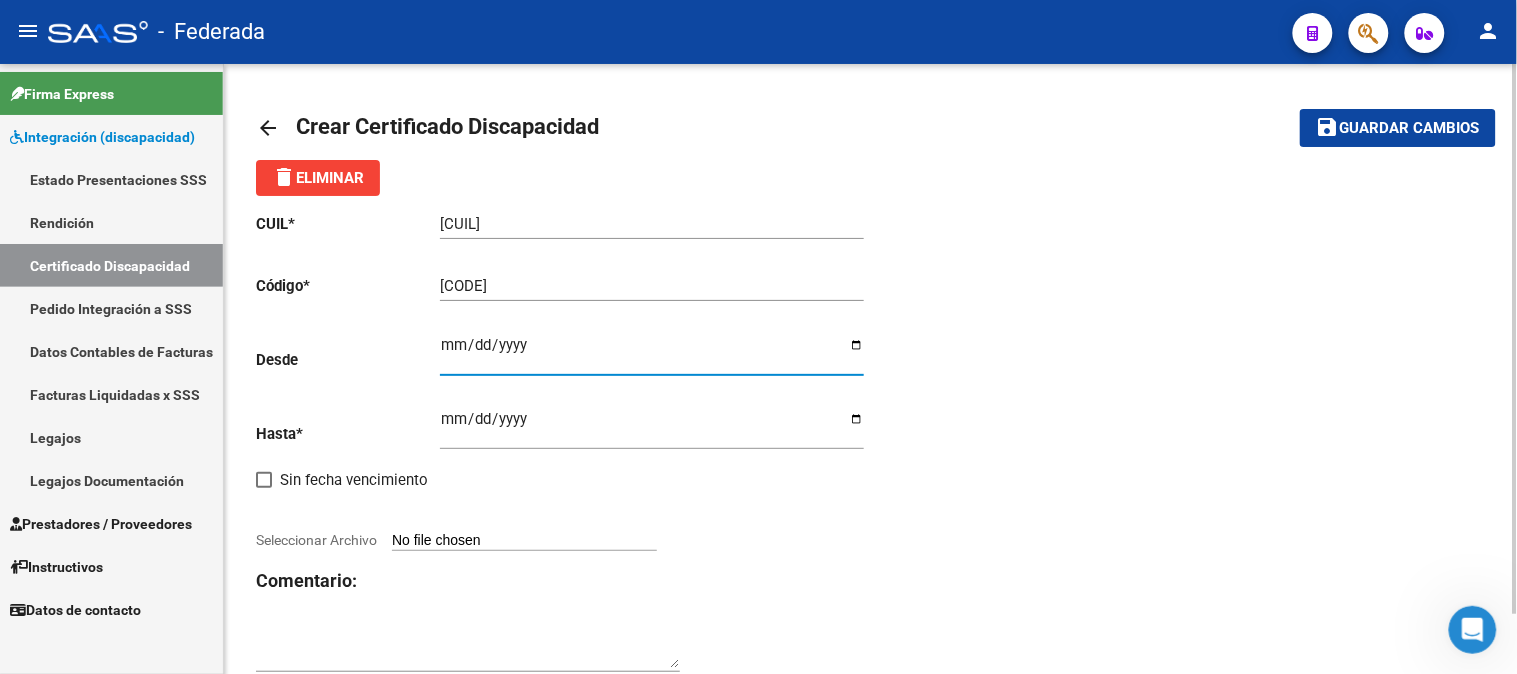 click on "Ingresar fec. Desde" at bounding box center (652, 353) 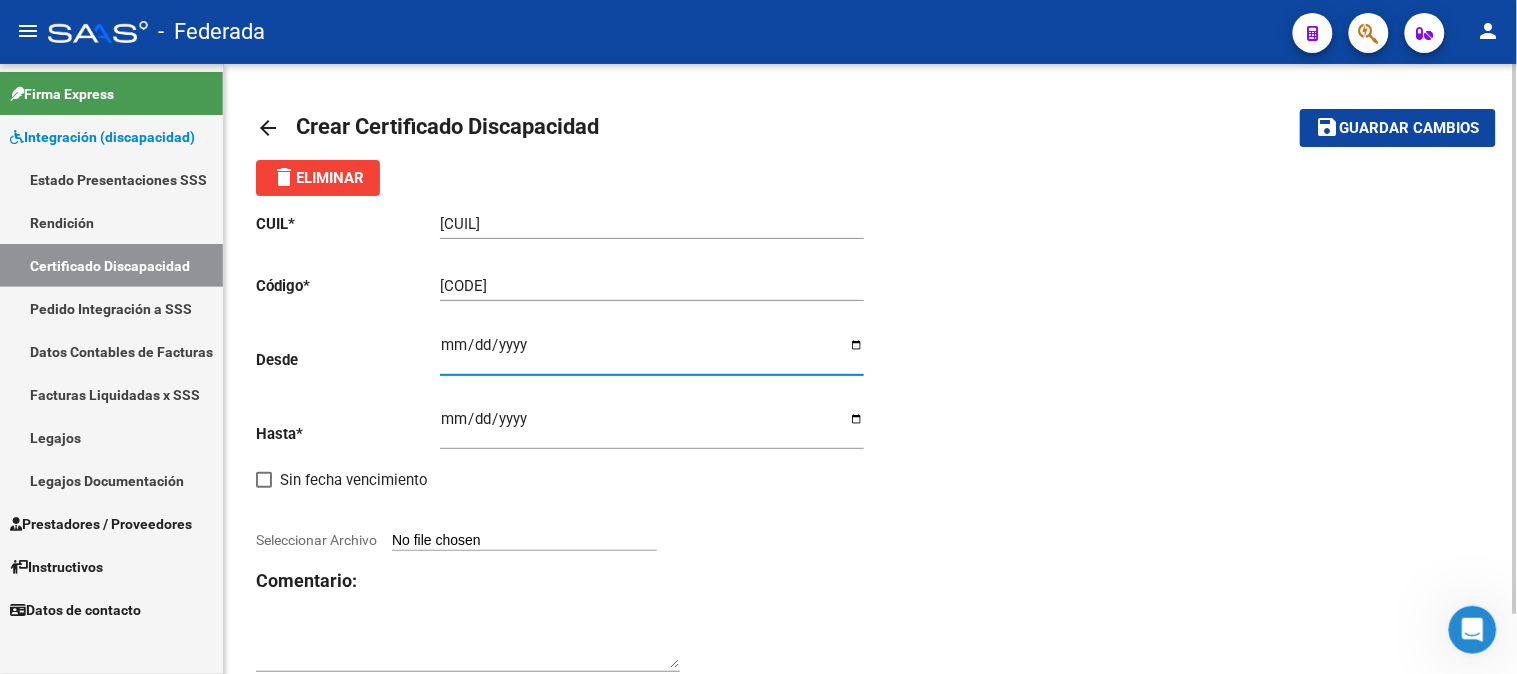 type on "[DATE]" 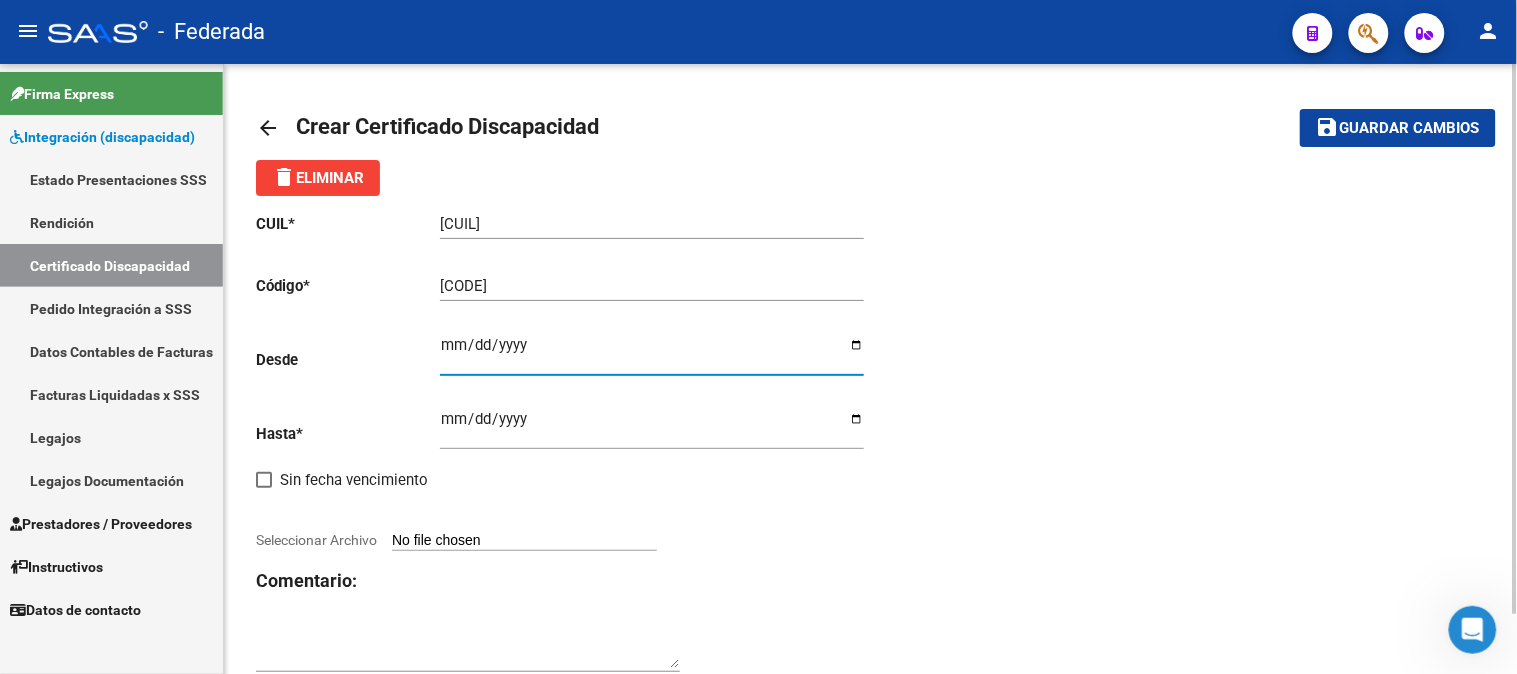 click on "Ingresar fec. Hasta" at bounding box center (652, 427) 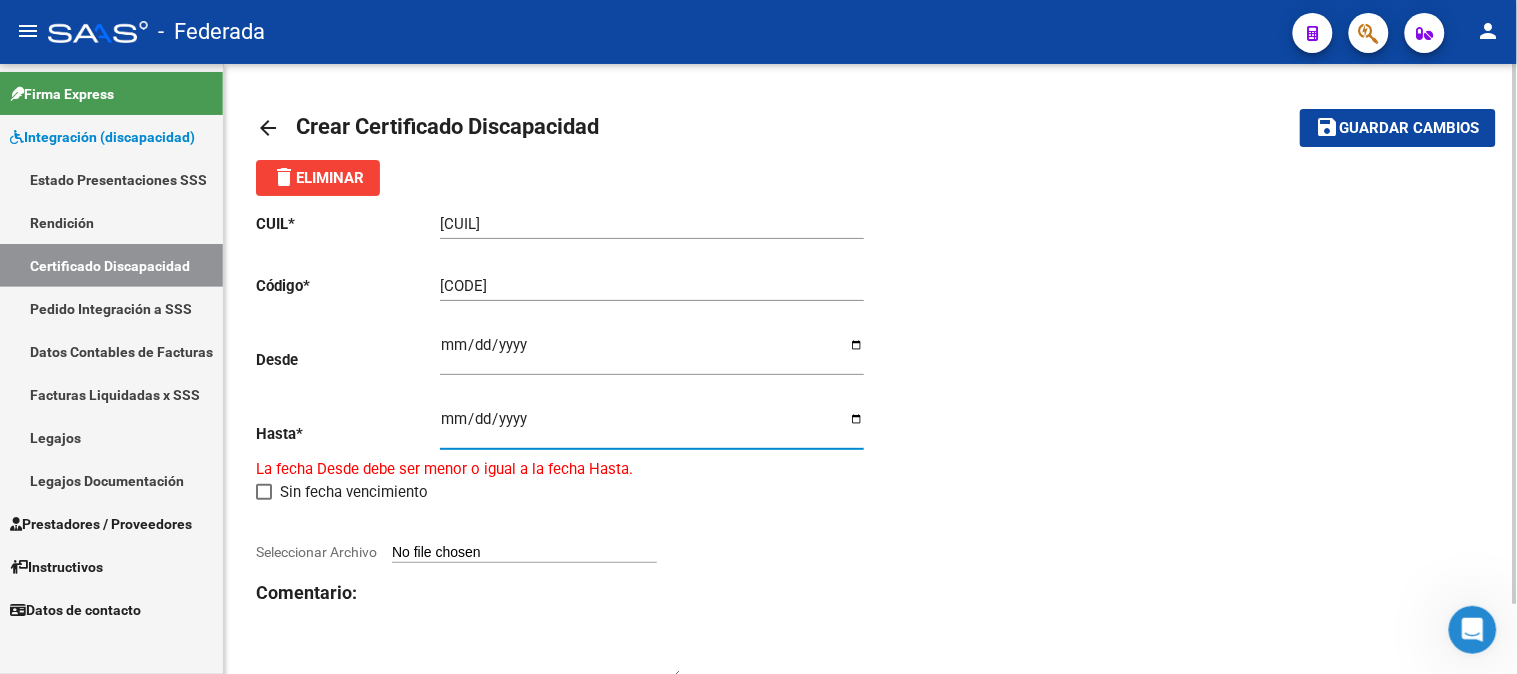 type on "2028-08-04" 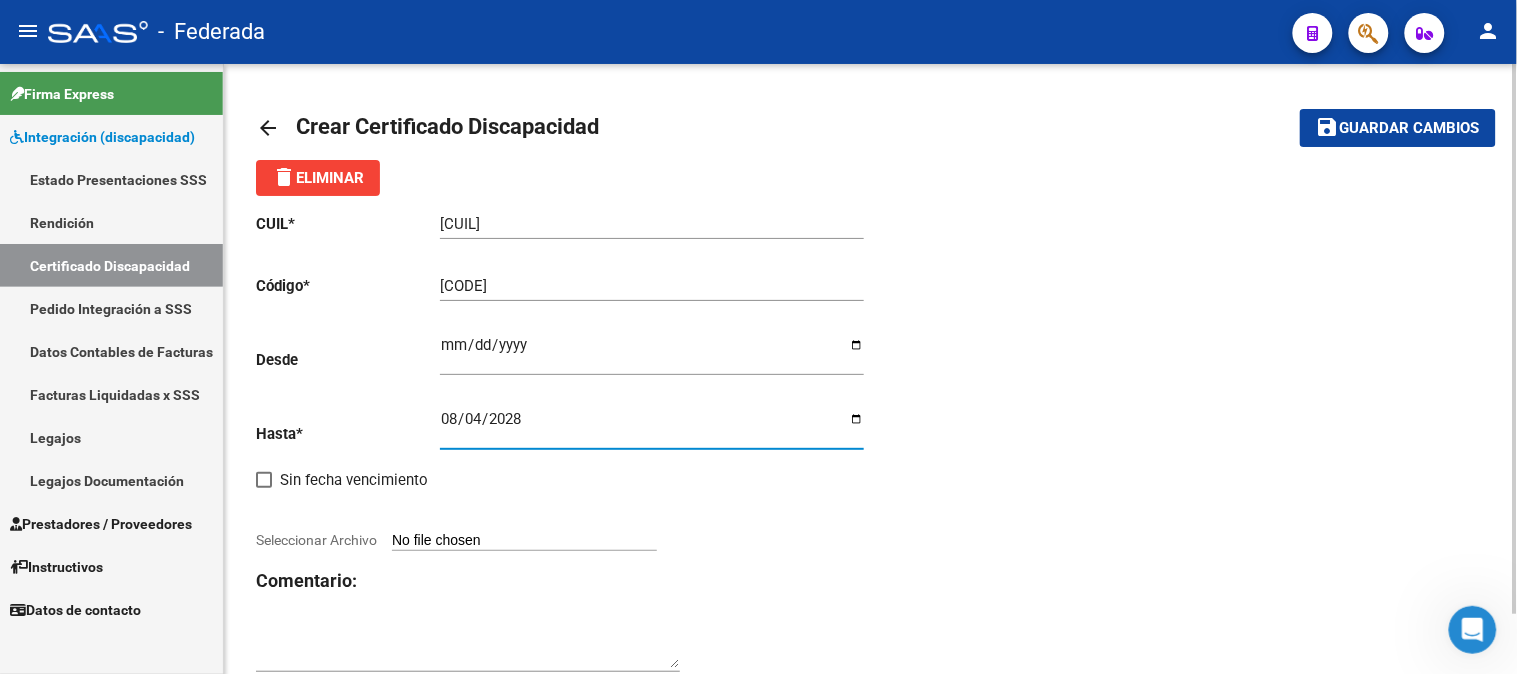 click on "Comentario:" 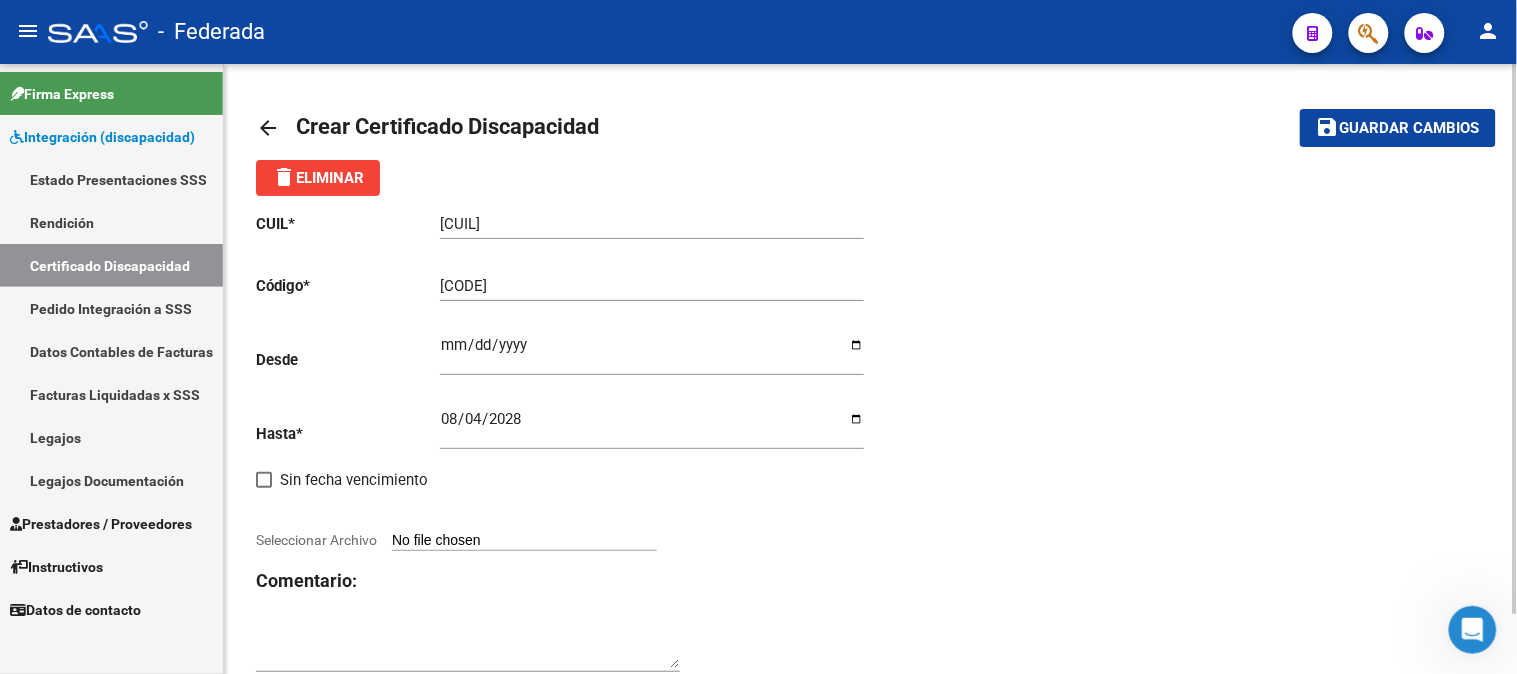 click on "Seleccionar Archivo" at bounding box center [524, 541] 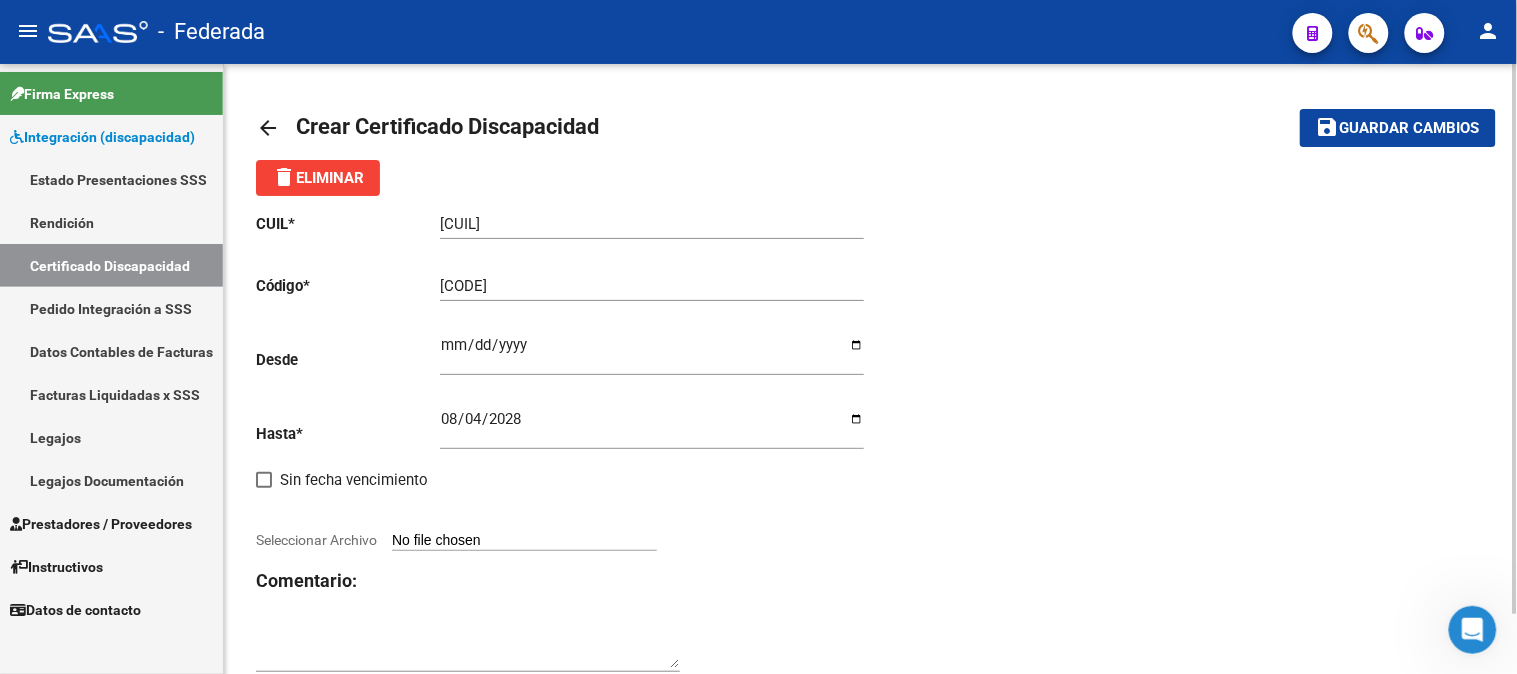 type on "C:\fakepath\[NUMBER] [LASTNAME] [FIRSTNAME].jpg" 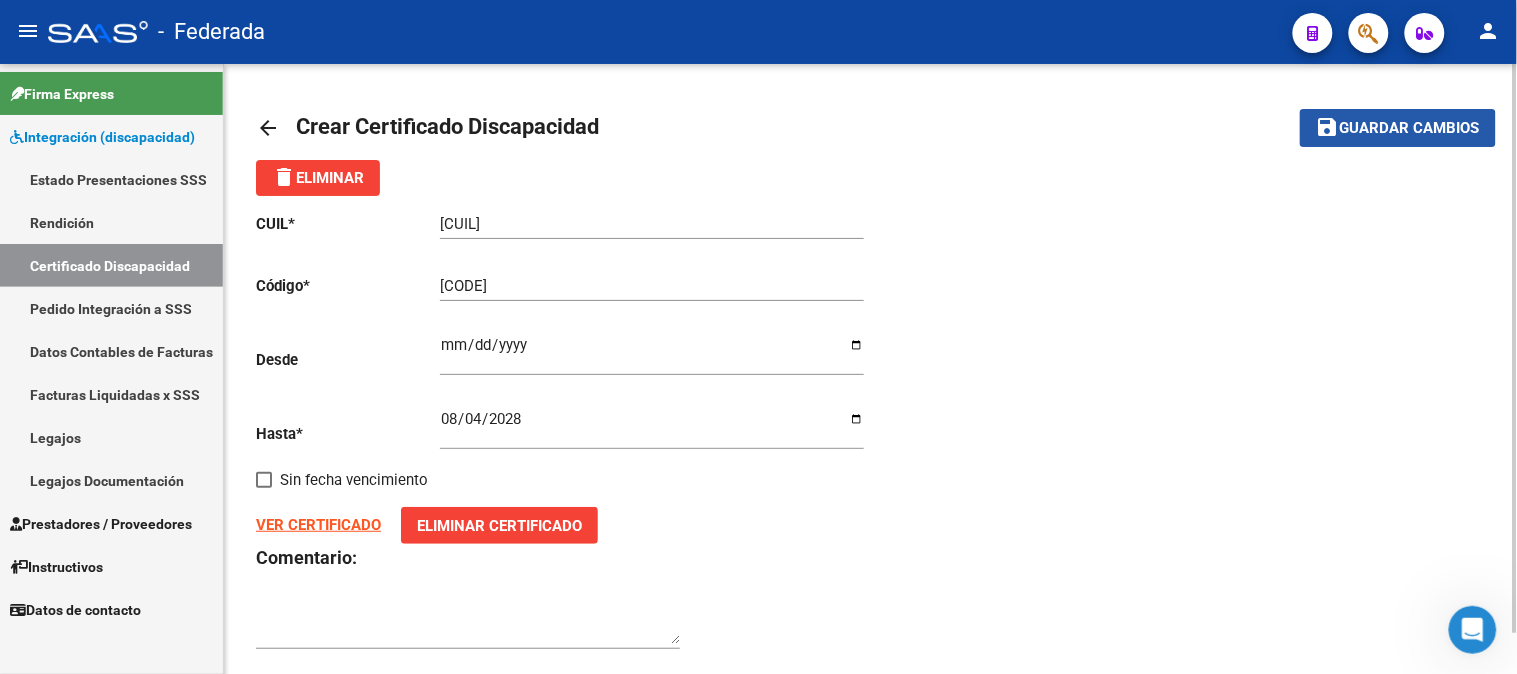 click on "Guardar cambios" 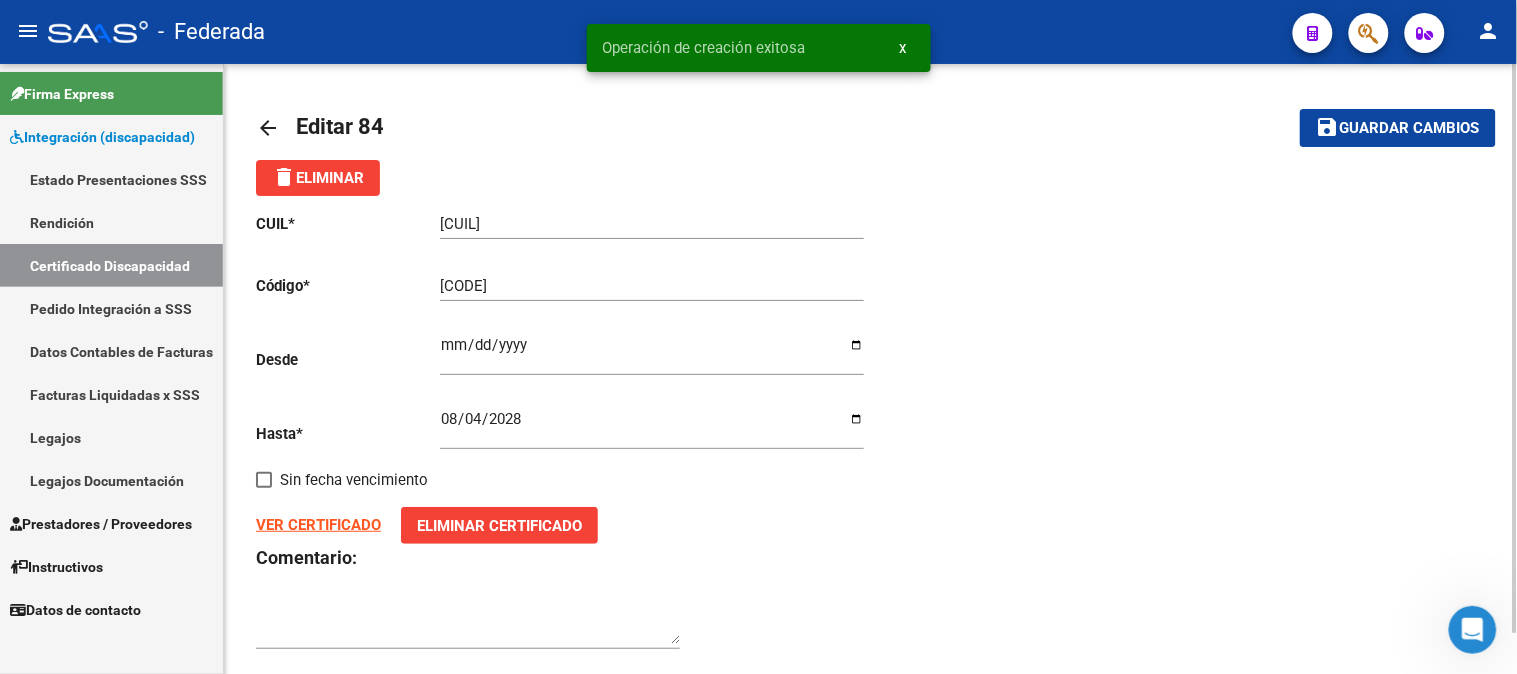 click on "Certificado Discapacidad" at bounding box center [111, 265] 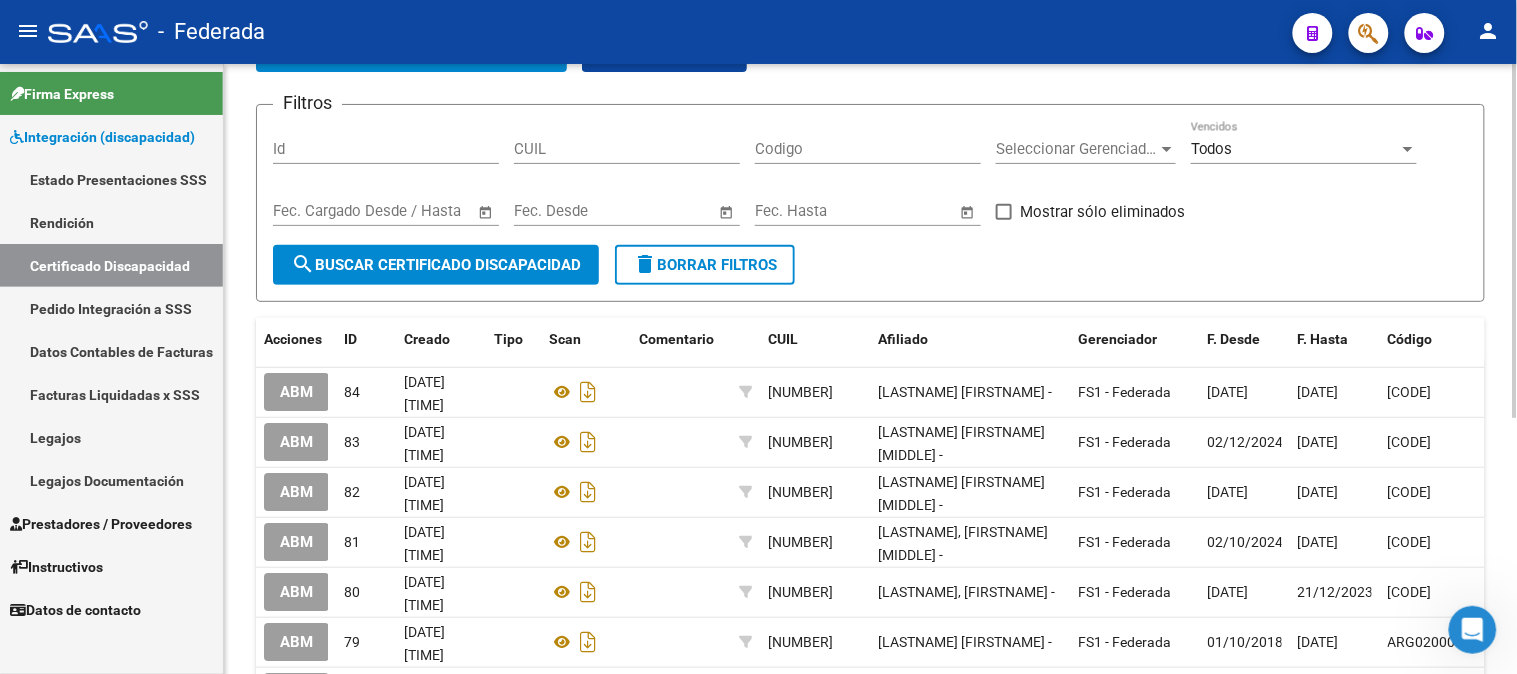 scroll, scrollTop: 222, scrollLeft: 0, axis: vertical 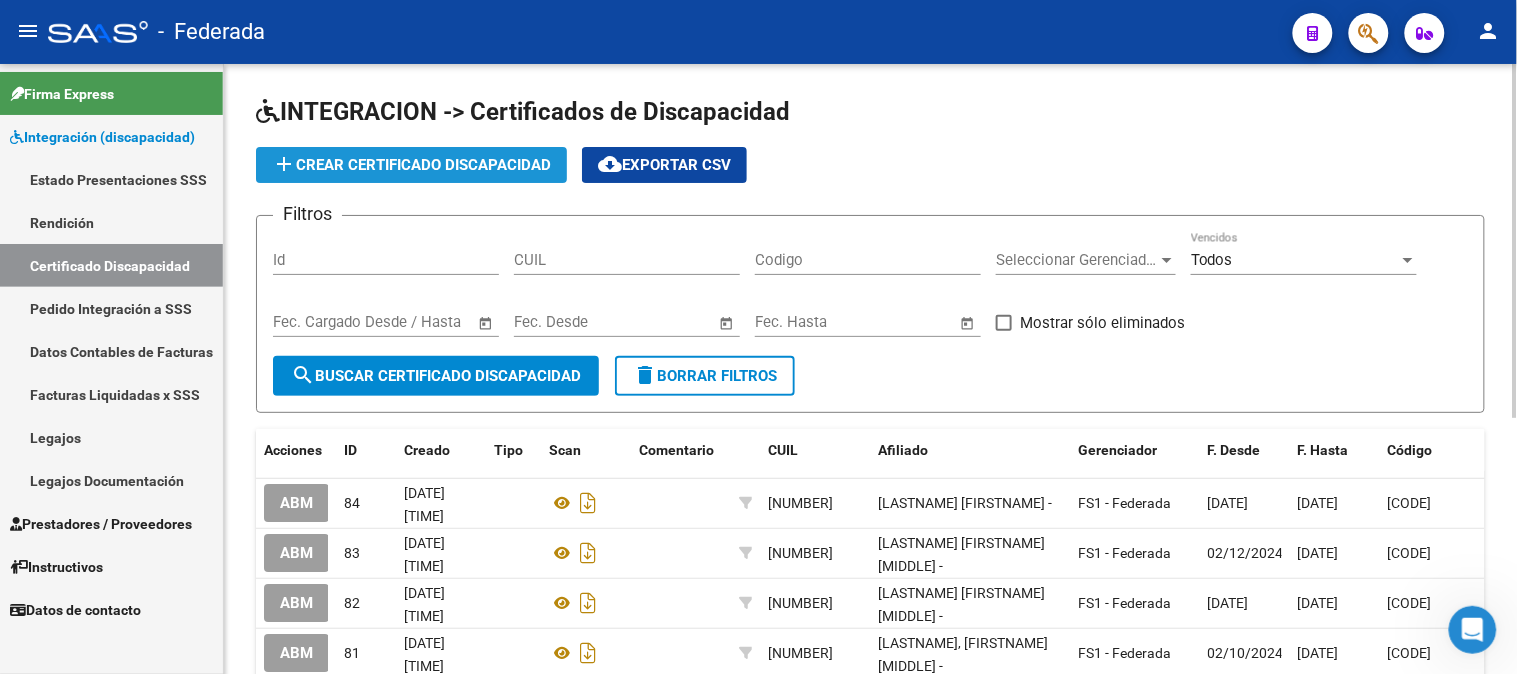 click on "add  Crear Certificado Discapacidad" 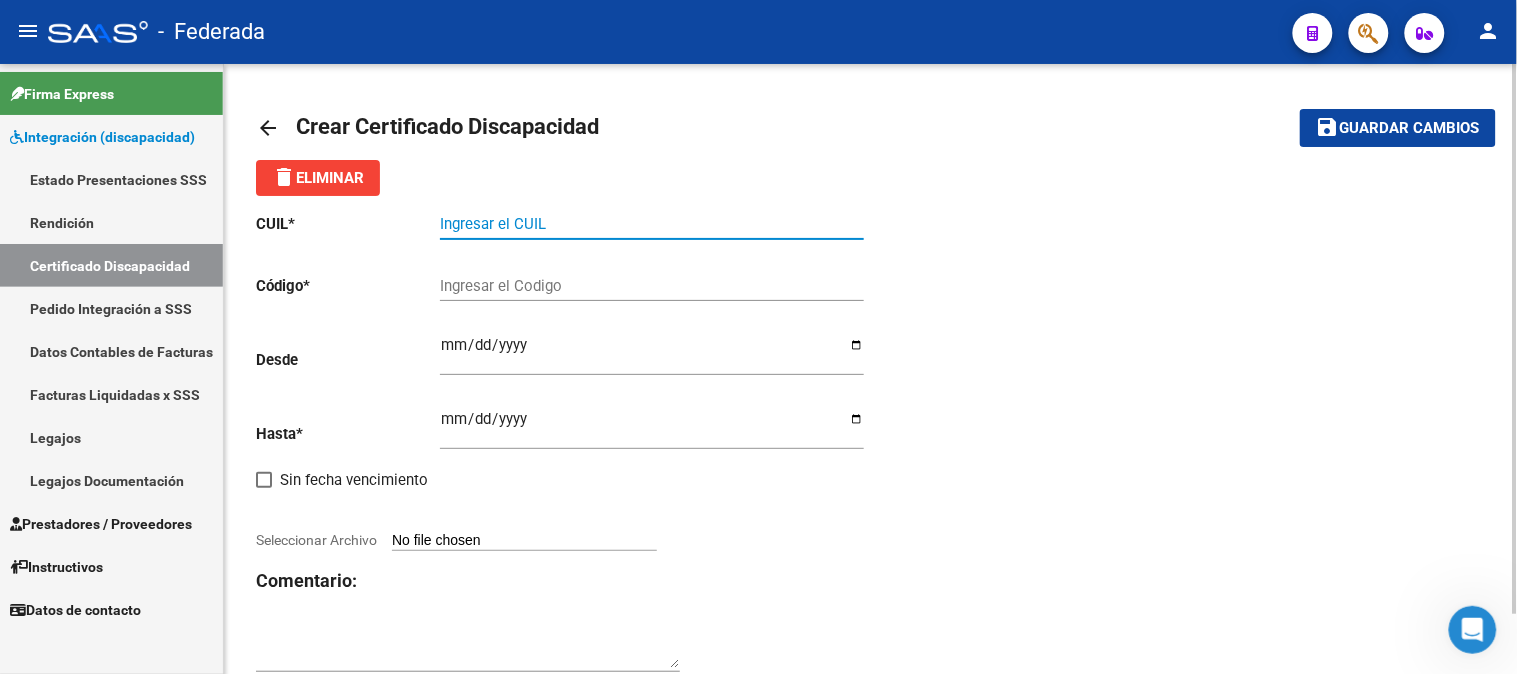 click on "Ingresar el CUIL" at bounding box center (652, 224) 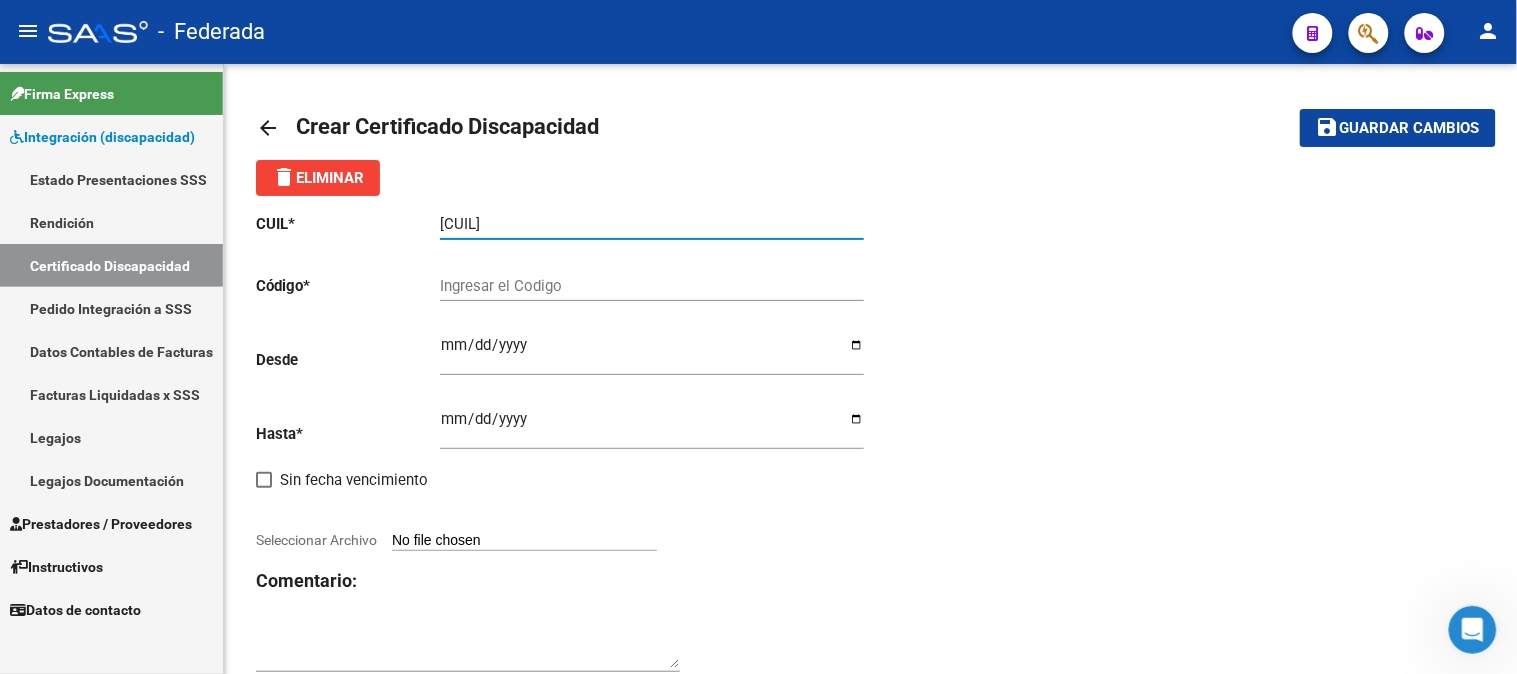 type on "[CUIL]" 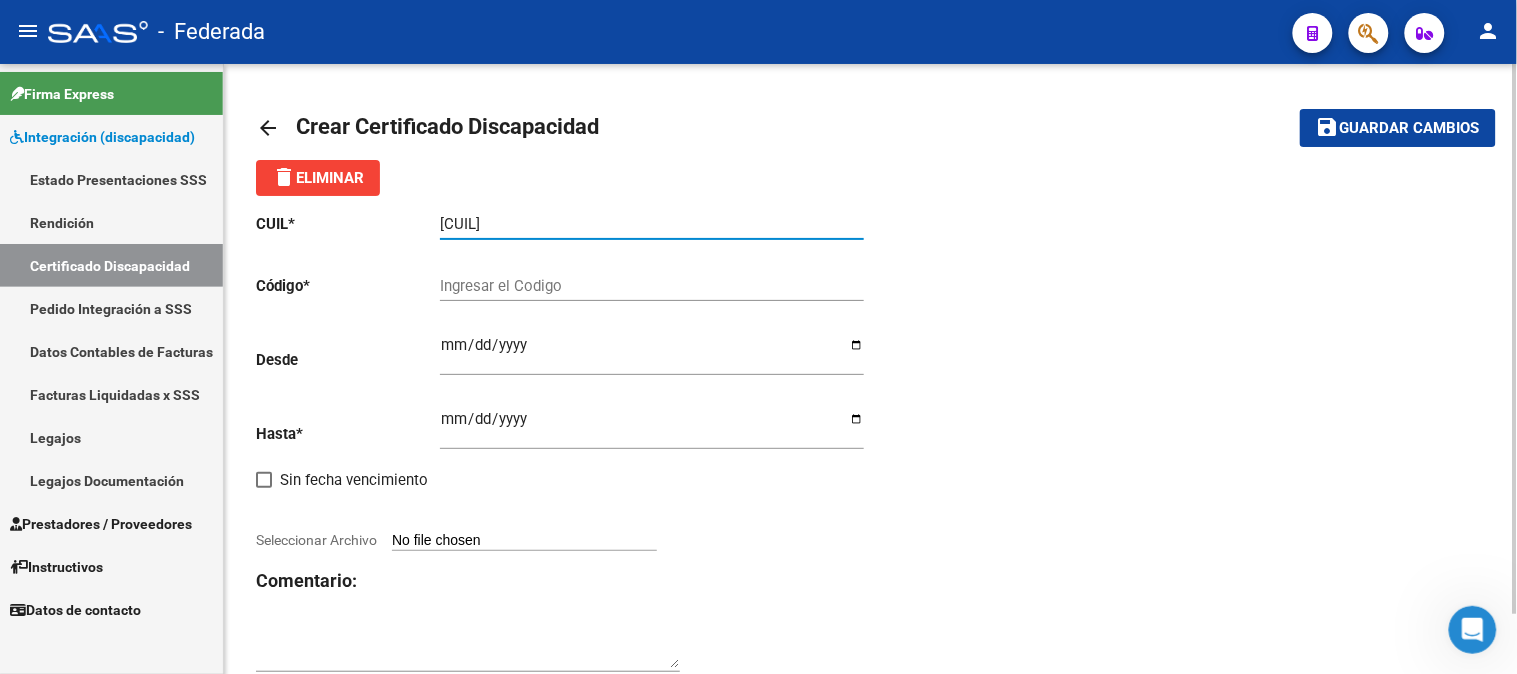 click on "Ingresar el Codigo" at bounding box center [652, 286] 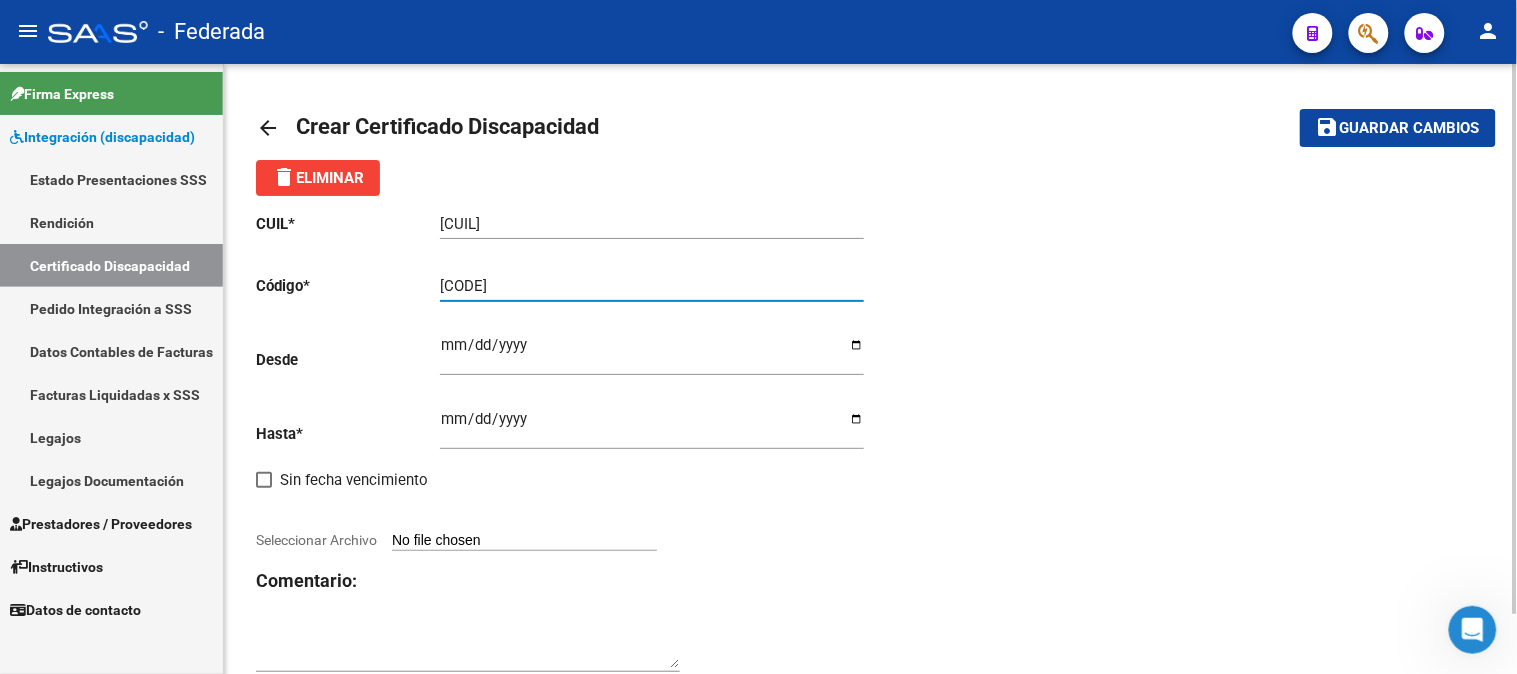 click on "[CODE]" at bounding box center [652, 286] 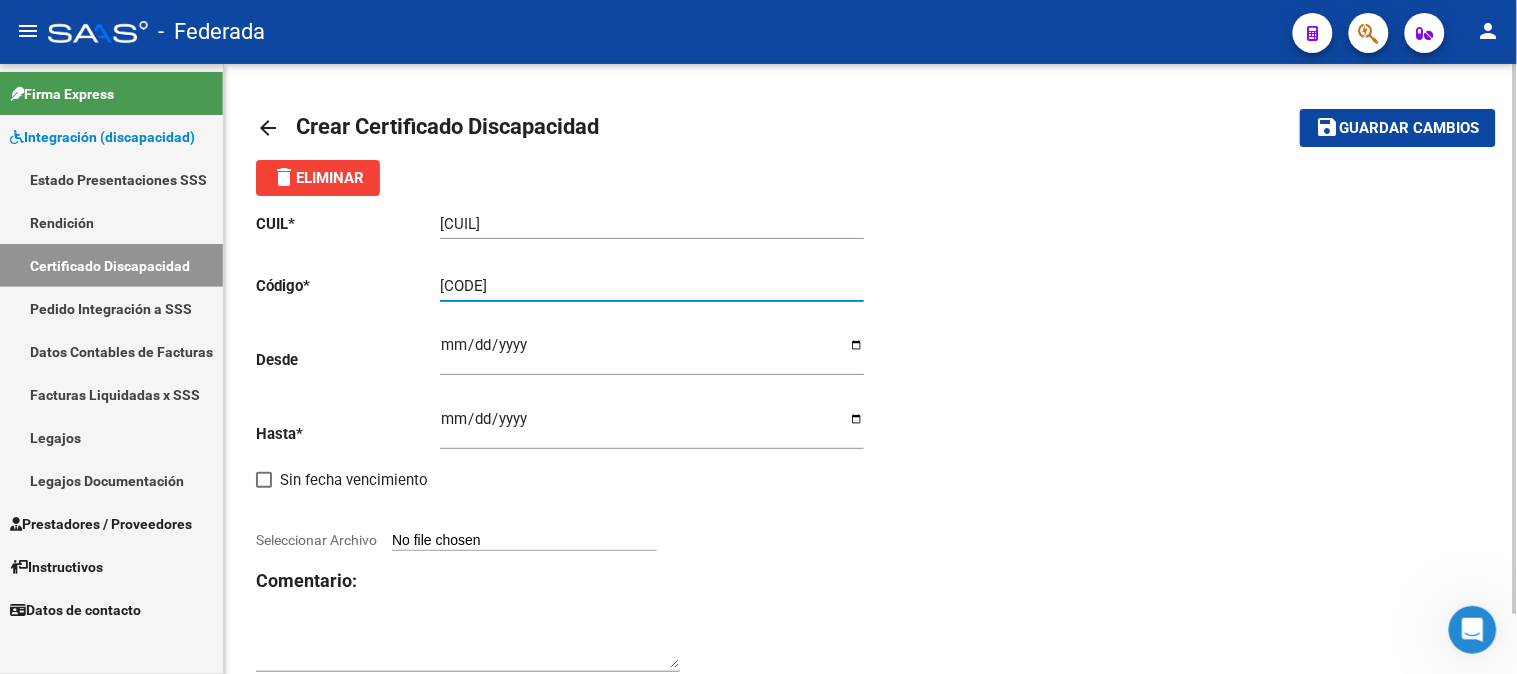 type on "[CODE]" 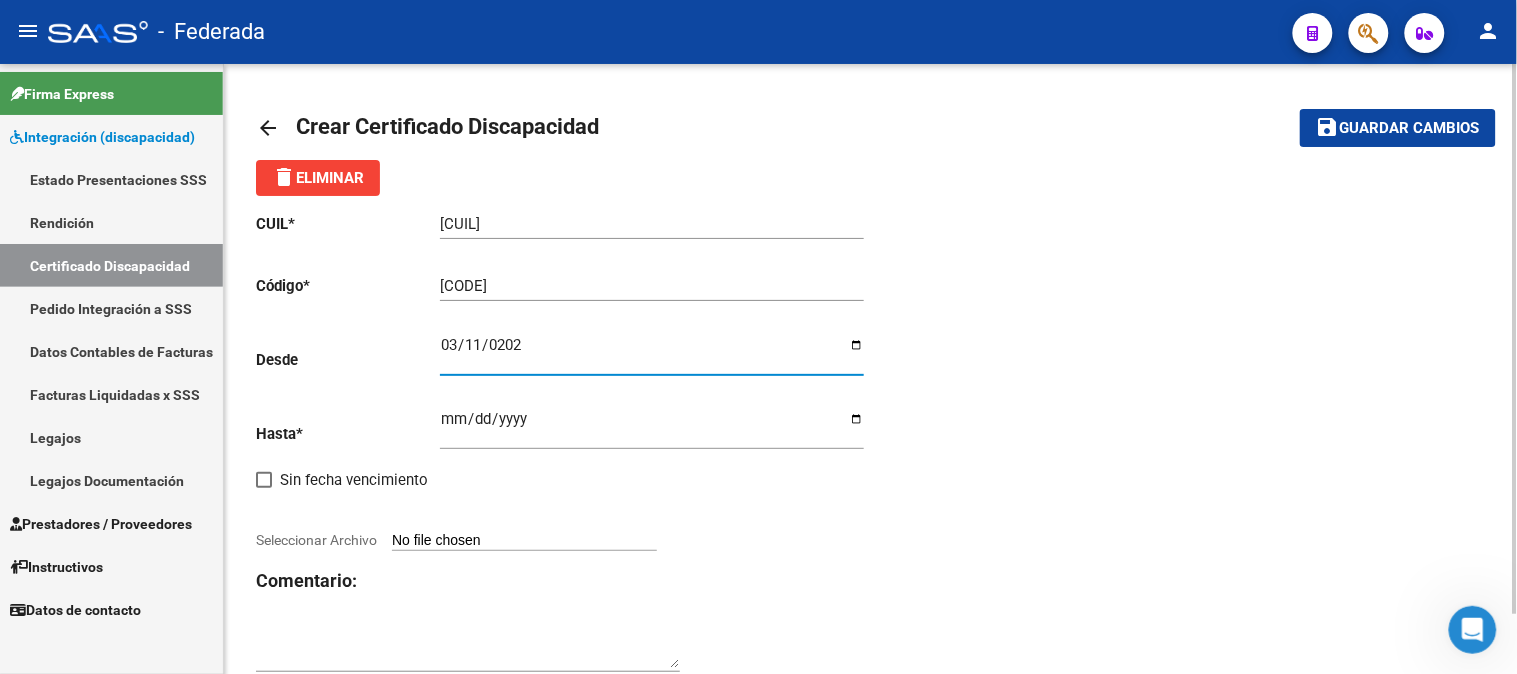 type on "[DATE]" 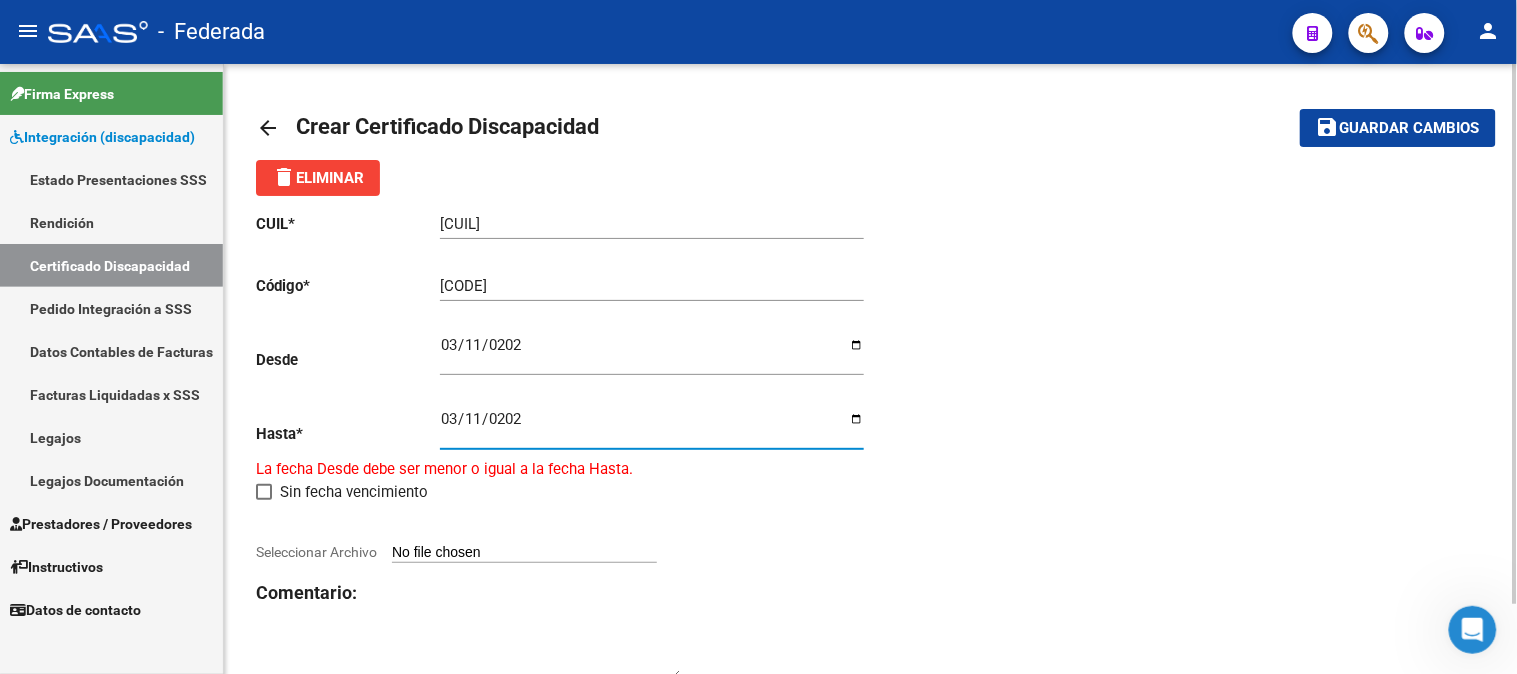 type on "[DATE]" 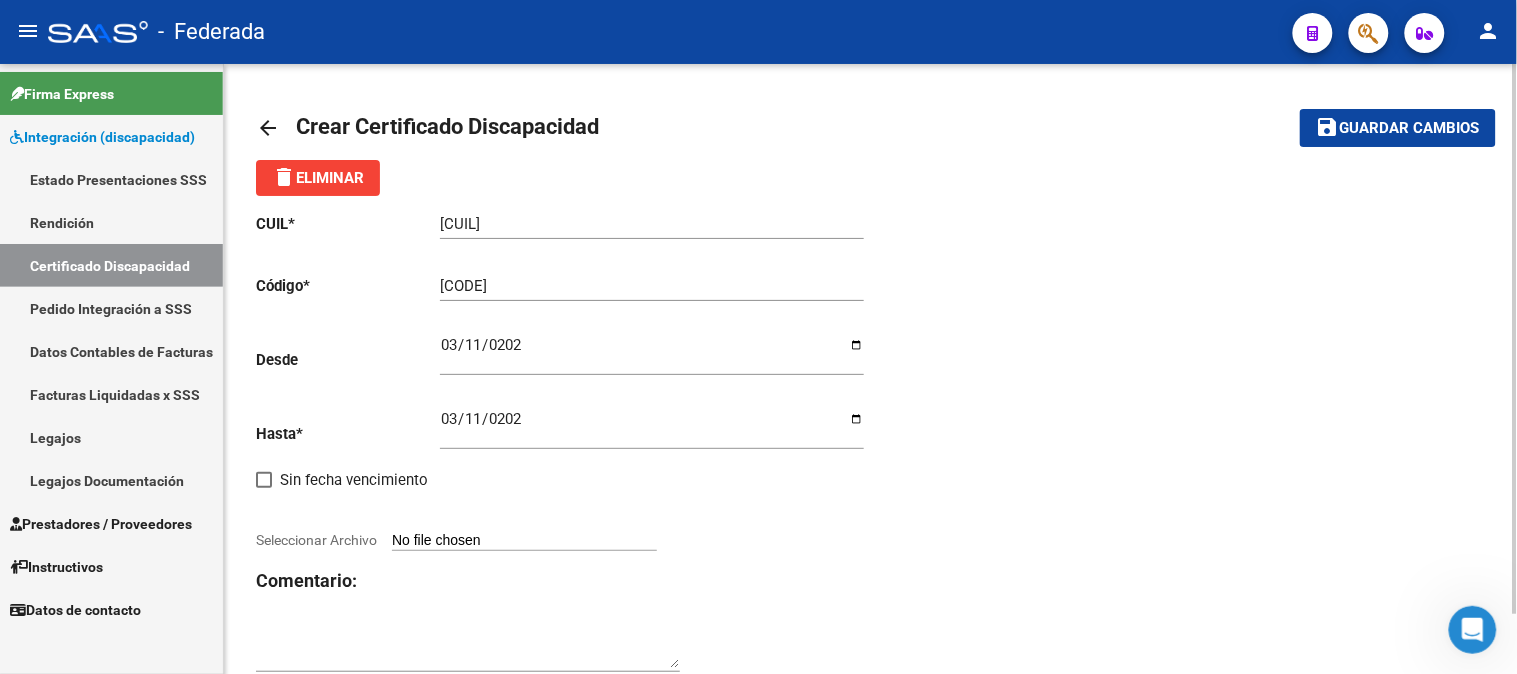 click on "CUIL  *   [CUIL] Ingresar el CUIL  Código  *   [CODE] Ingresar el Codigo  Desde    Ingresar fec. Desde  Hasta  *   Ingresar fec. Hasta     Sin fecha vencimiento        Seleccionar Archivo Comentario:" 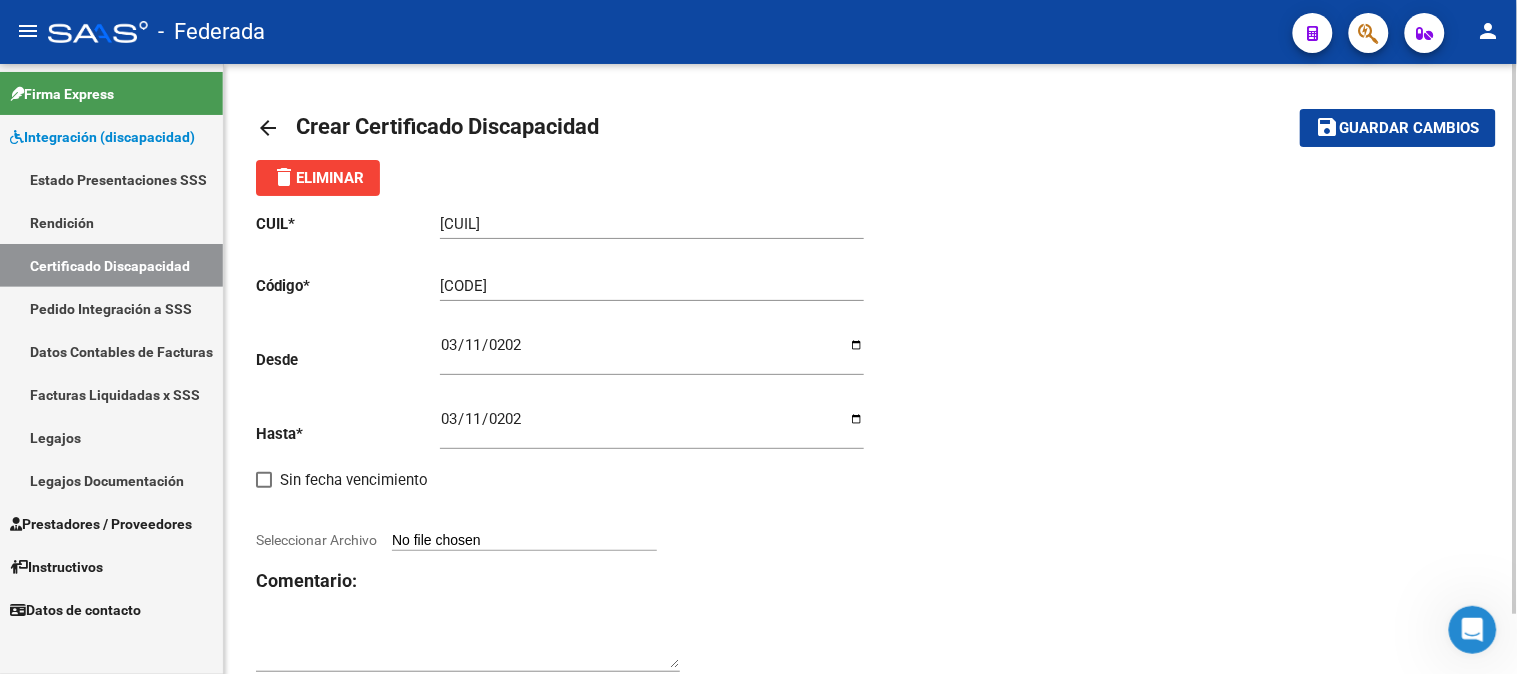 click on "Seleccionar Archivo" at bounding box center (524, 541) 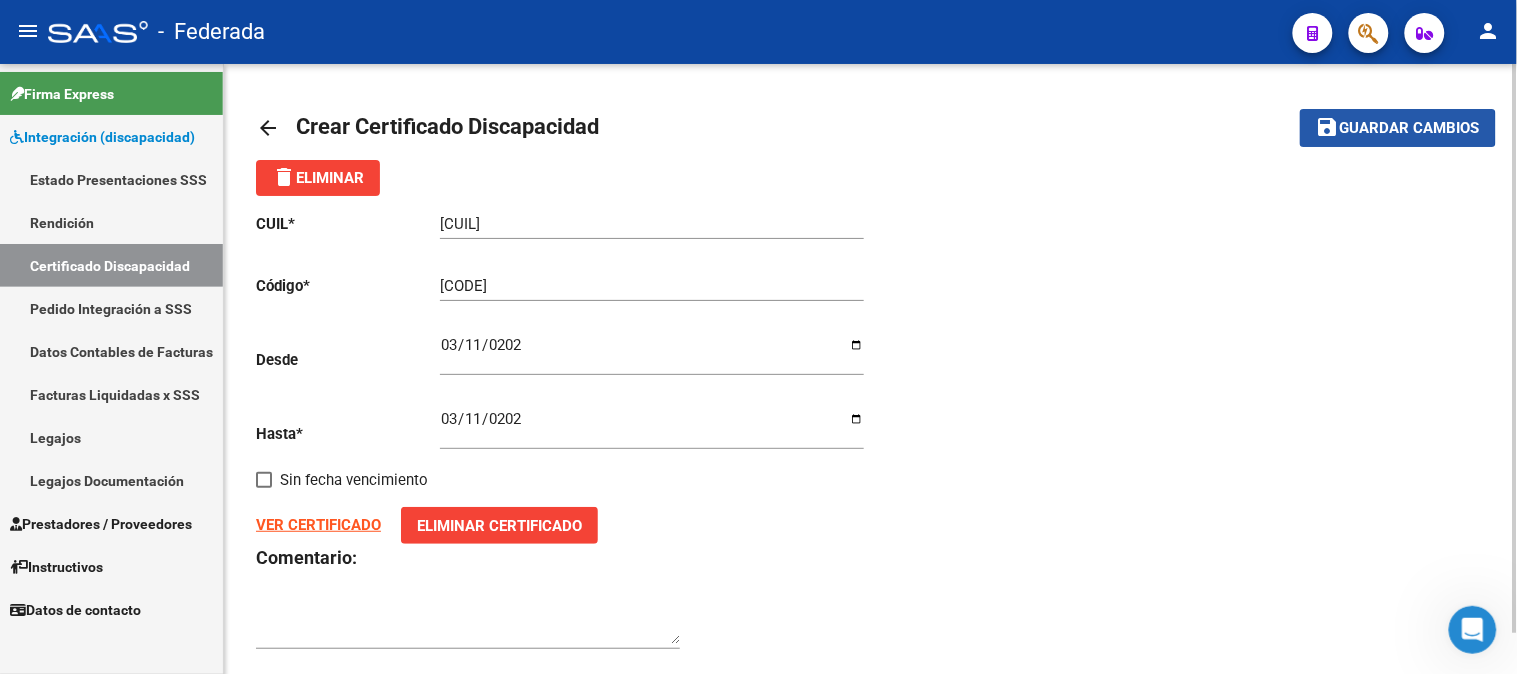 click on "Guardar cambios" 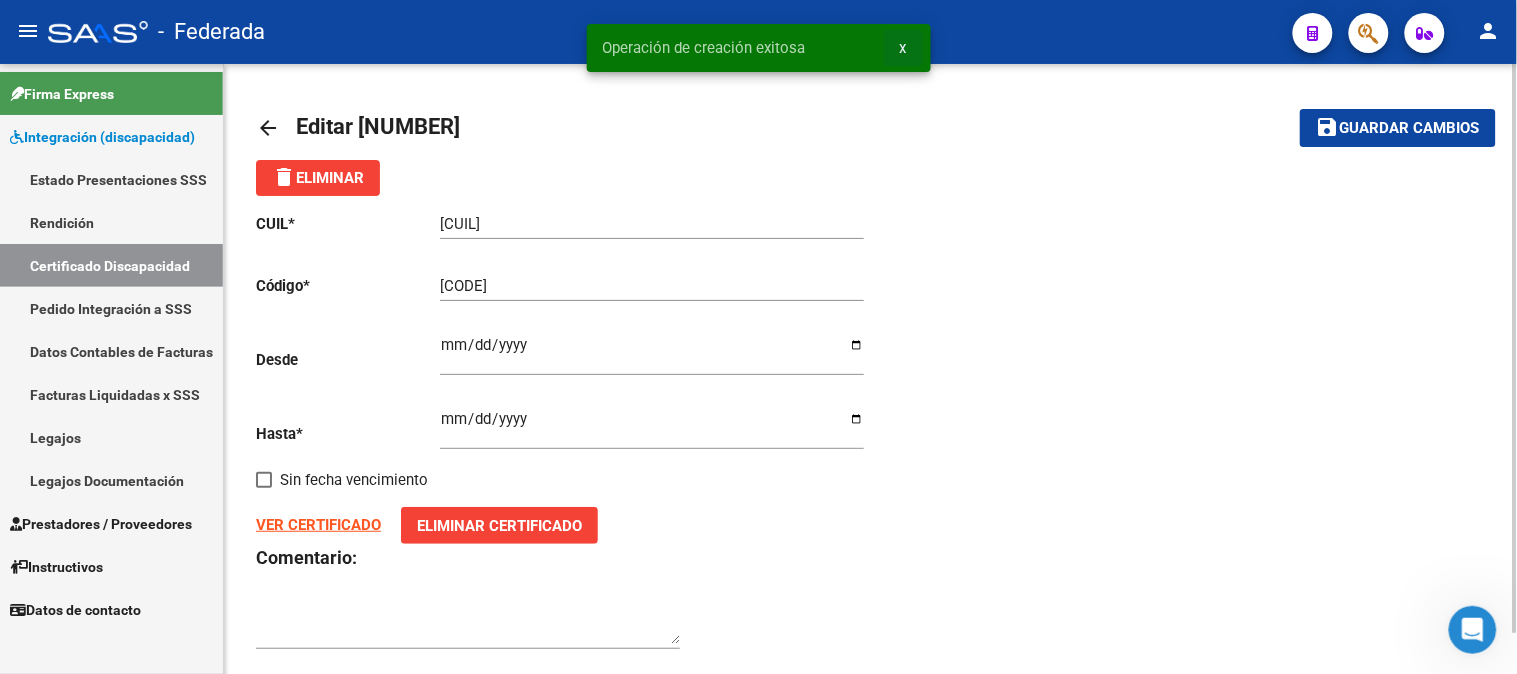 click on "x" at bounding box center [903, 48] 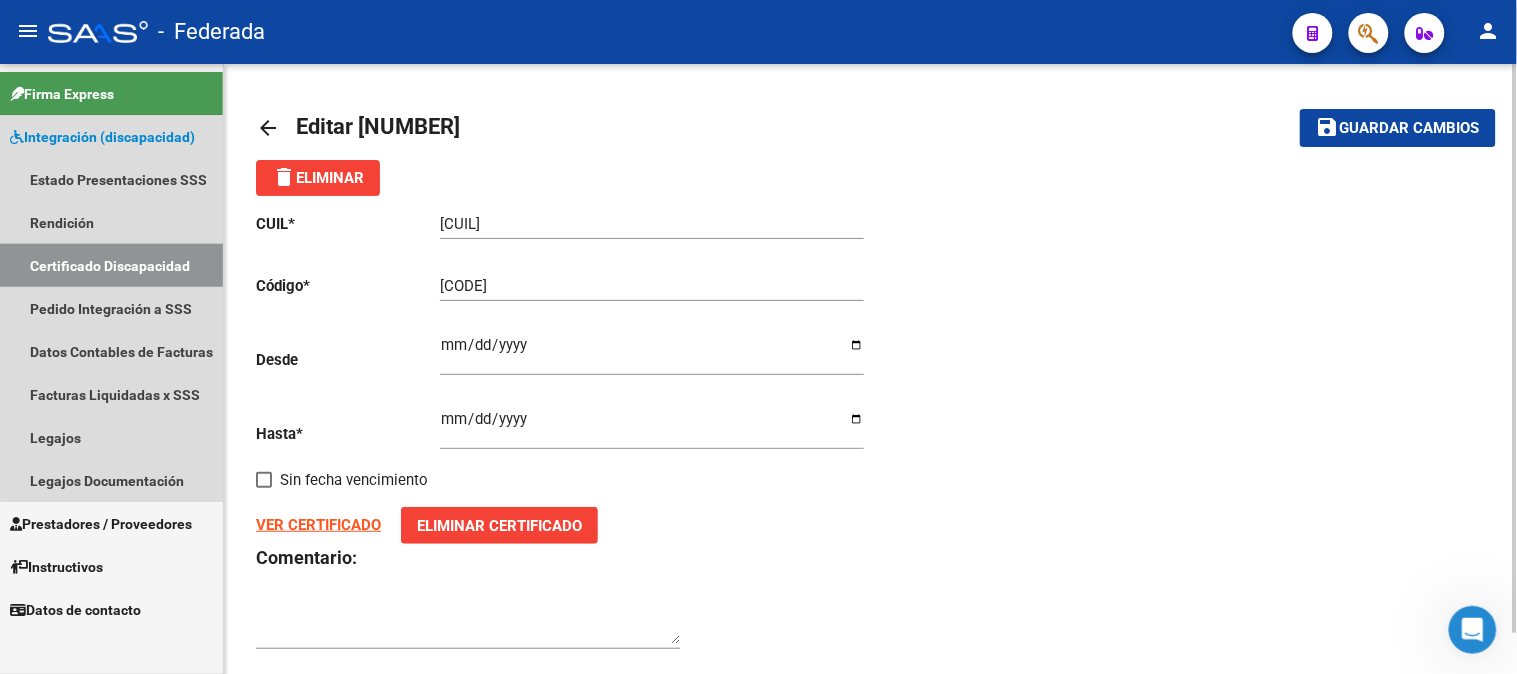 click on "Certificado Discapacidad" at bounding box center (111, 265) 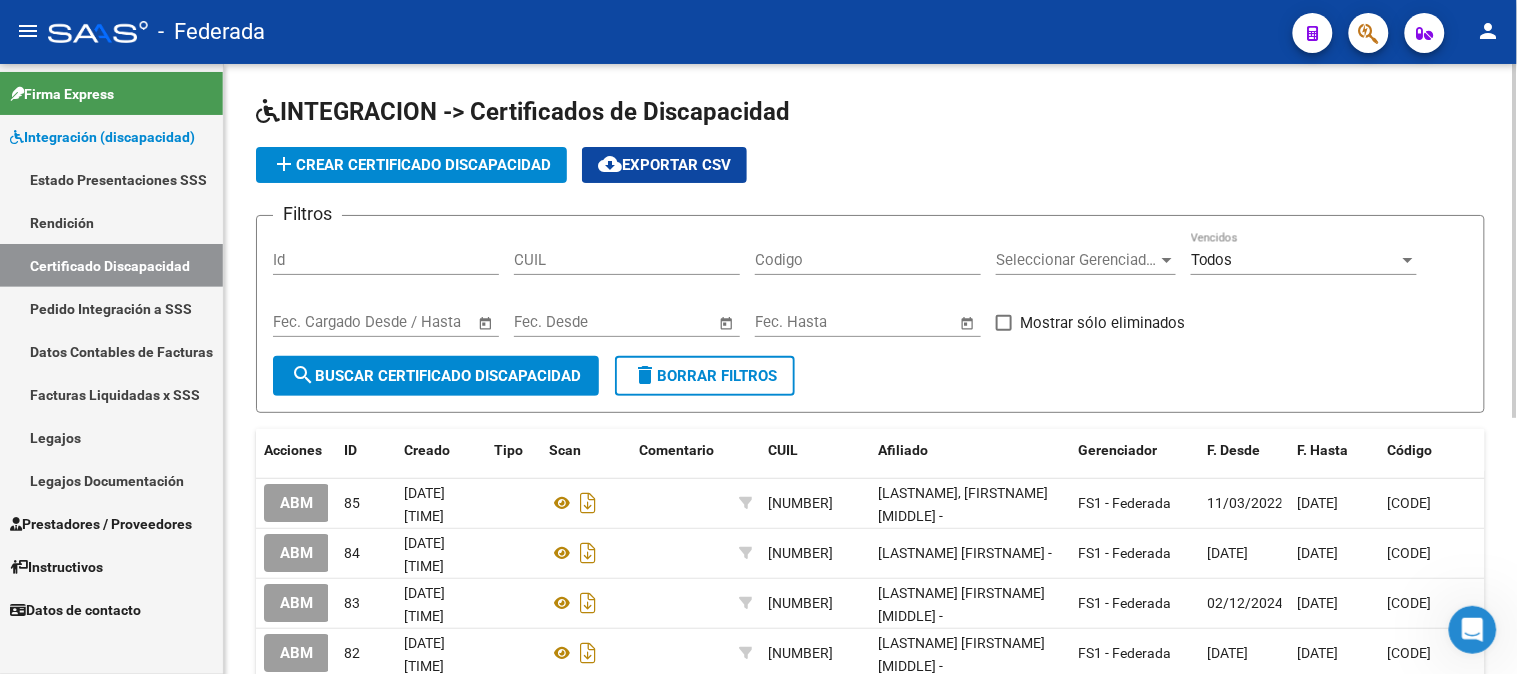 click on "add  Crear Certificado Discapacidad" 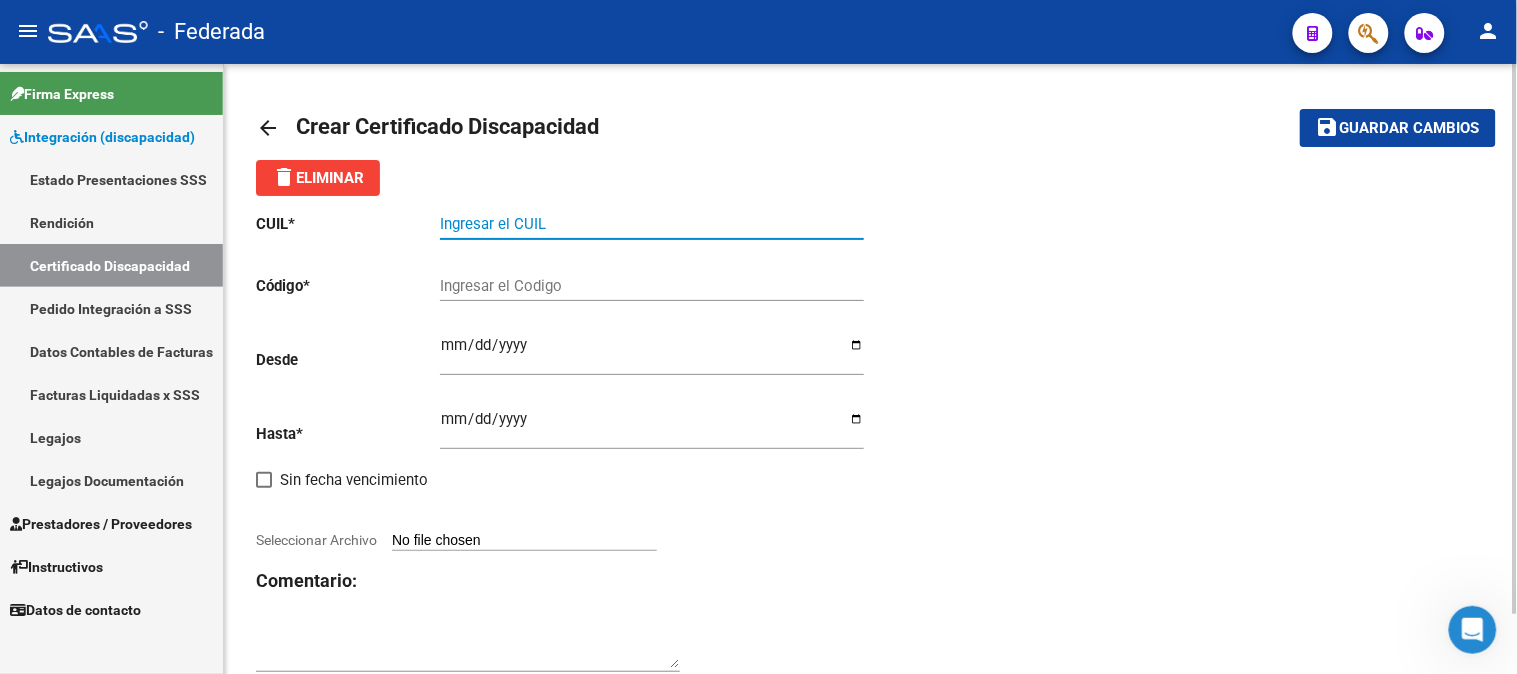 click on "Ingresar el CUIL" at bounding box center [652, 224] 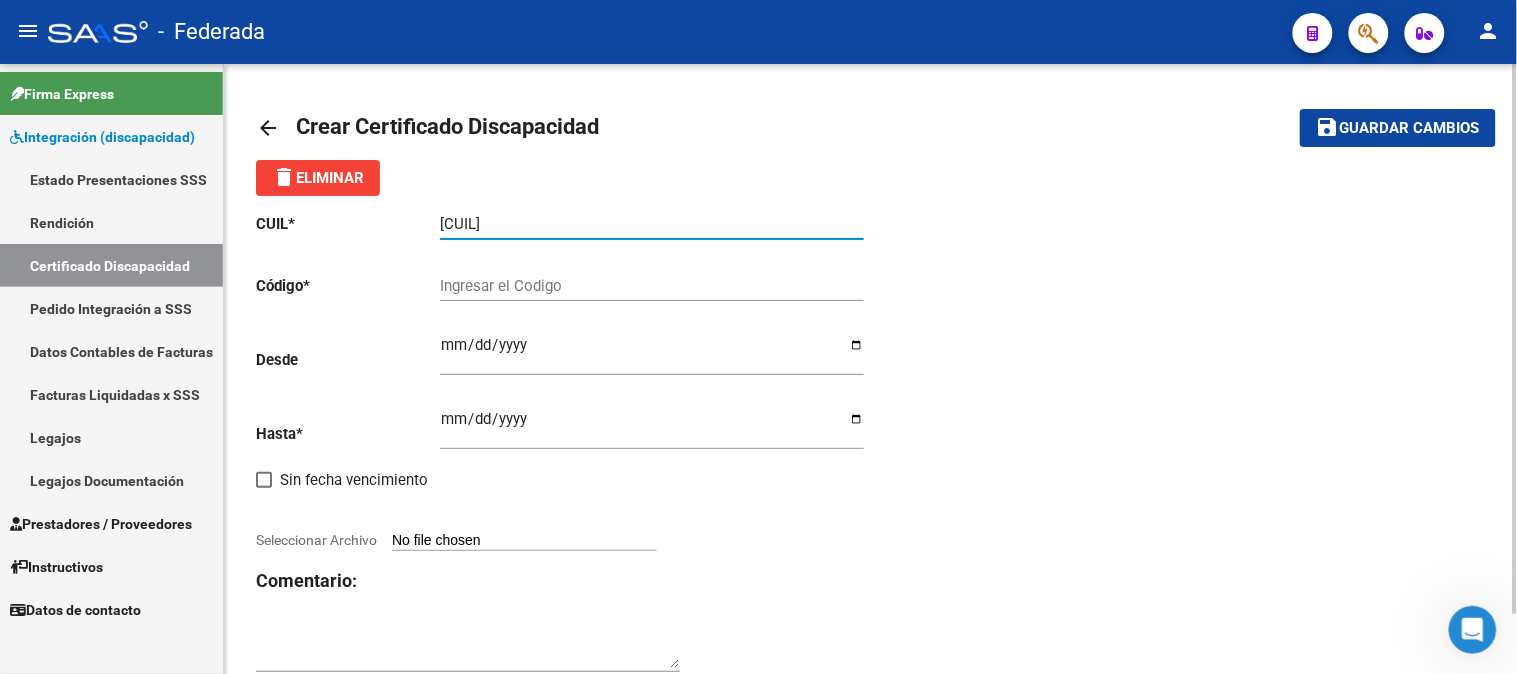 type on "[CUIL]" 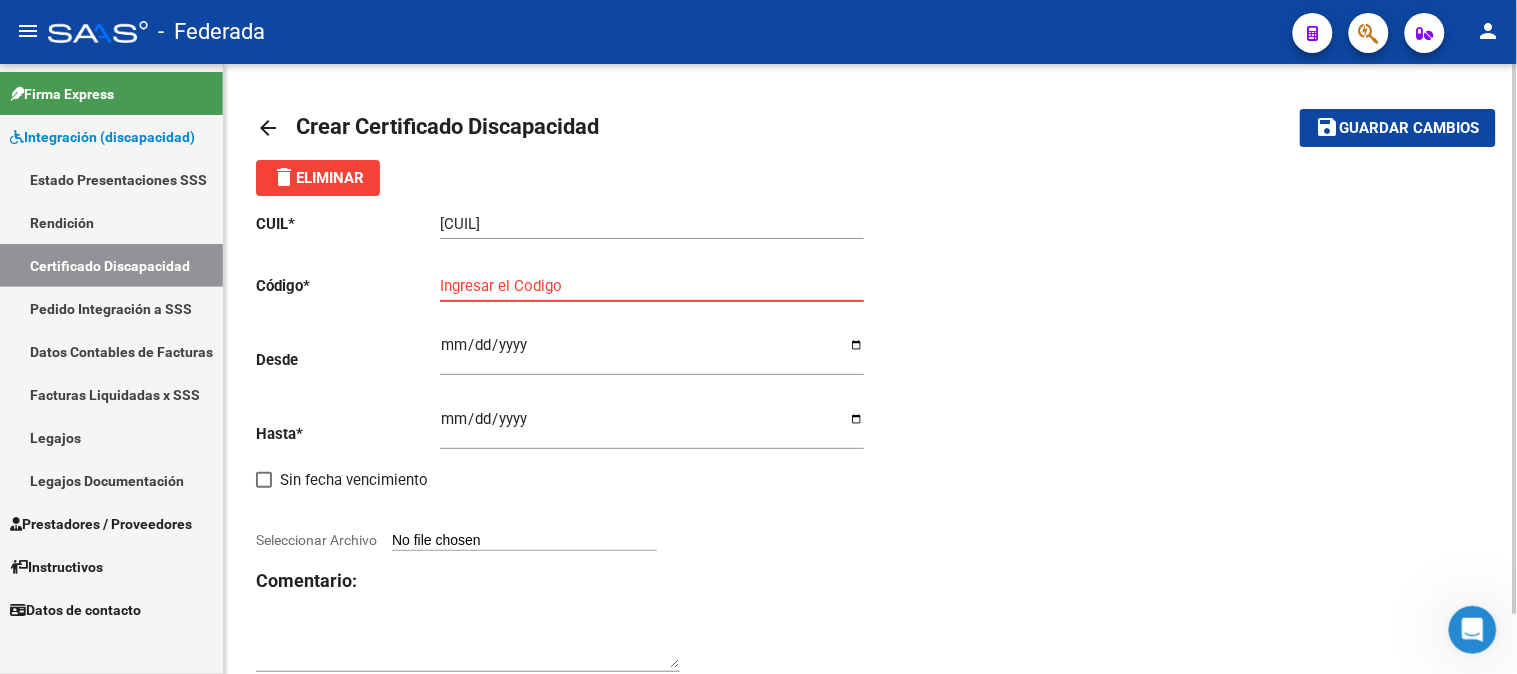 paste on "[CODE]" 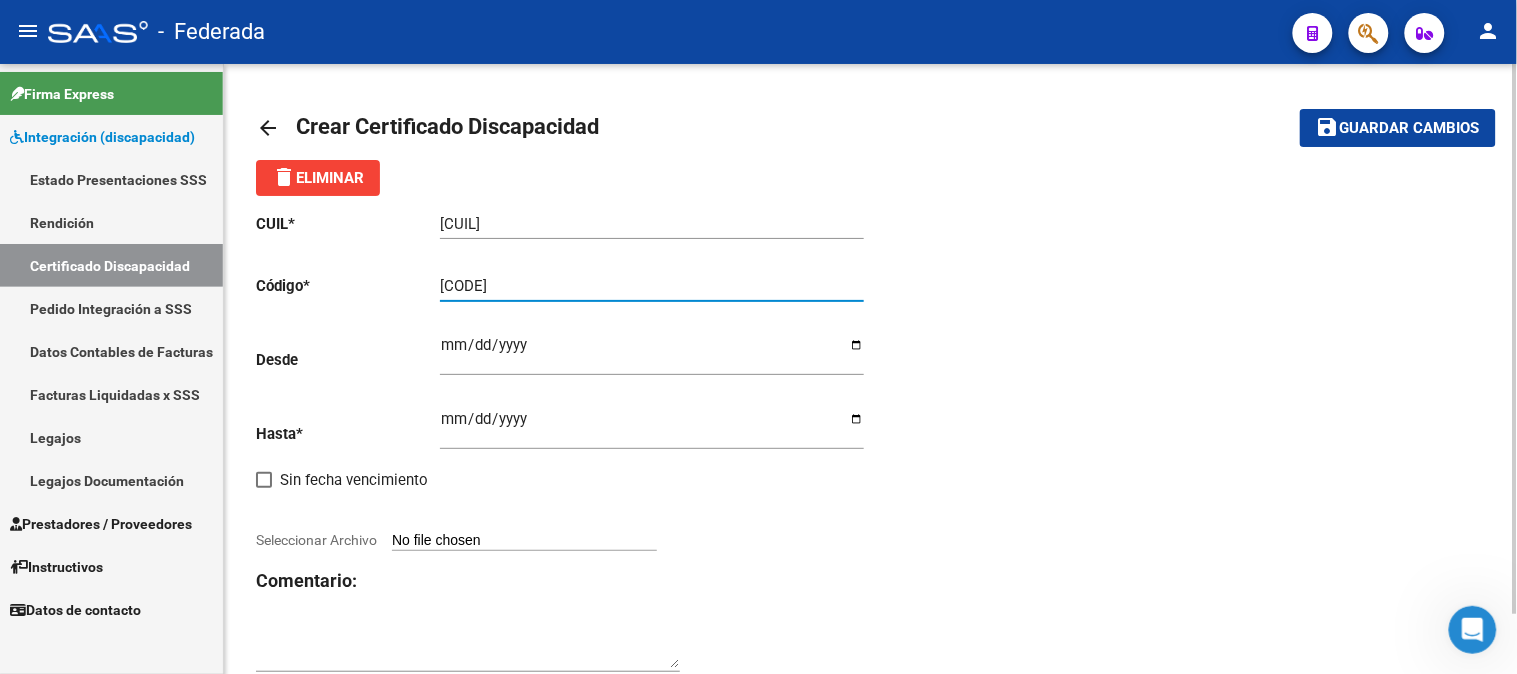 click on "[CODE]" at bounding box center [652, 286] 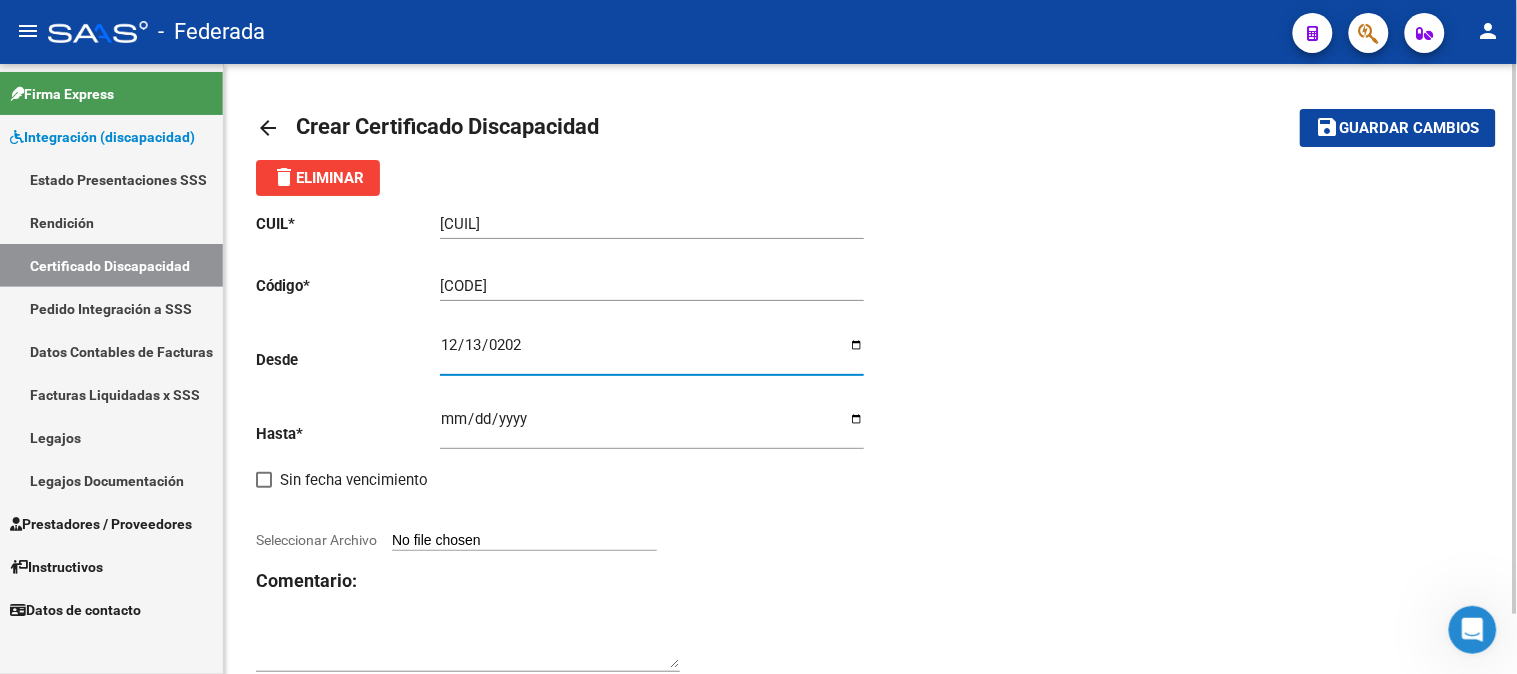 type on "[DATE]" 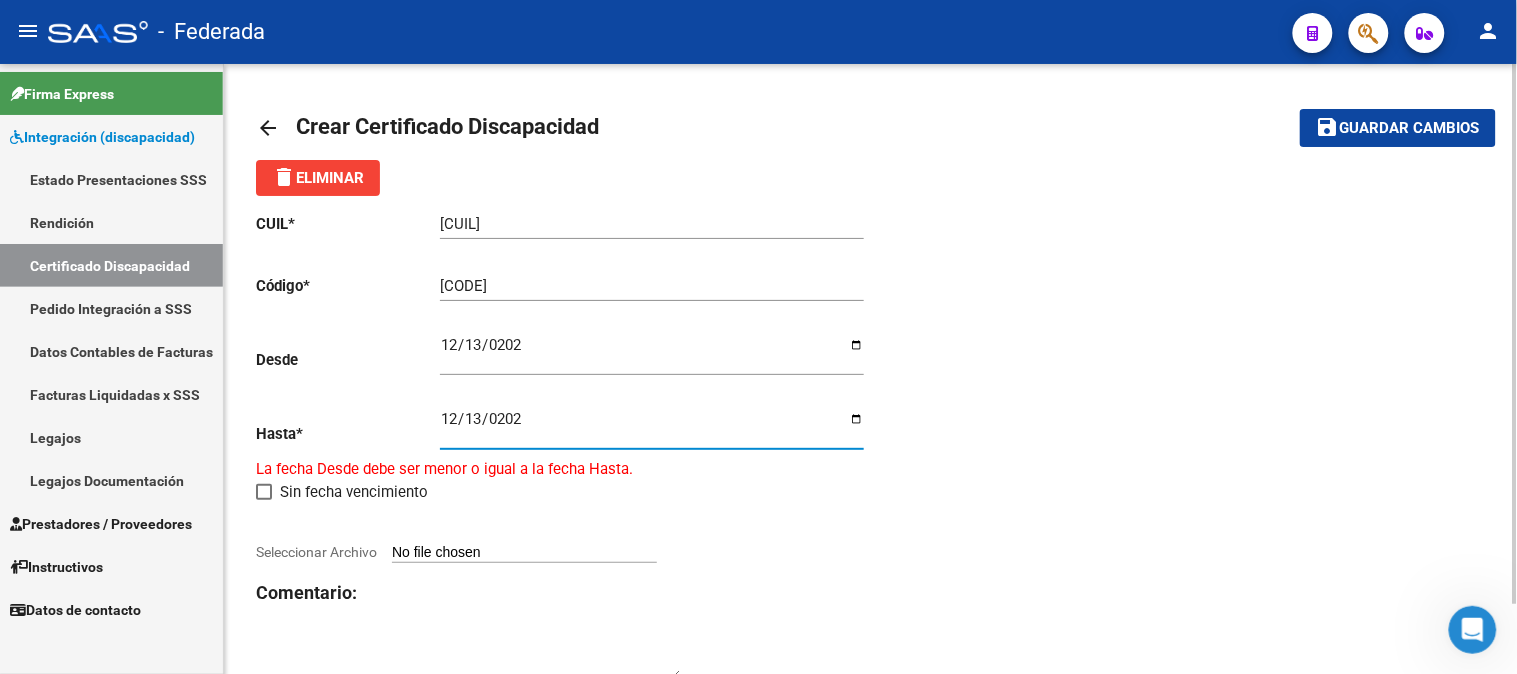 type on "[DATE]" 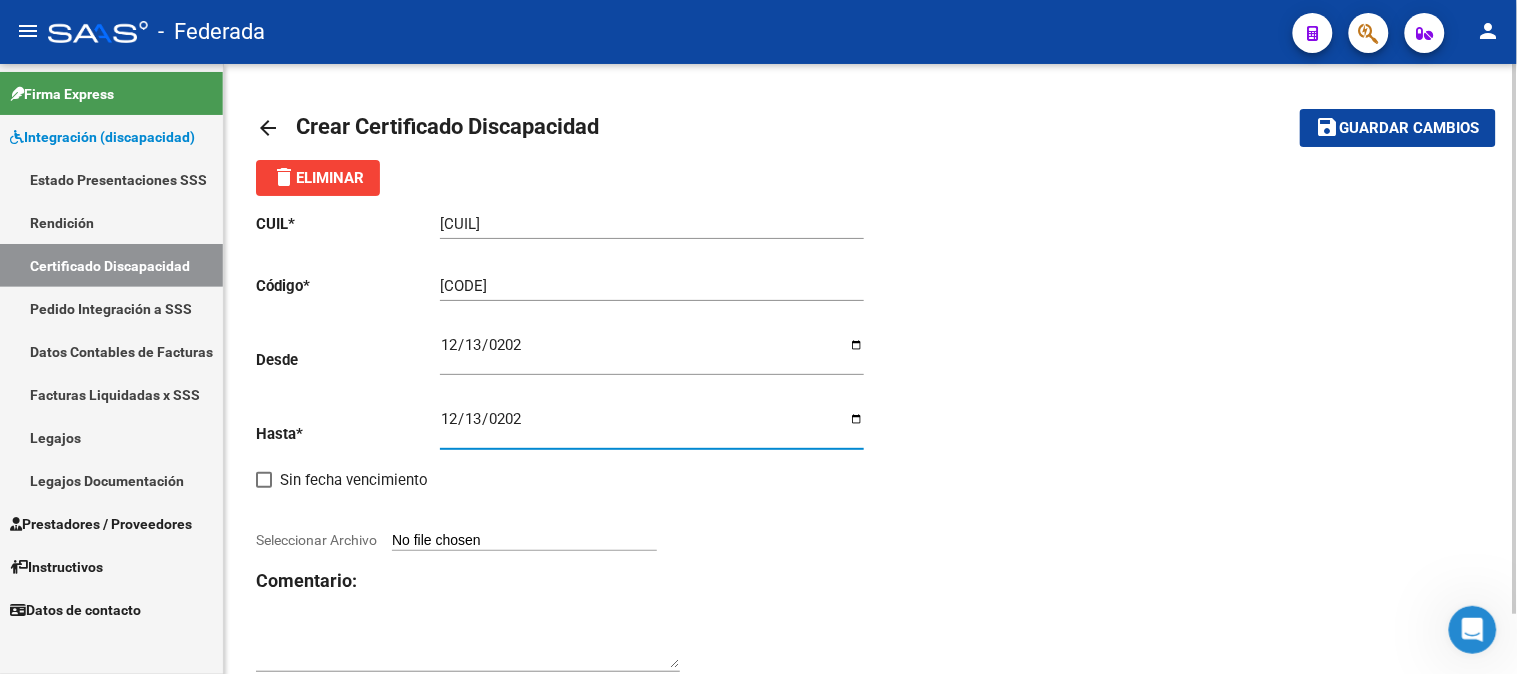 click 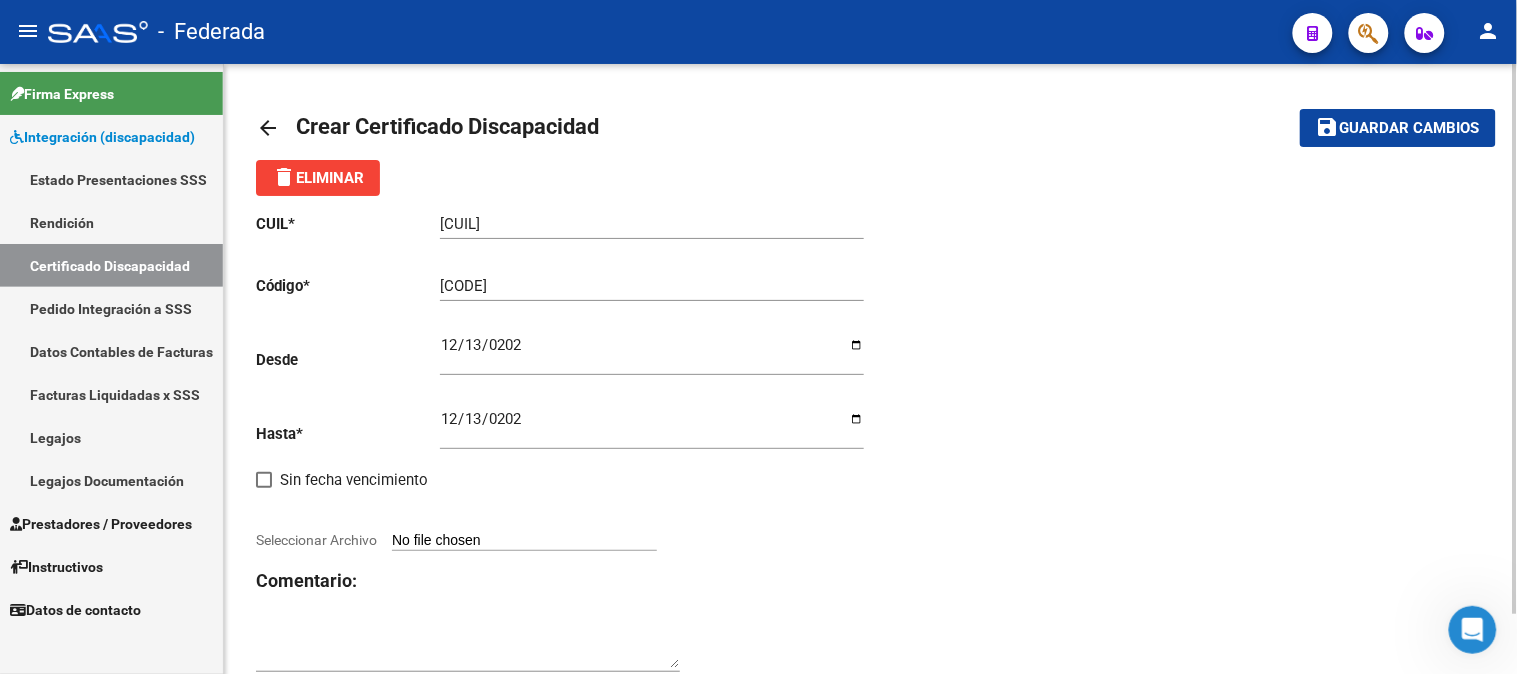 click on "Seleccionar Archivo" at bounding box center (524, 541) 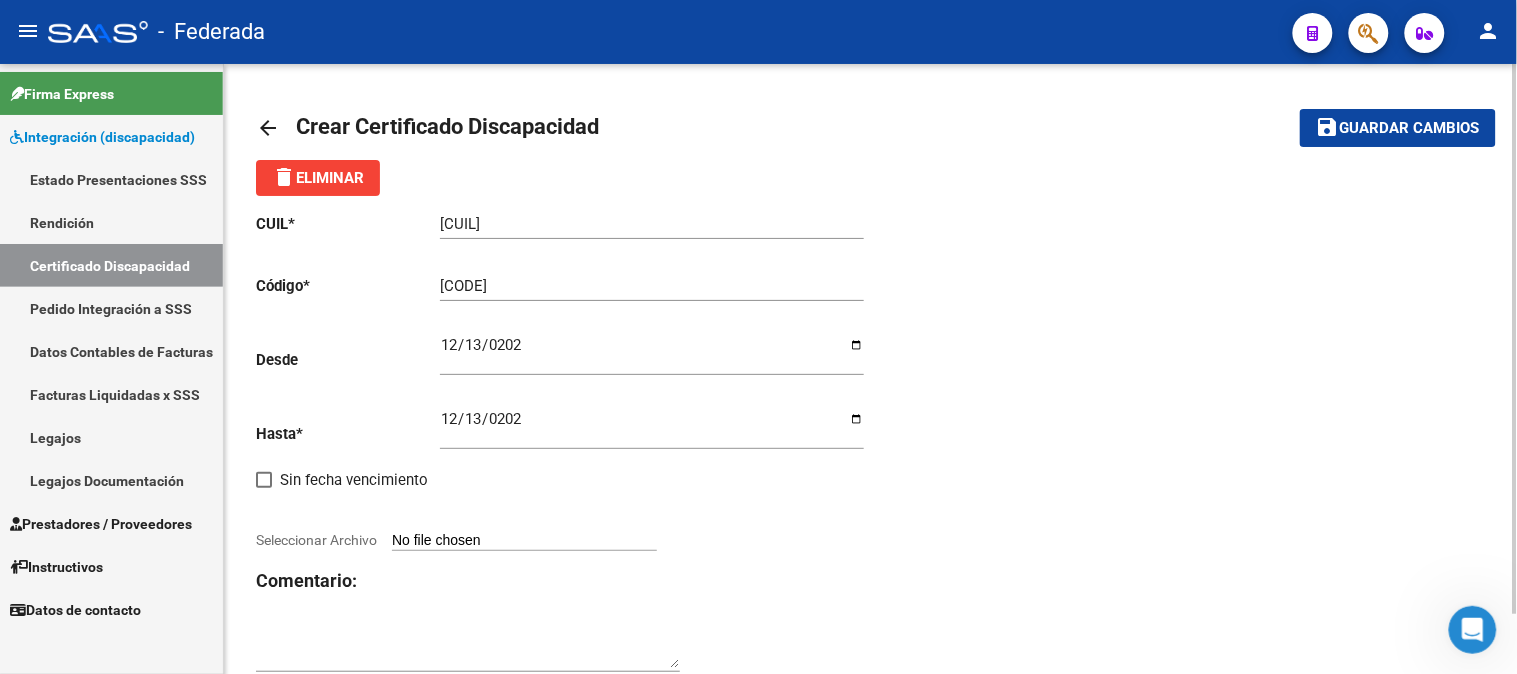 click on "Seleccionar Archivo" at bounding box center [524, 541] 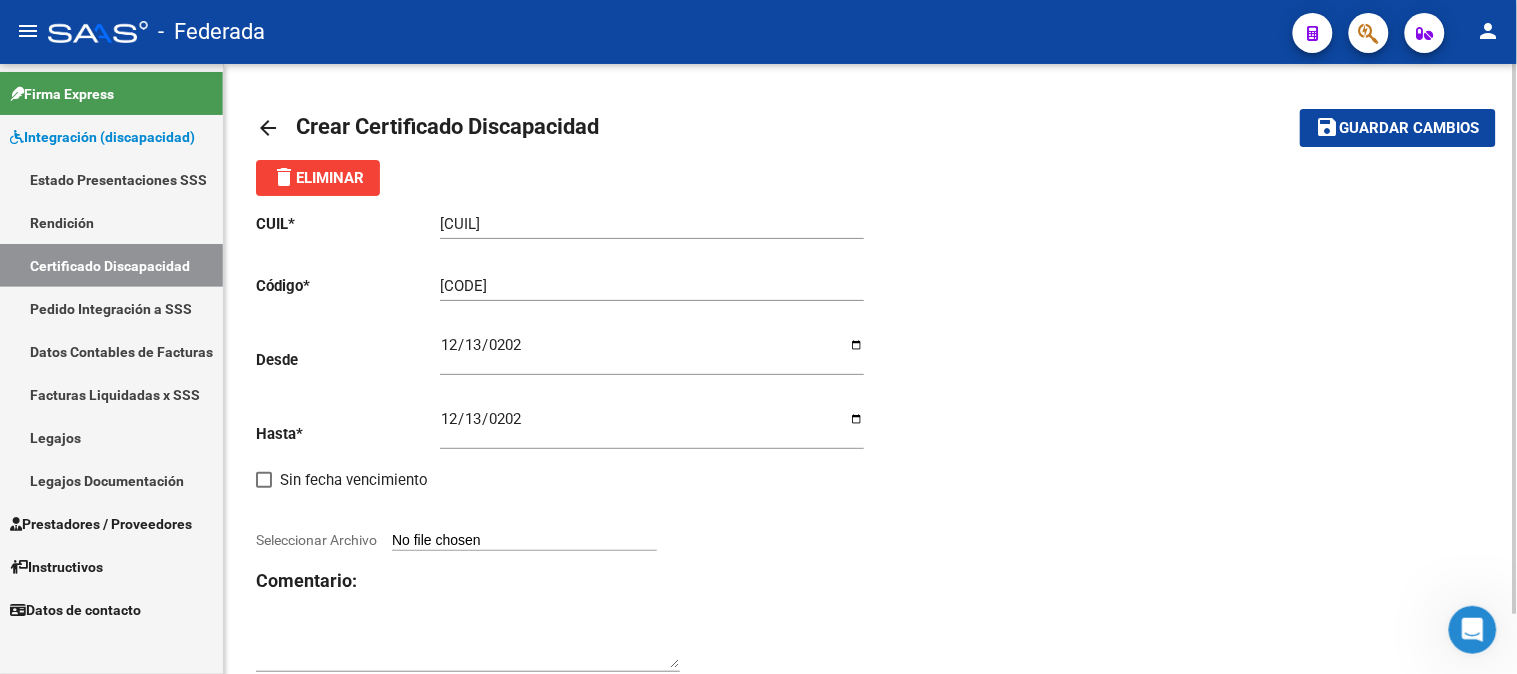 type on "C:\fakepath\[NUMBER] [LASTNAME] [FIRSTNAME].pdf" 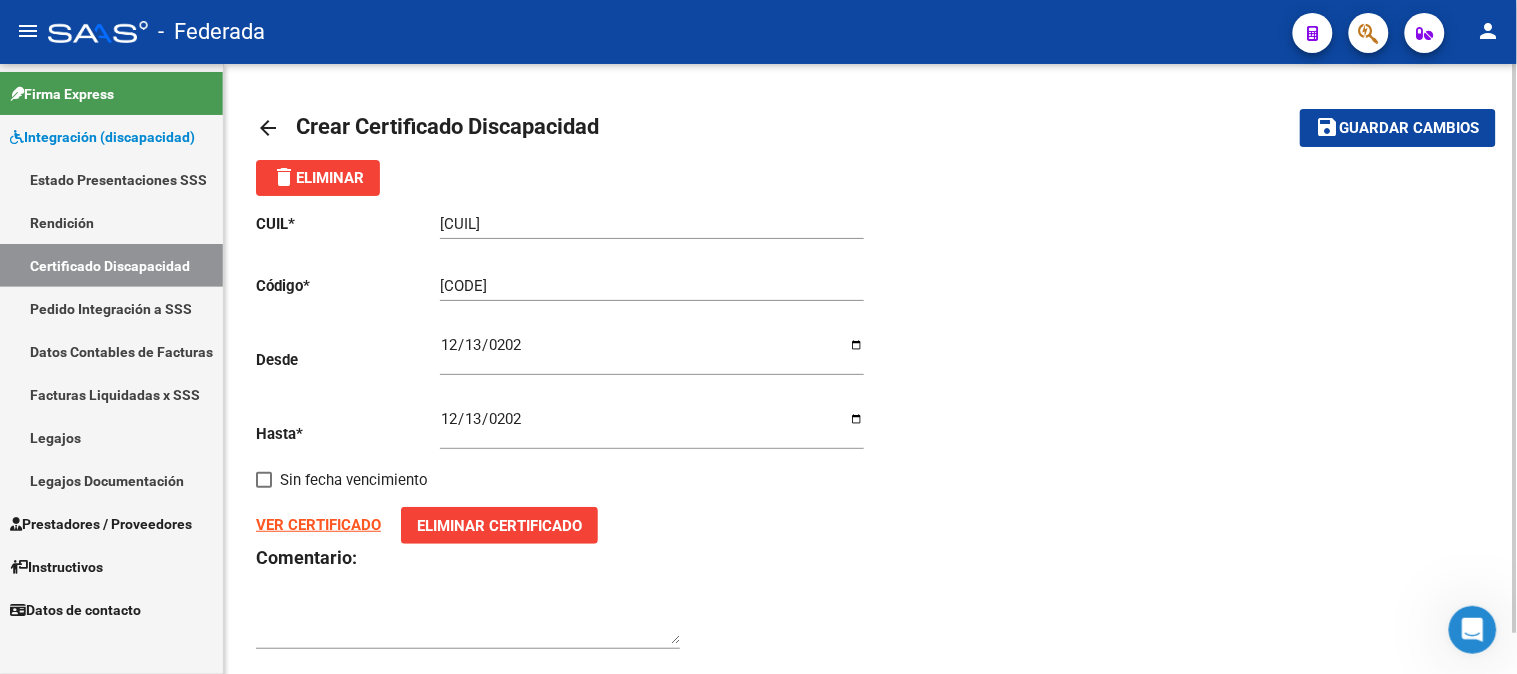 click on "VER CERTIFICADO" 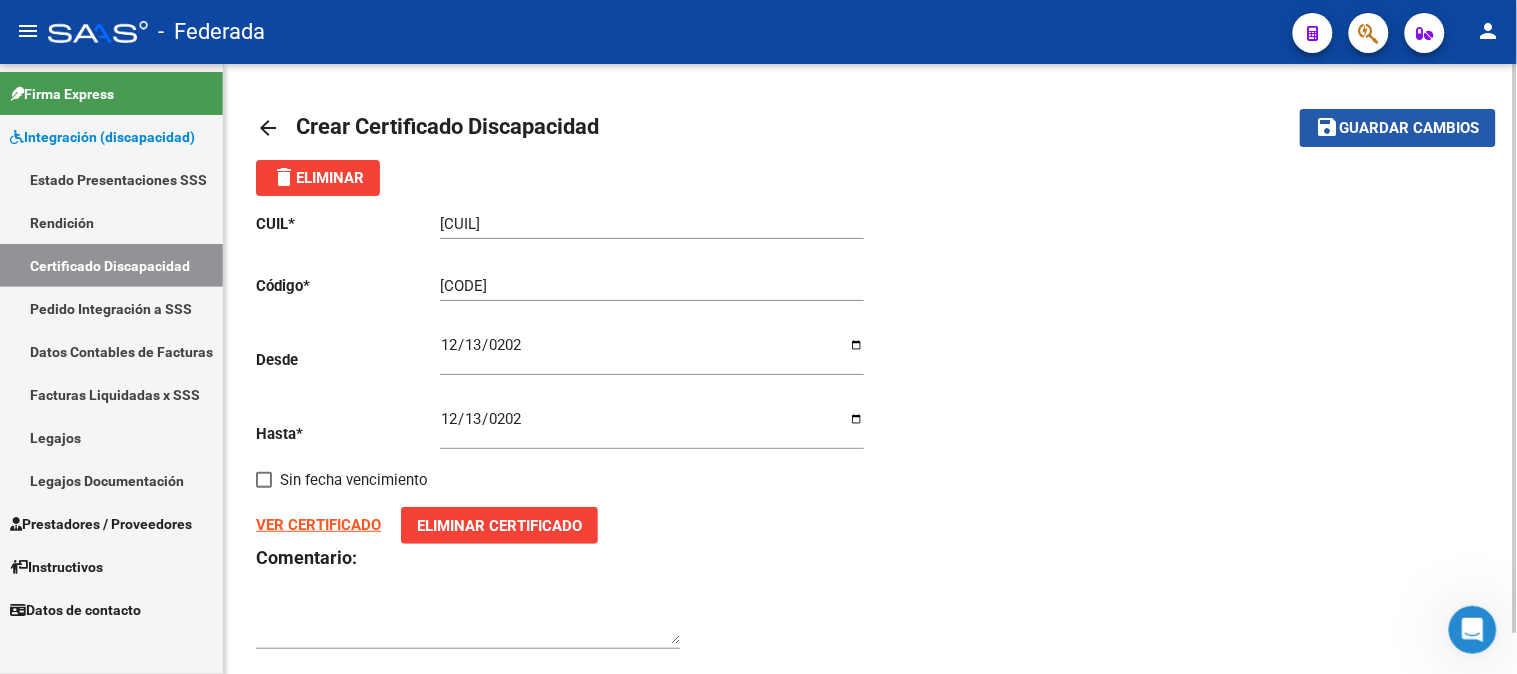 click on "Guardar cambios" 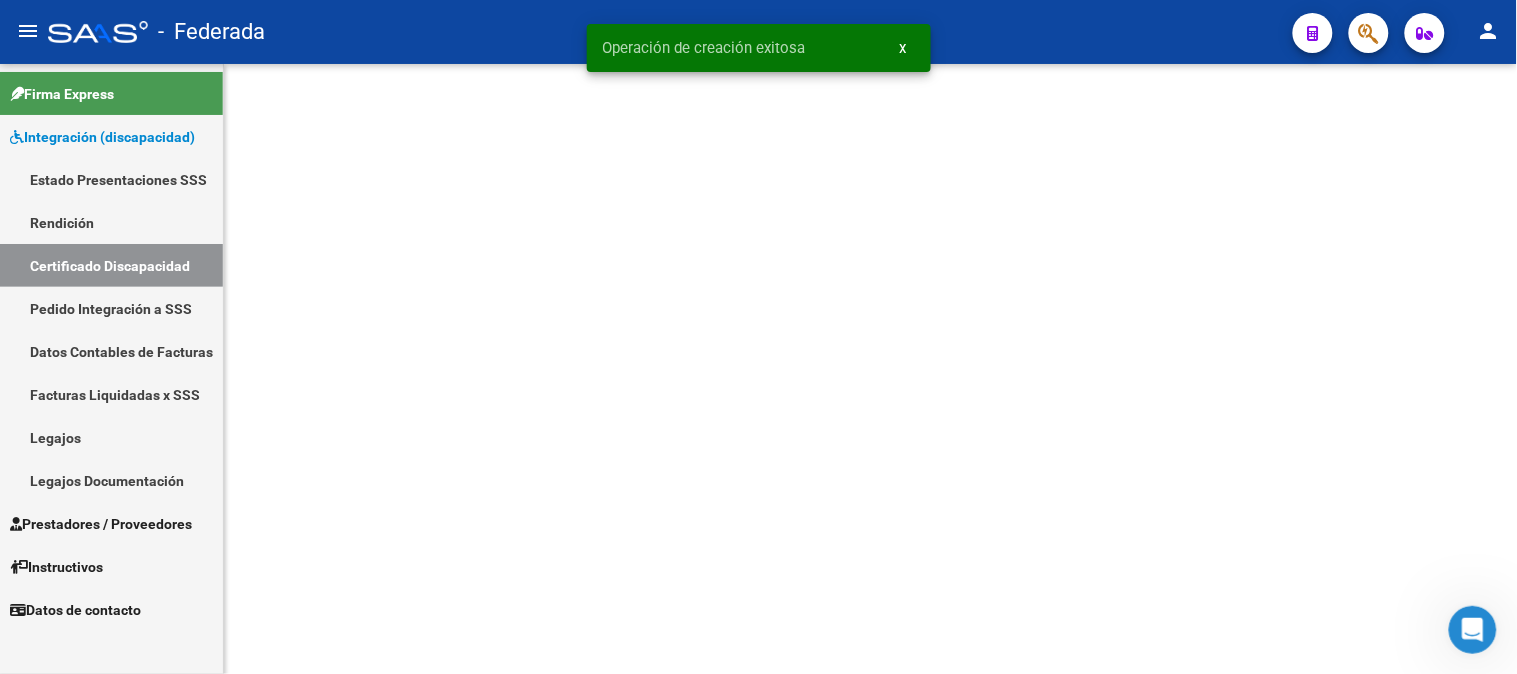 click on "x" at bounding box center [903, 48] 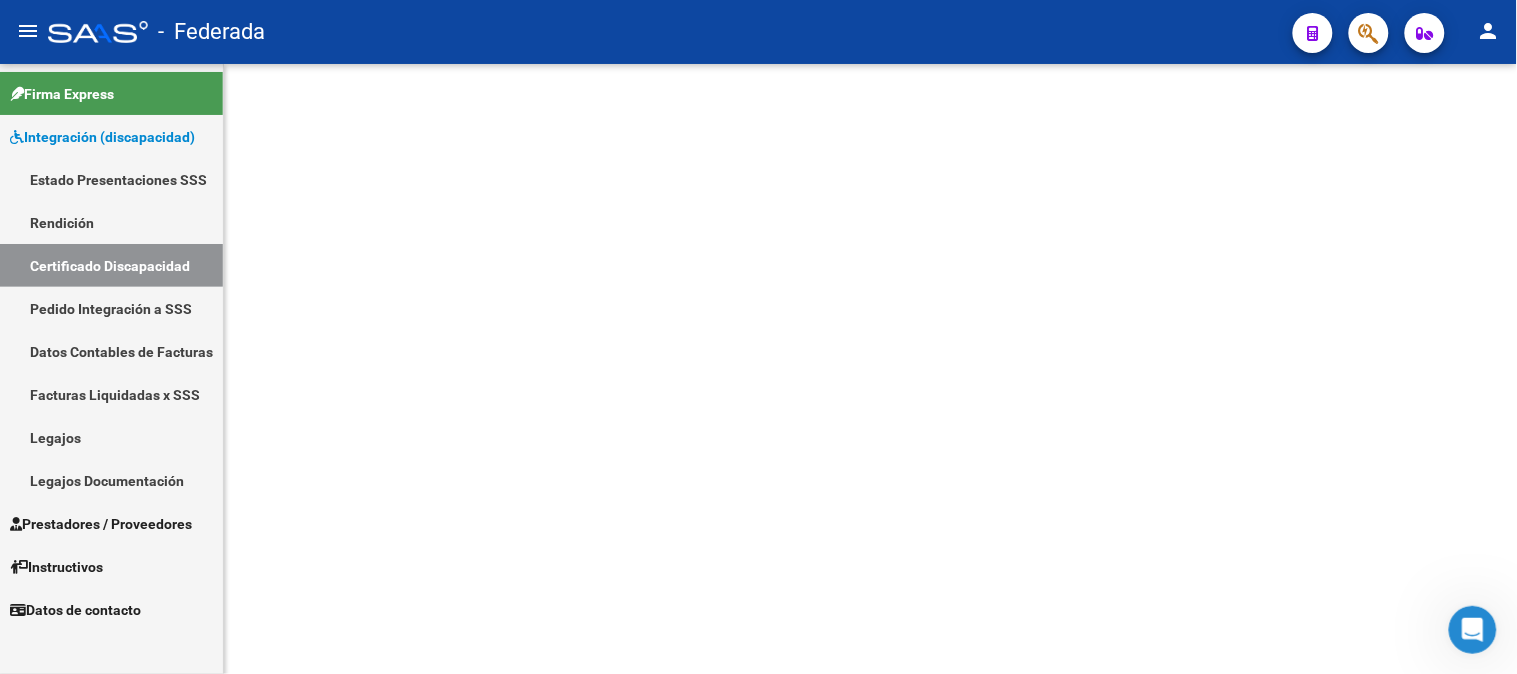 click on "Certificado Discapacidad" at bounding box center [111, 265] 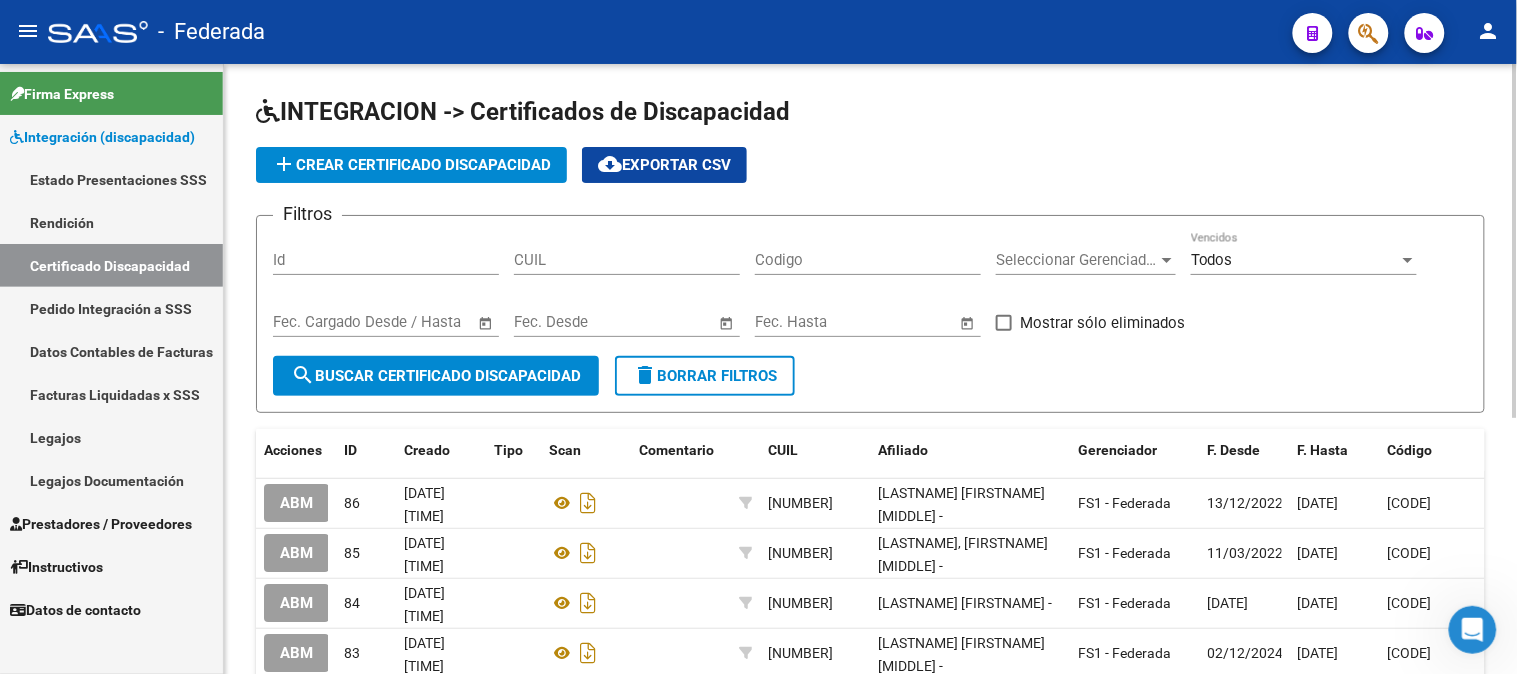 click on "add  Crear Certificado Discapacidad" 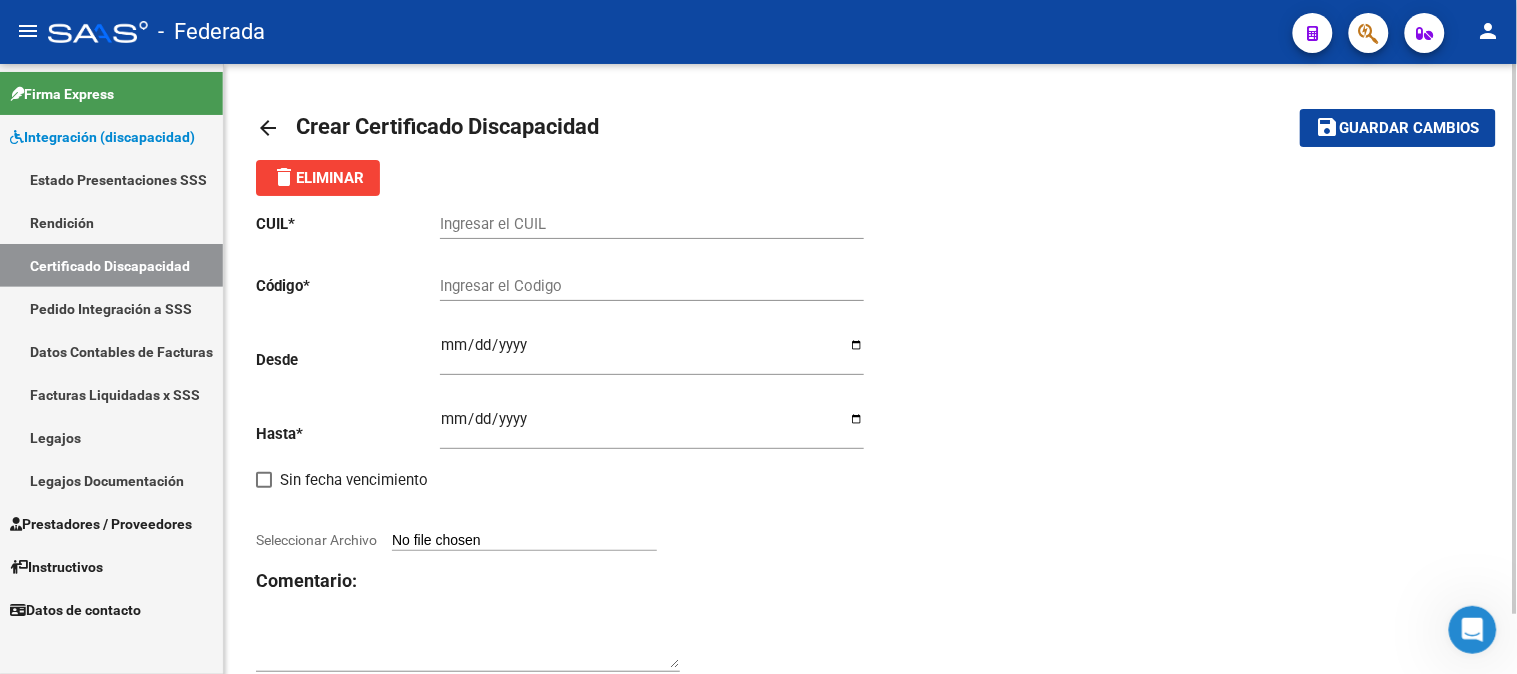 click on "Ingresar el CUIL" at bounding box center (652, 224) 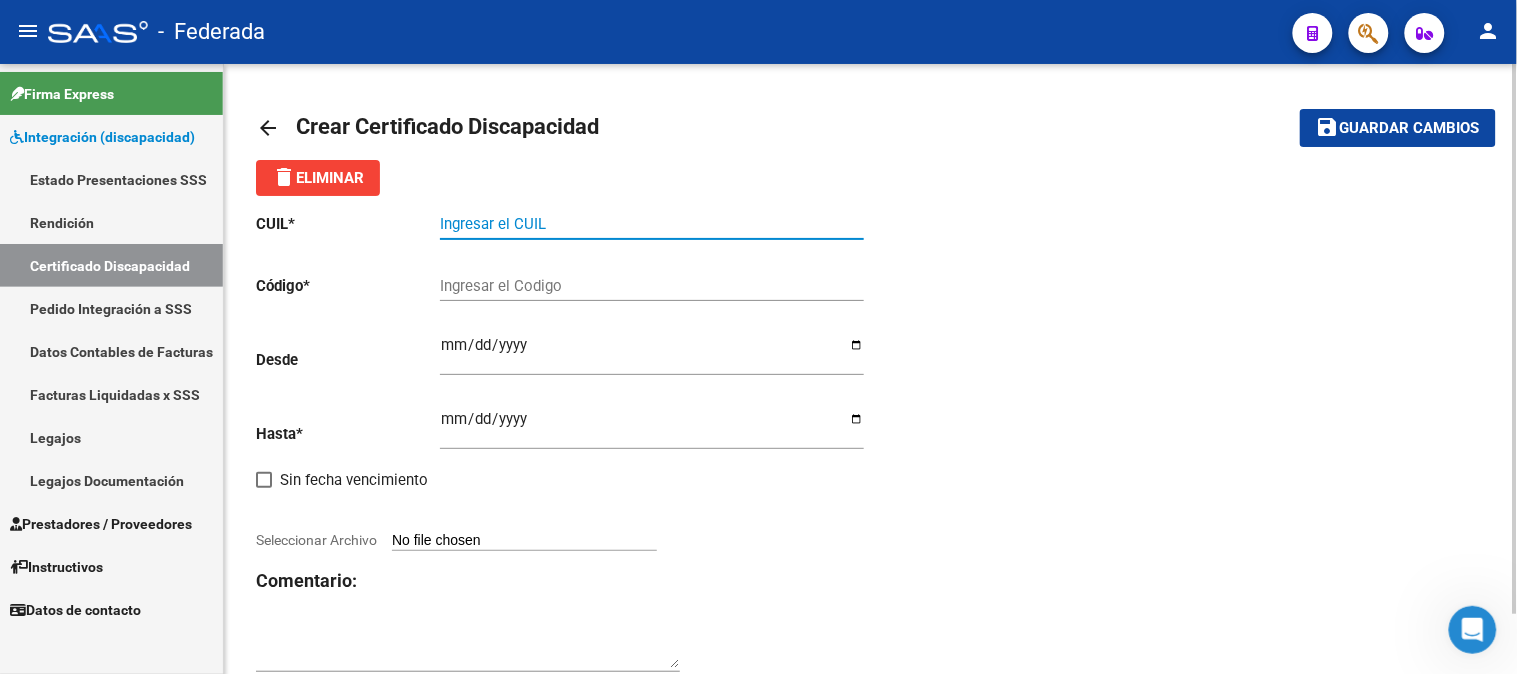 paste on "[CUIL]" 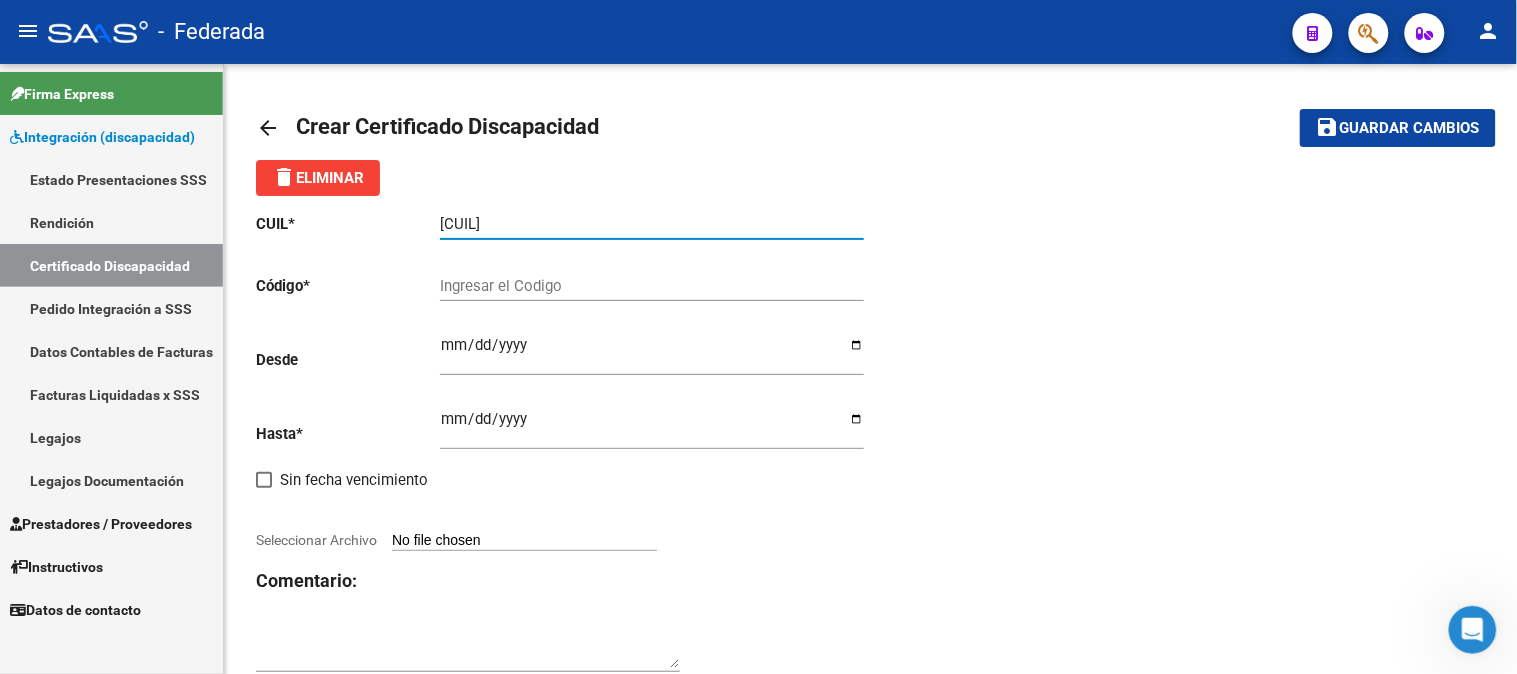 type on "[CUIL]" 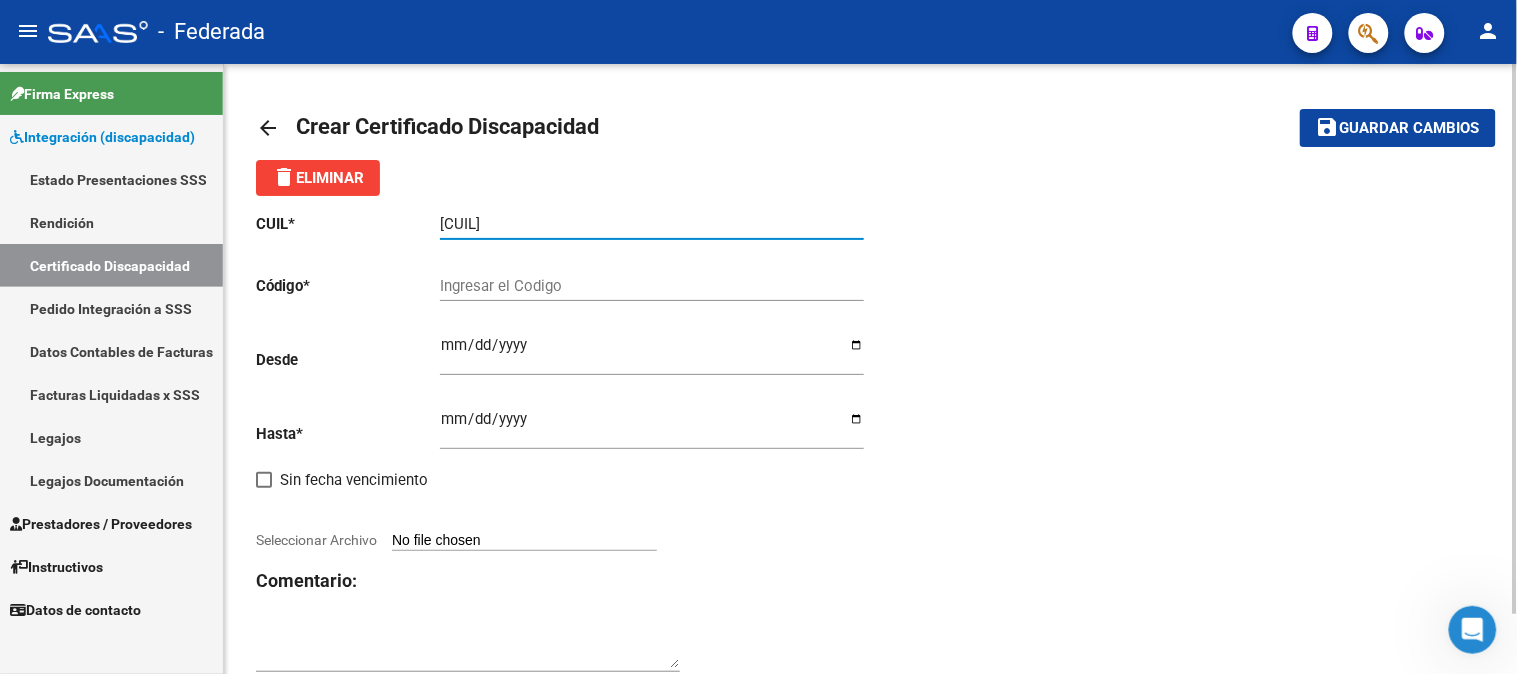 click on "Ingresar el Codigo" at bounding box center (652, 286) 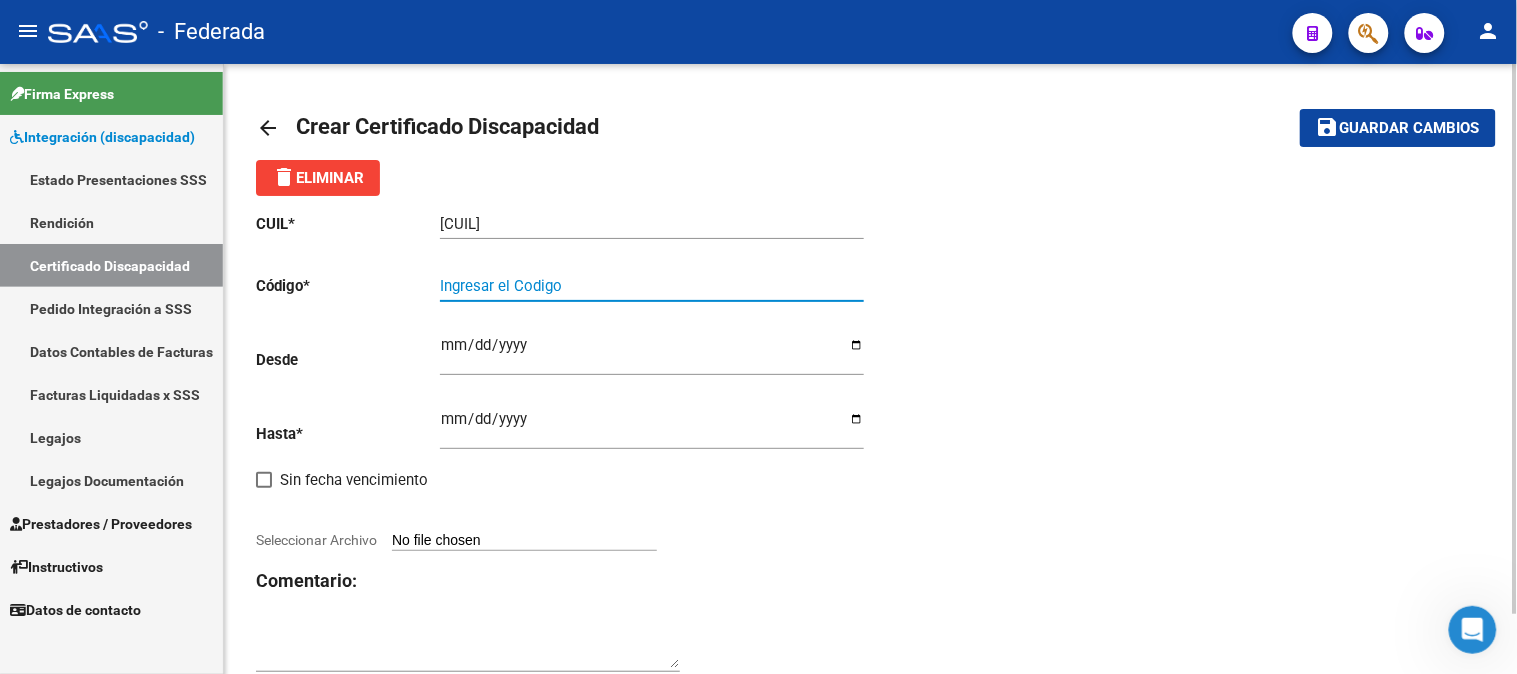 paste on "[CODE]" 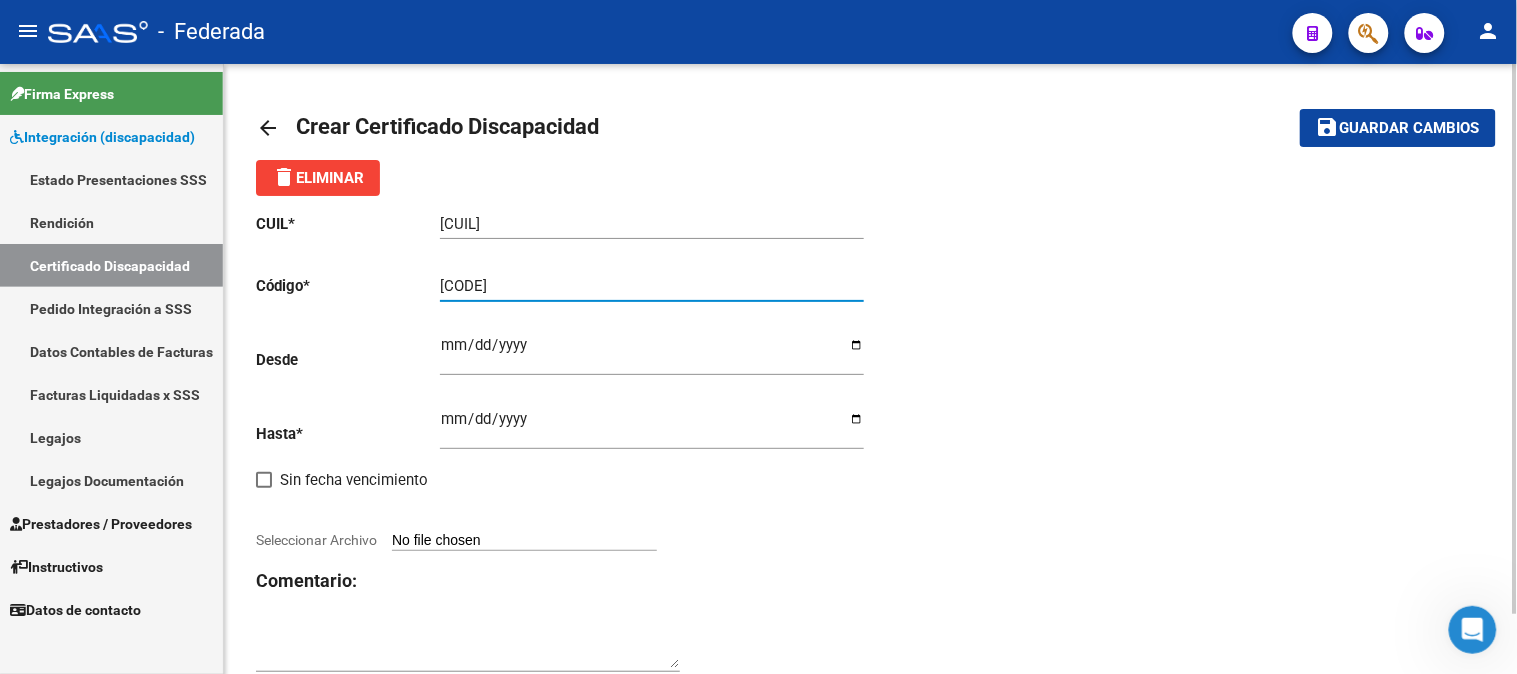 click on "[CODE]" at bounding box center (652, 286) 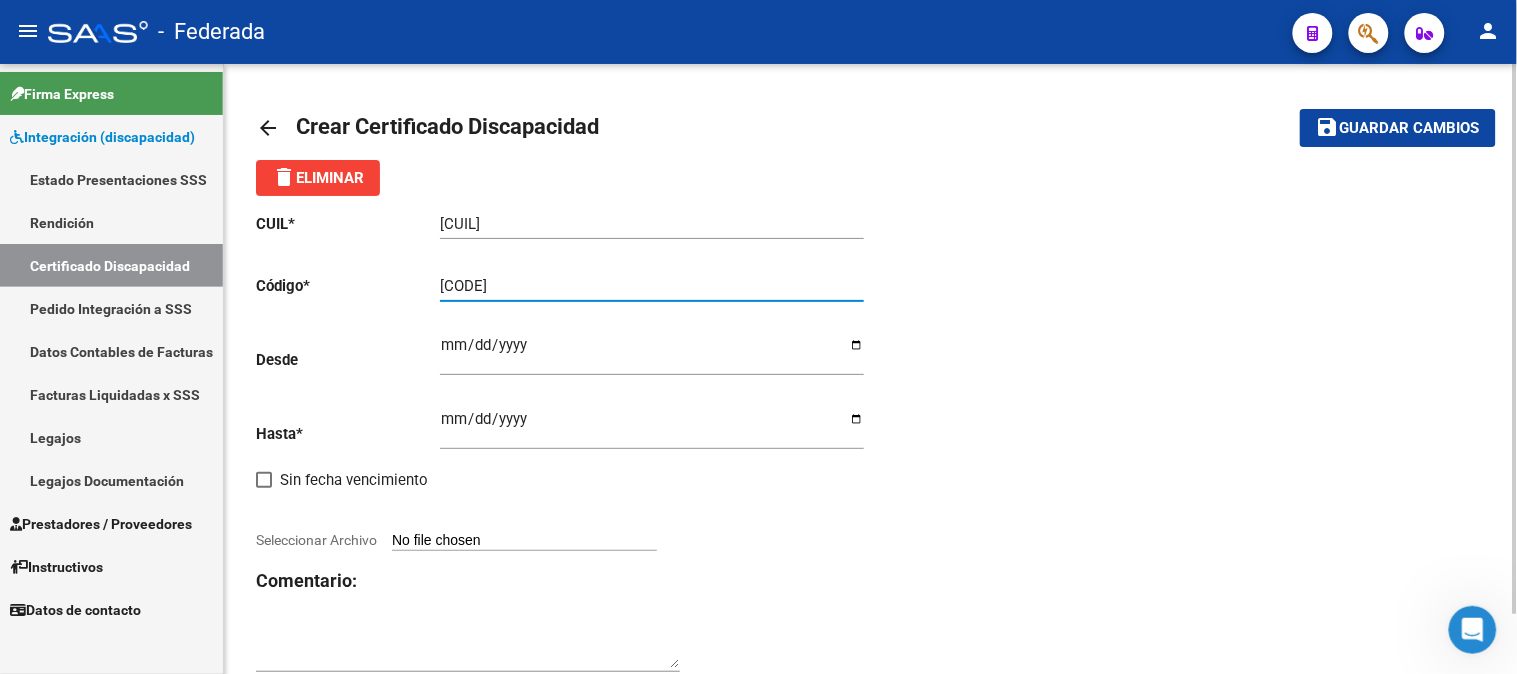 type on "[CODE]" 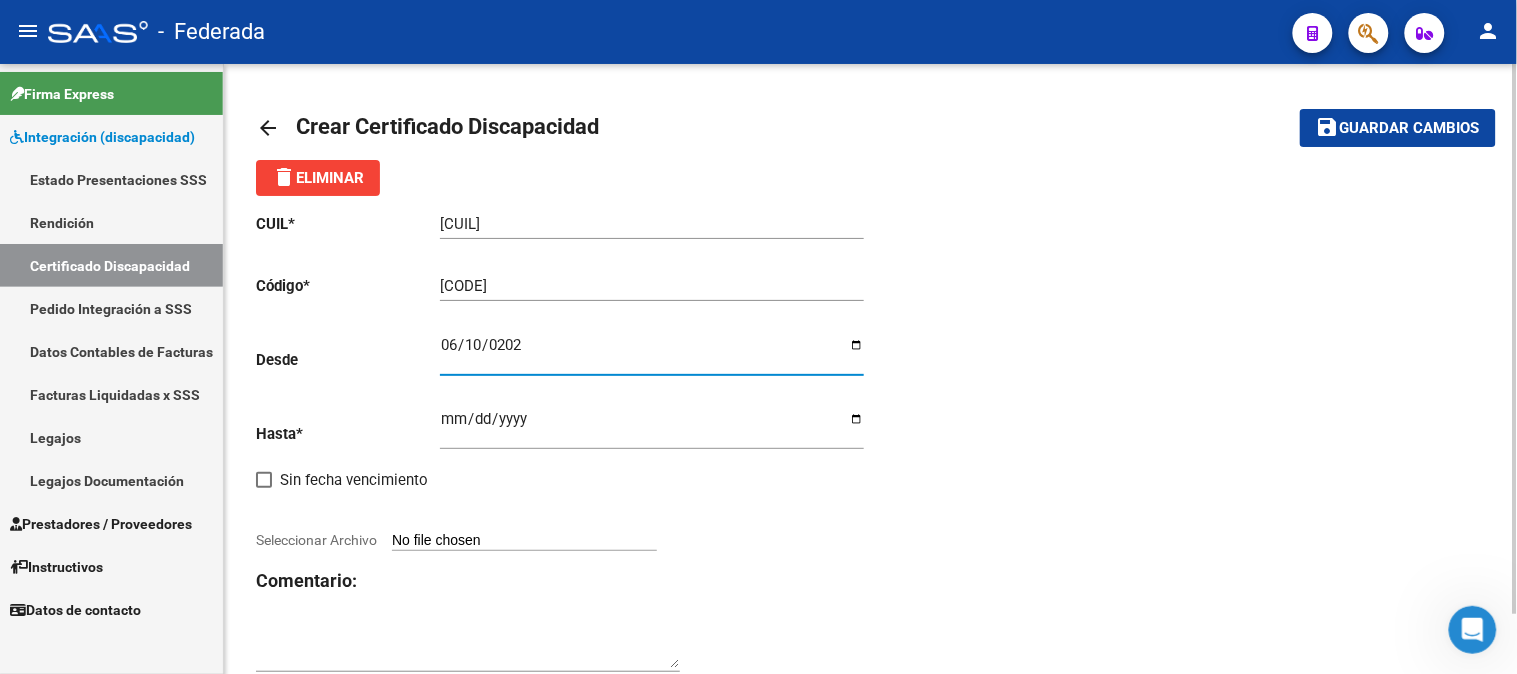 type on "[DATE]" 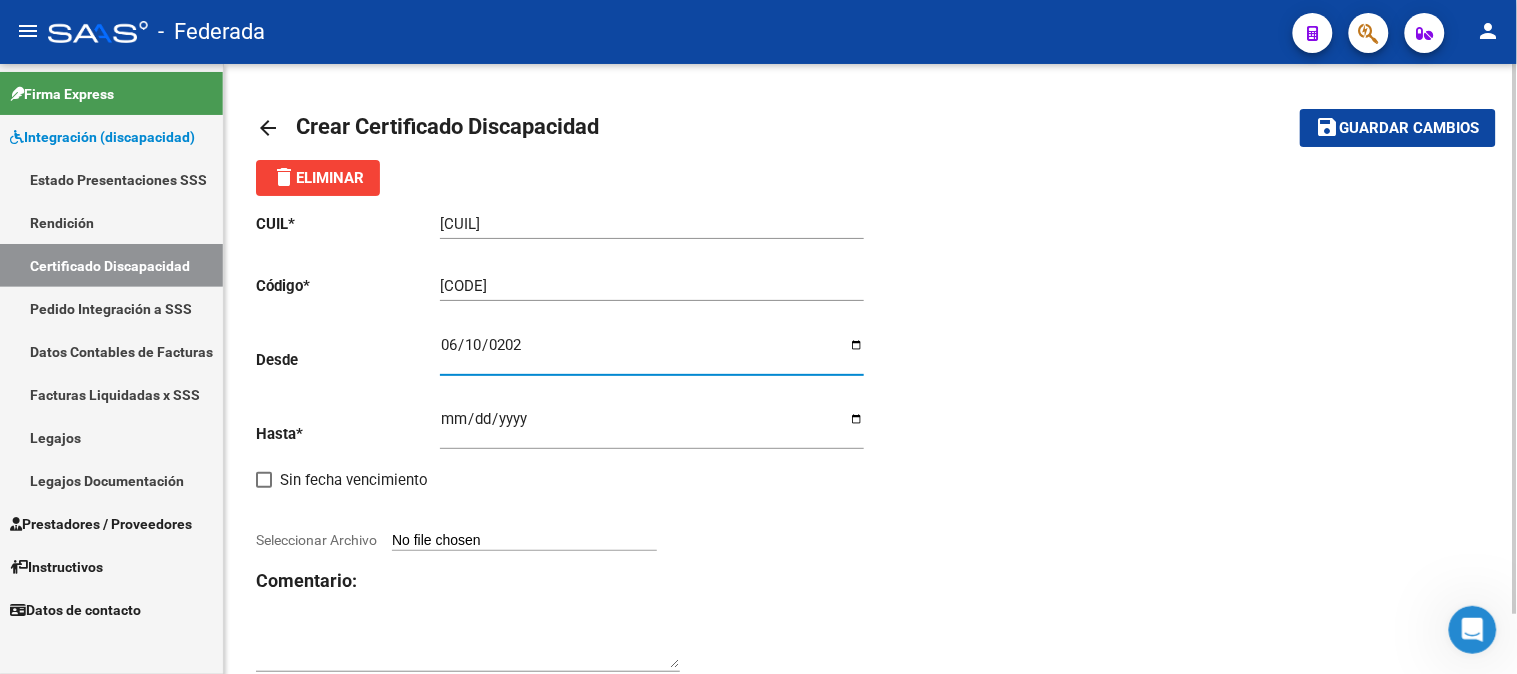 click on "Ingresar fec. Hasta" at bounding box center [652, 427] 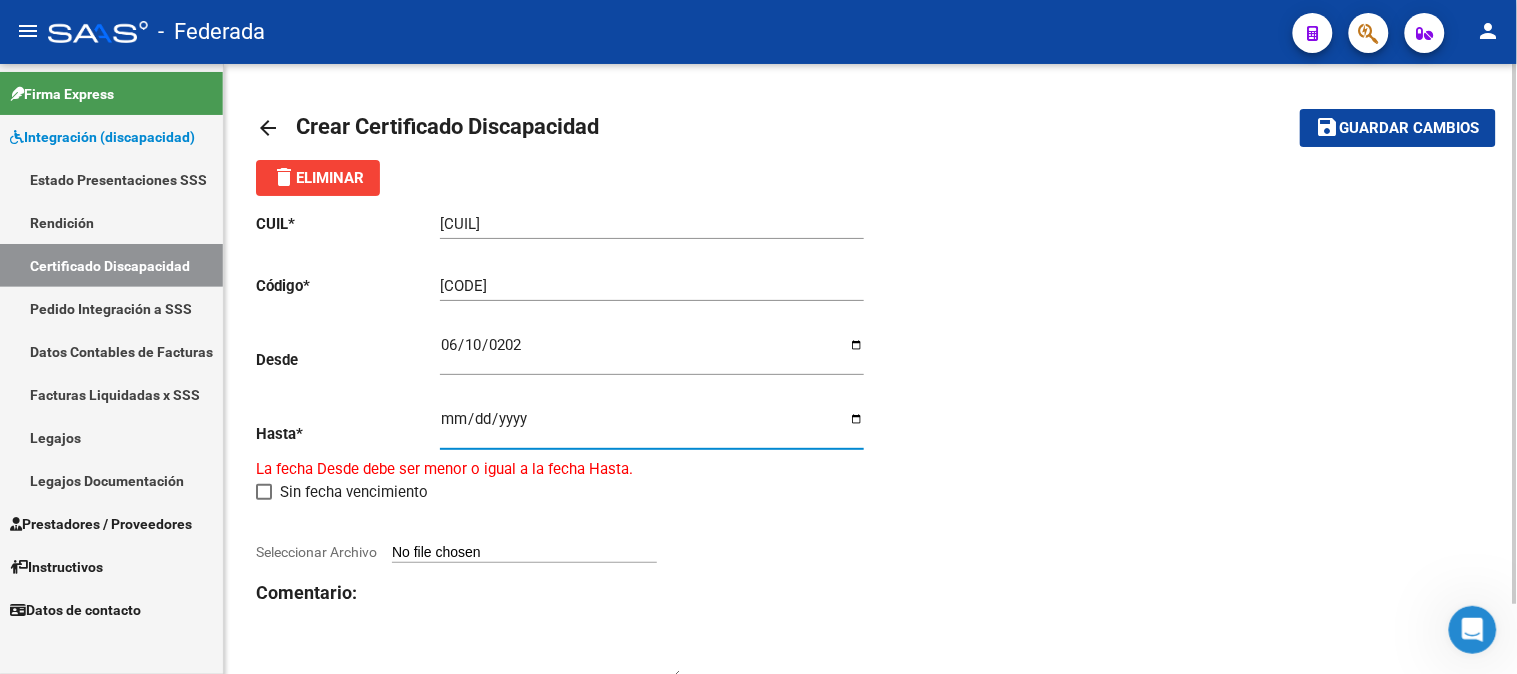 type on "[YYYY]-[MM]-[DD]" 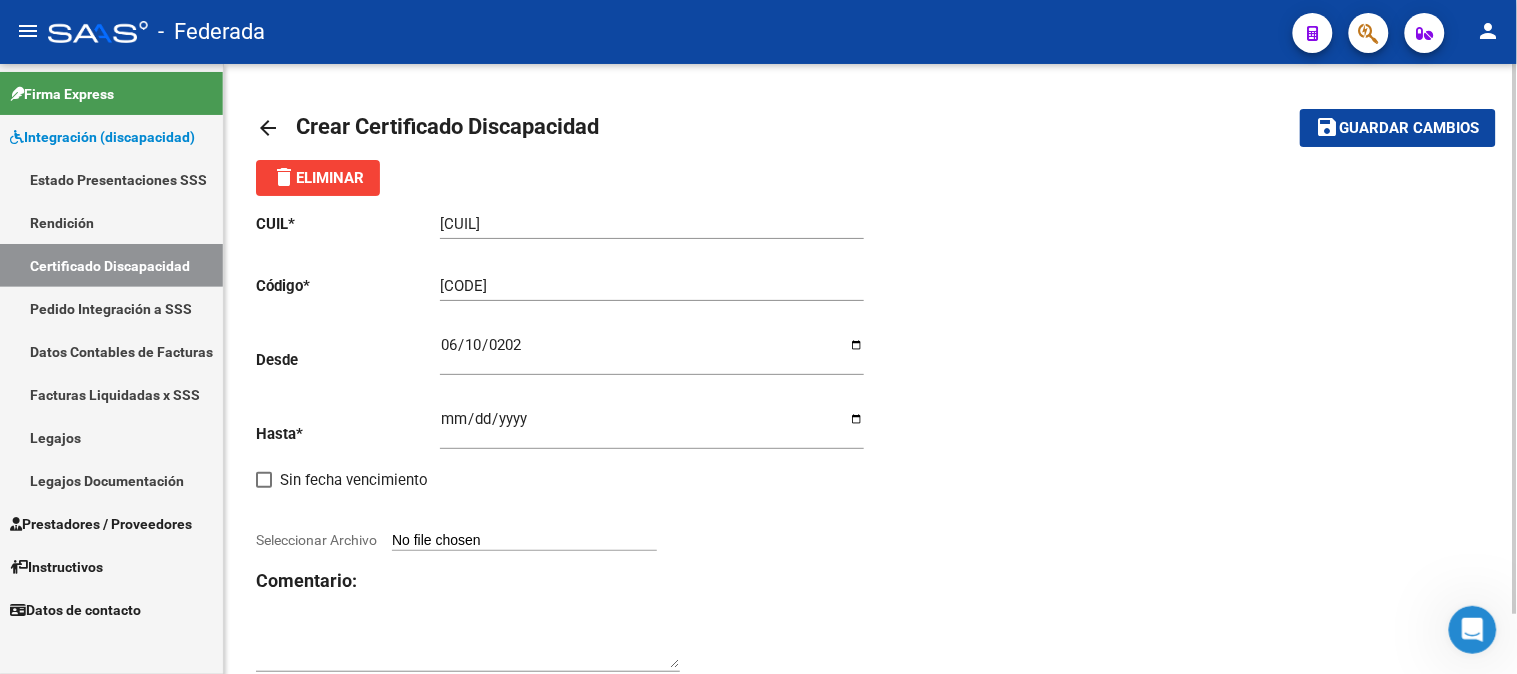click on "Comentario:" 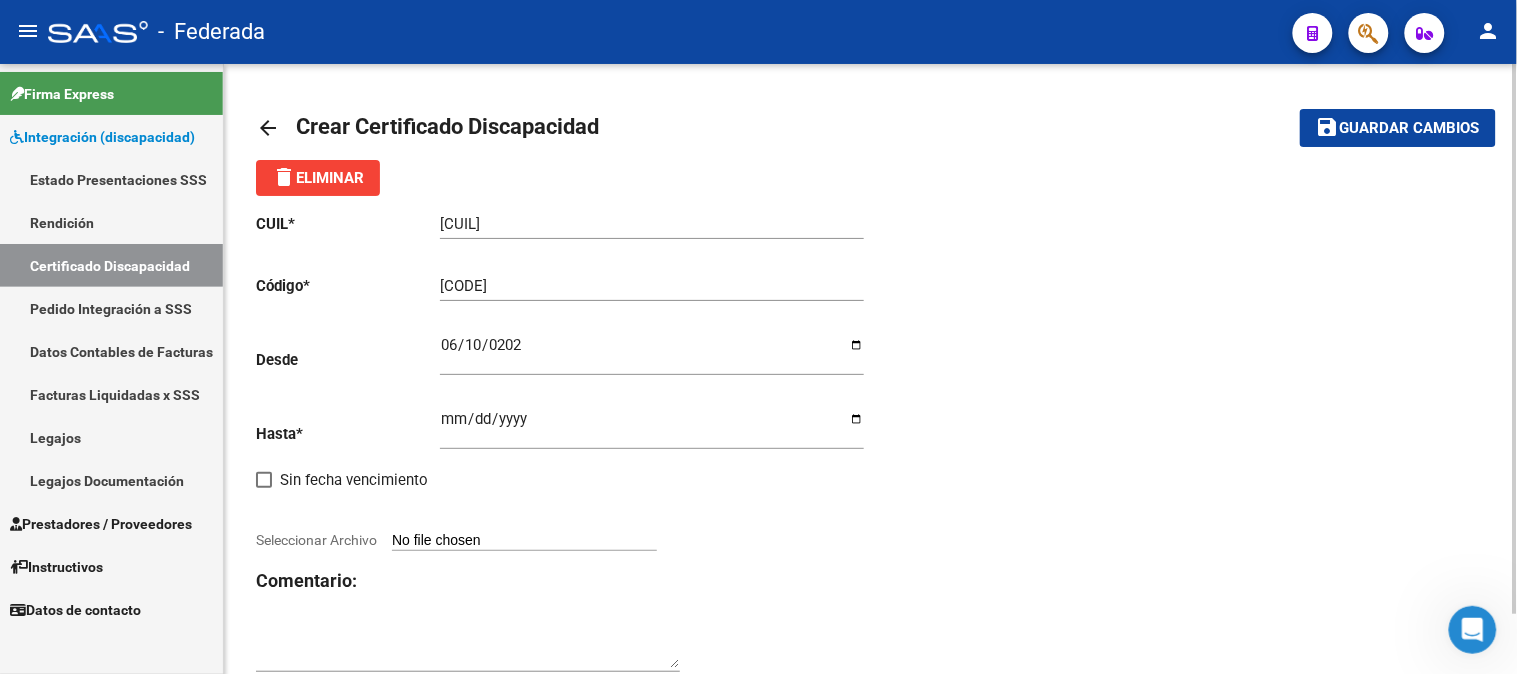 type on "C:\fakepath\[NUMBER] [LASTNAME] [FIRSTNAME].pdf" 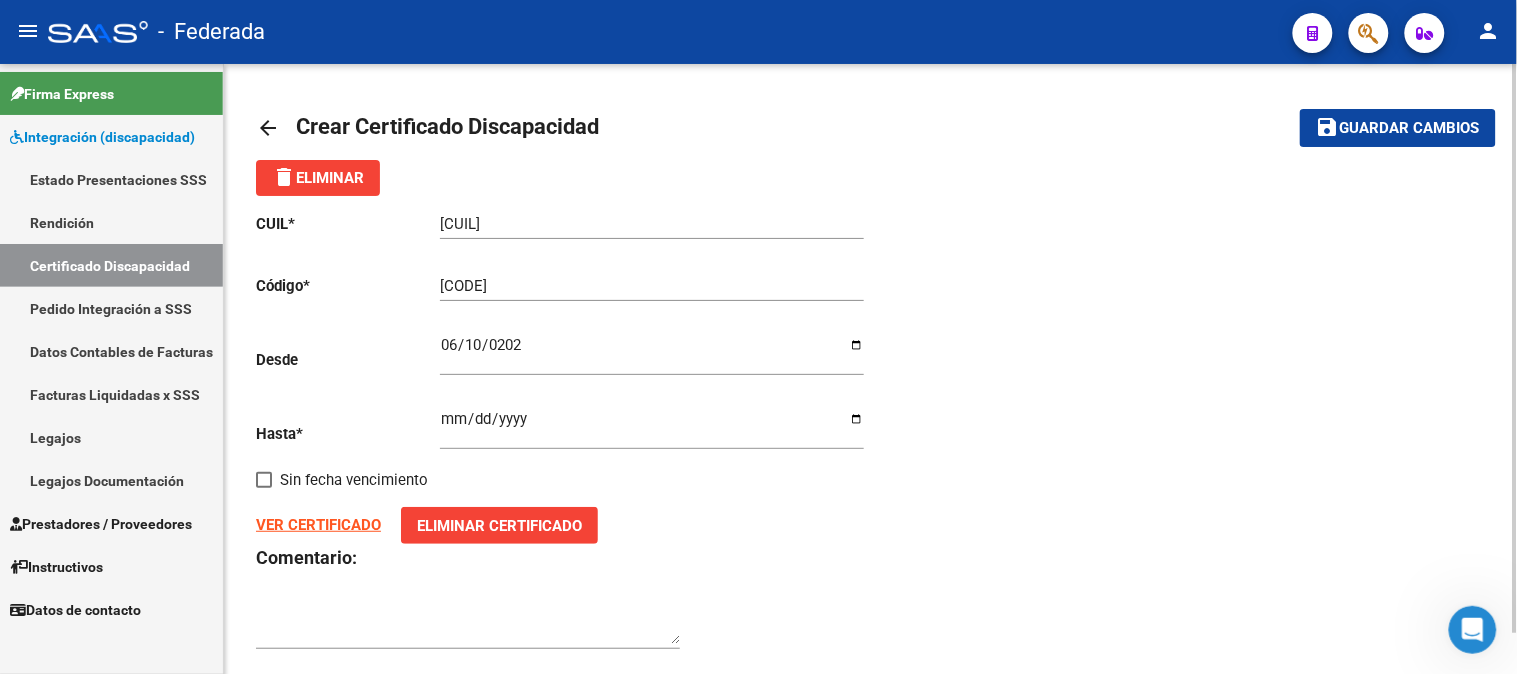 click on "Guardar cambios" 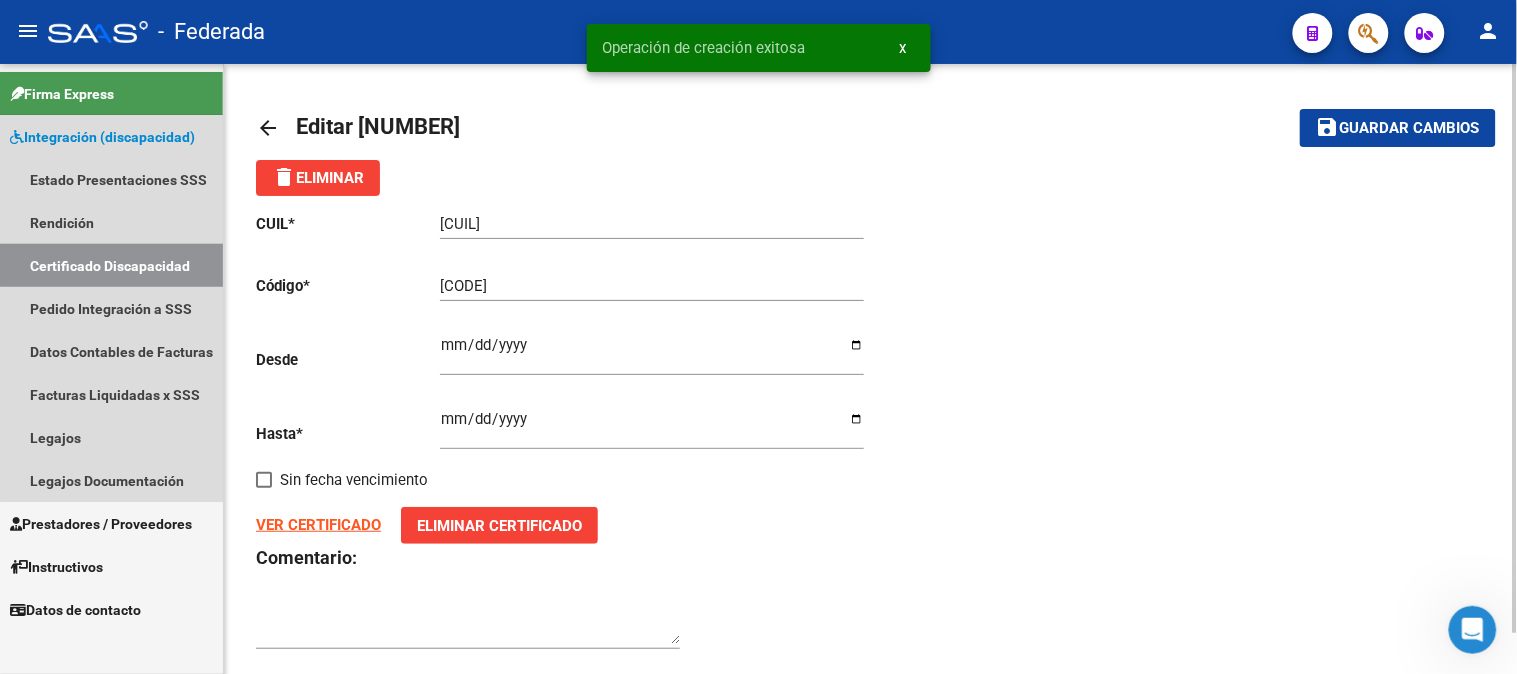click on "Certificado Discapacidad" at bounding box center [111, 265] 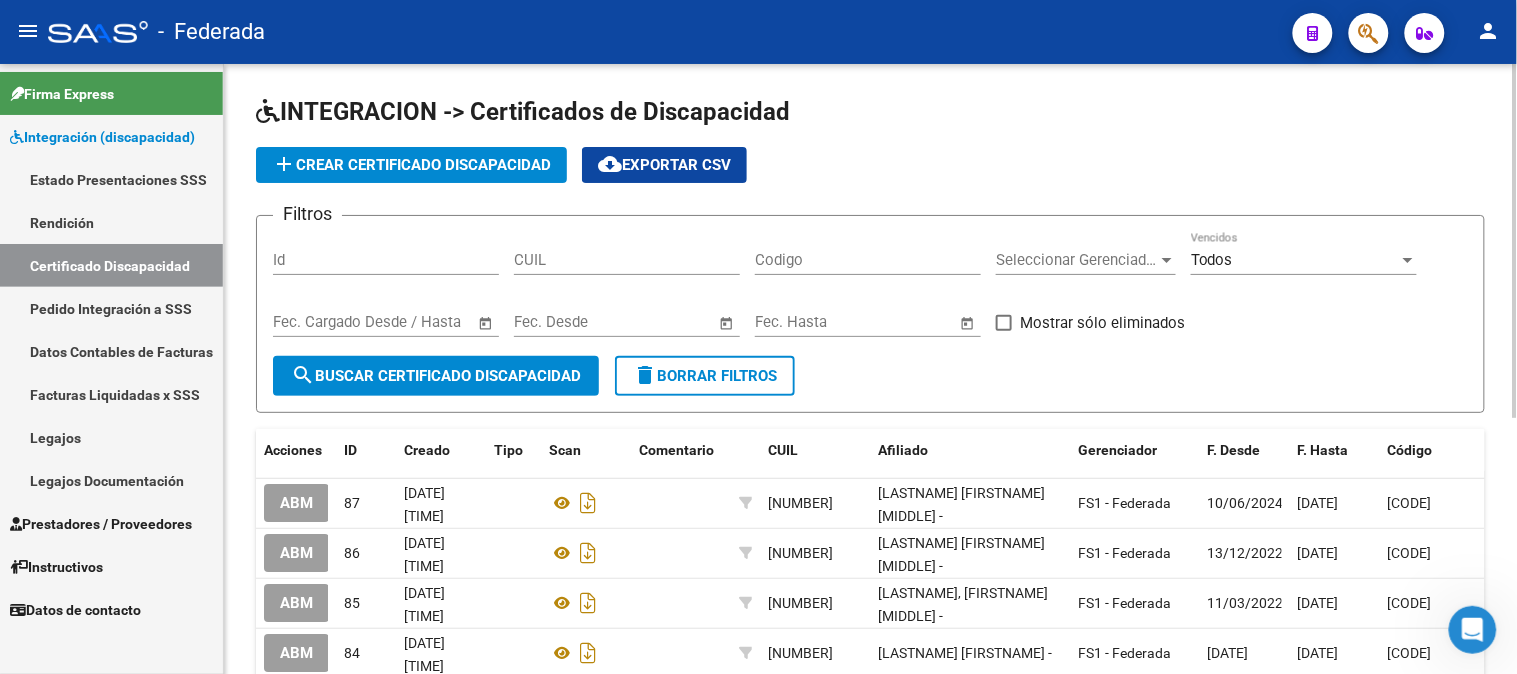 click on "add  Crear Certificado Discapacidad" 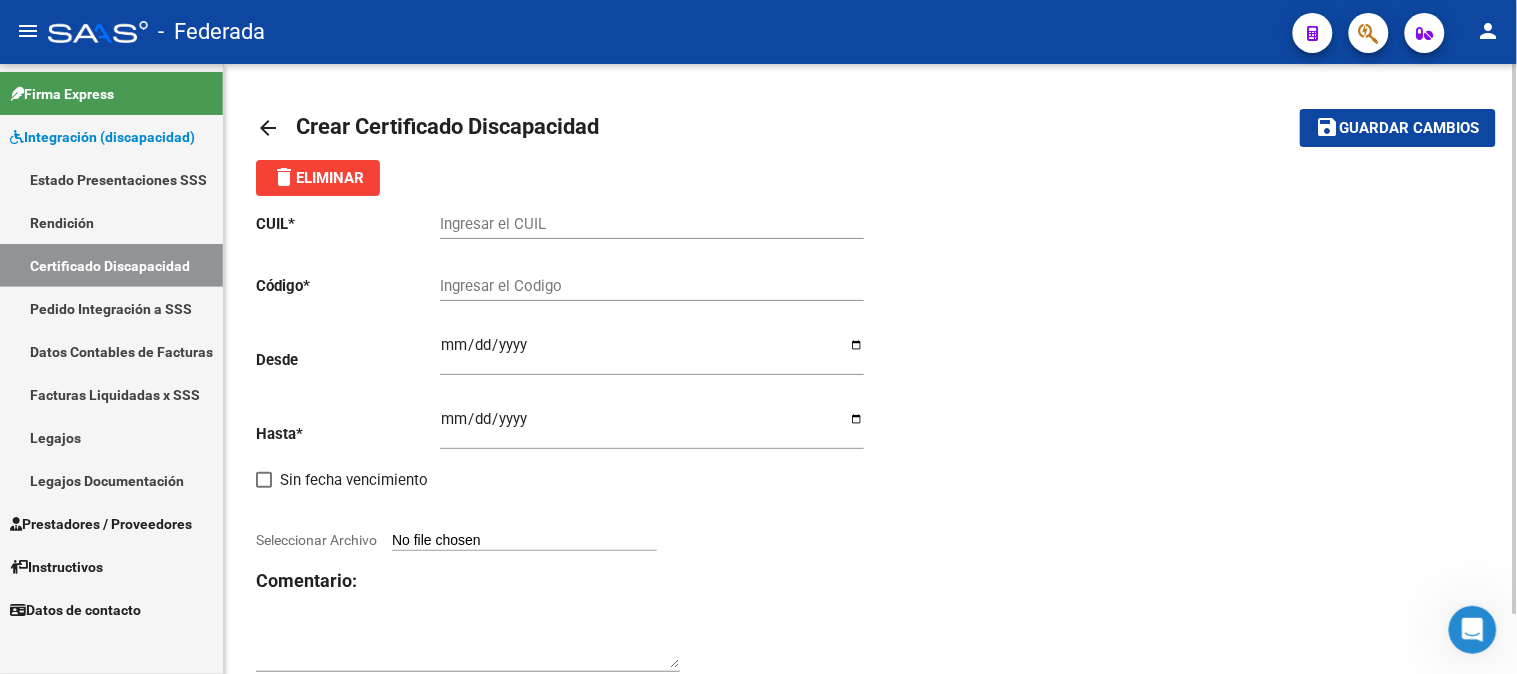 click on "Ingresar el CUIL" at bounding box center [652, 224] 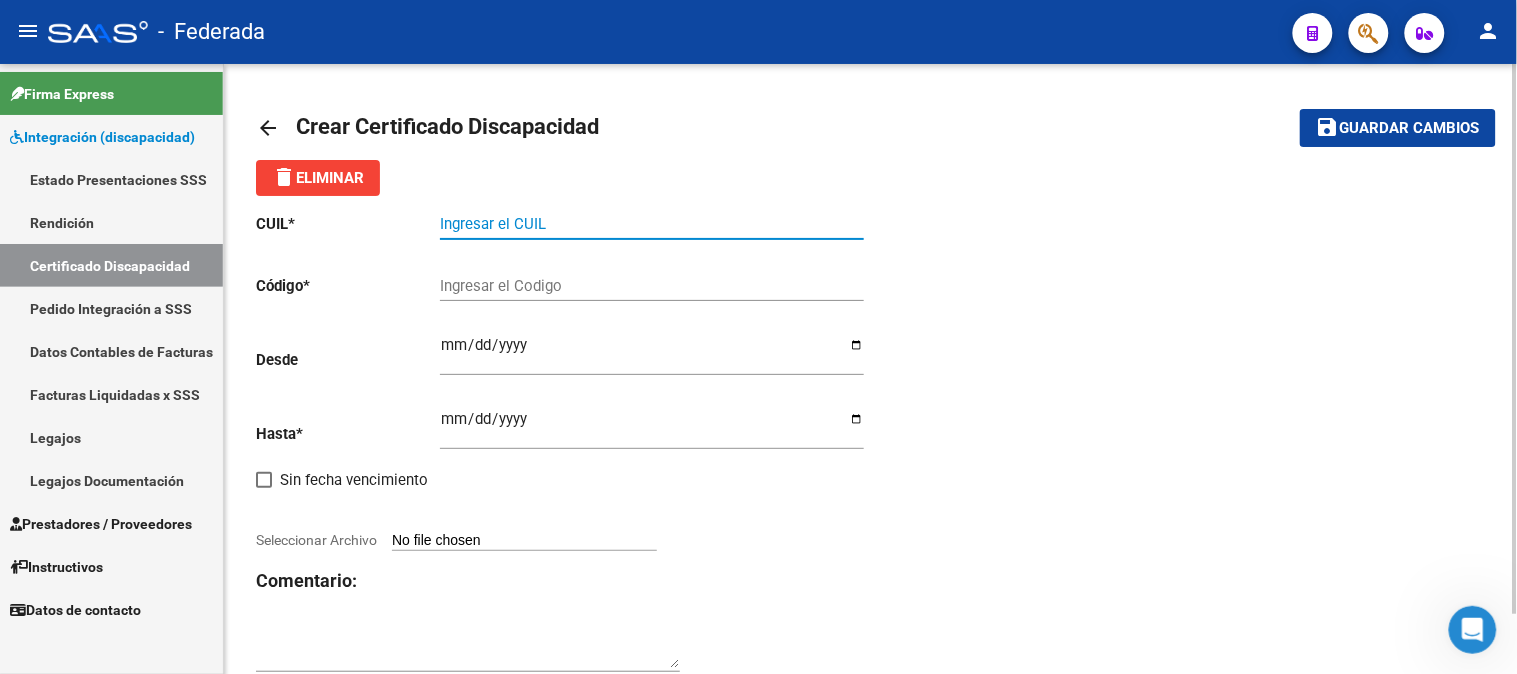 paste on "[CUIL]" 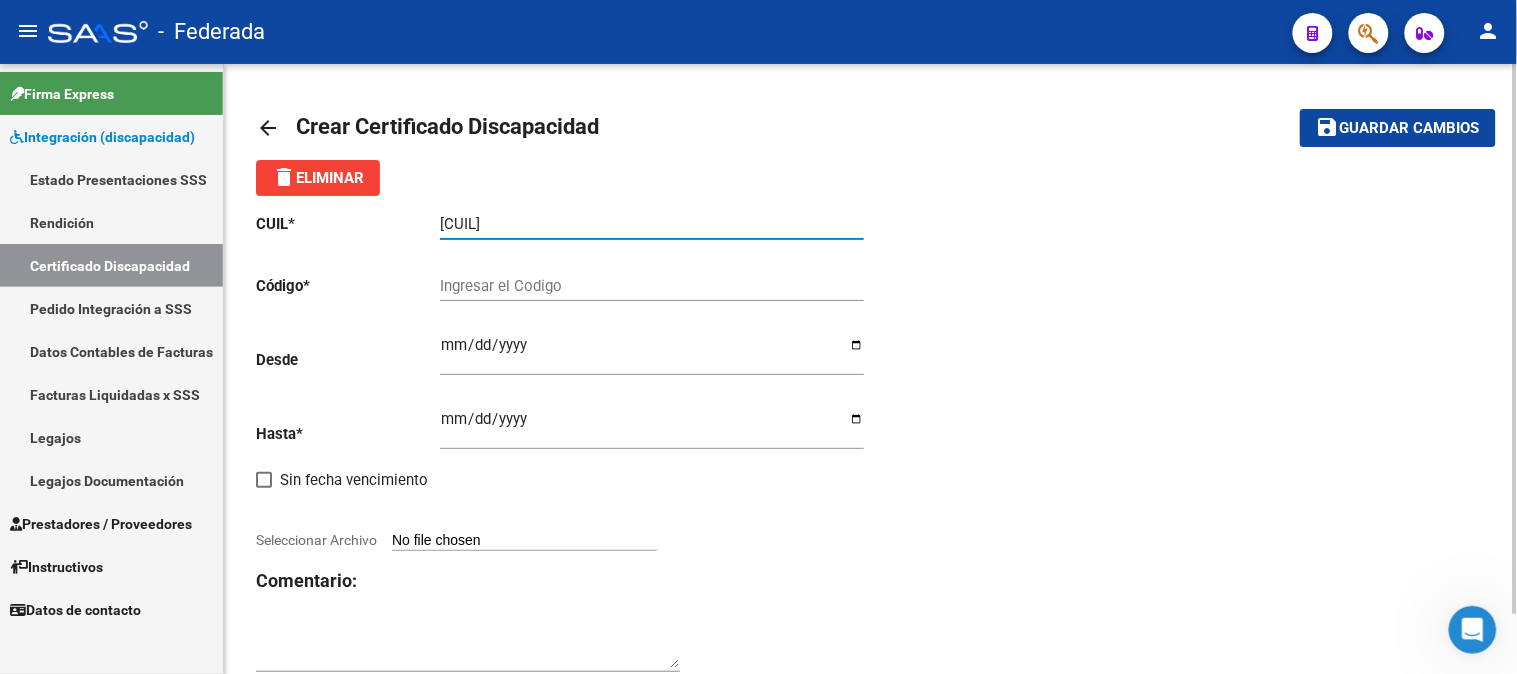 type on "[CUIL]" 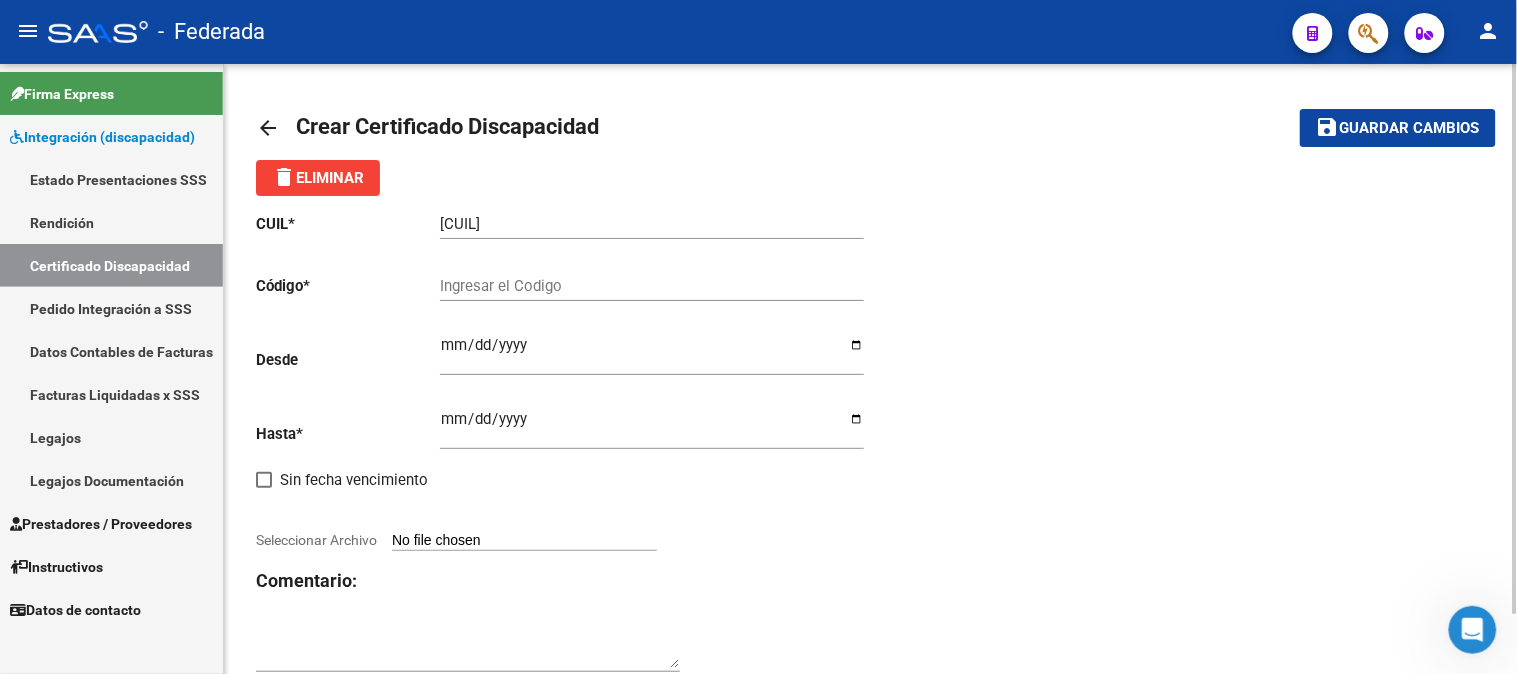 click on "Ingresar el Codigo" 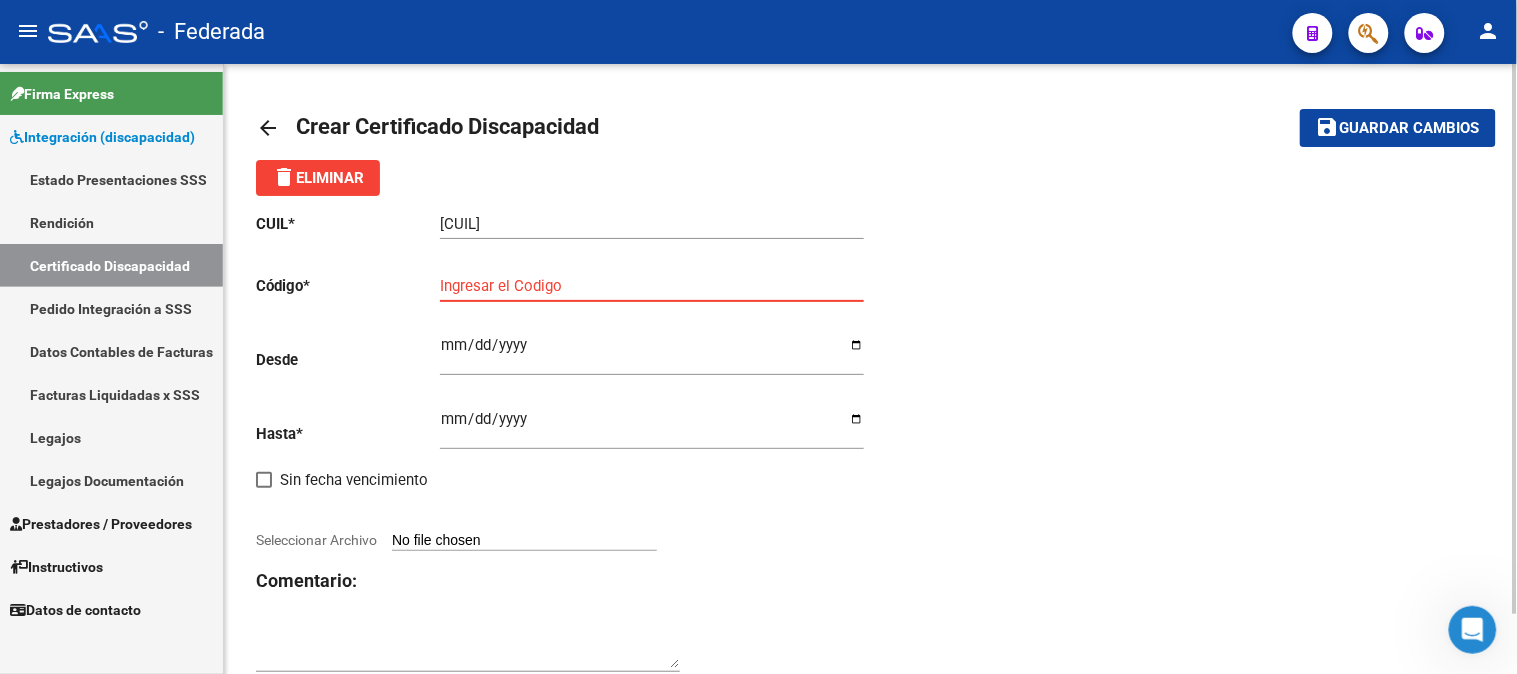 paste on "[CODE]" 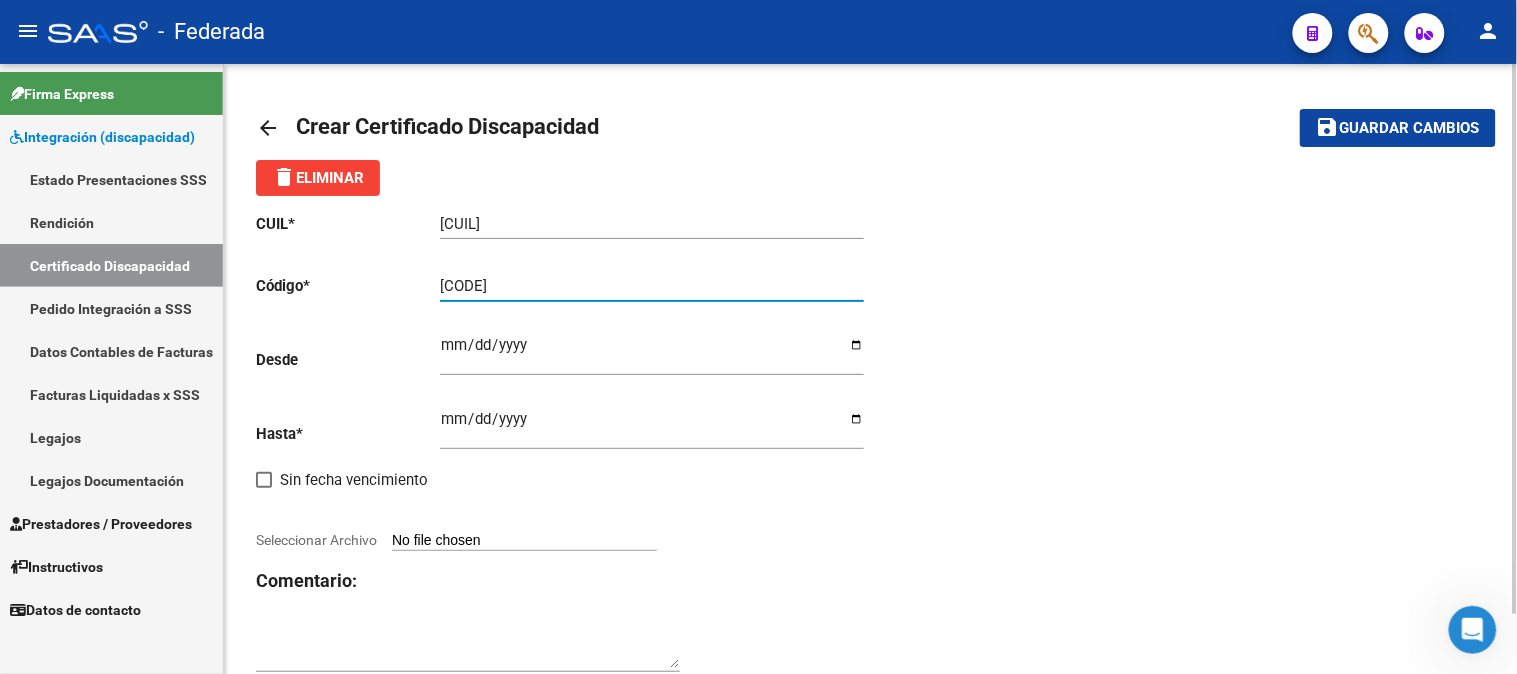 click on "[CODE]" at bounding box center (652, 286) 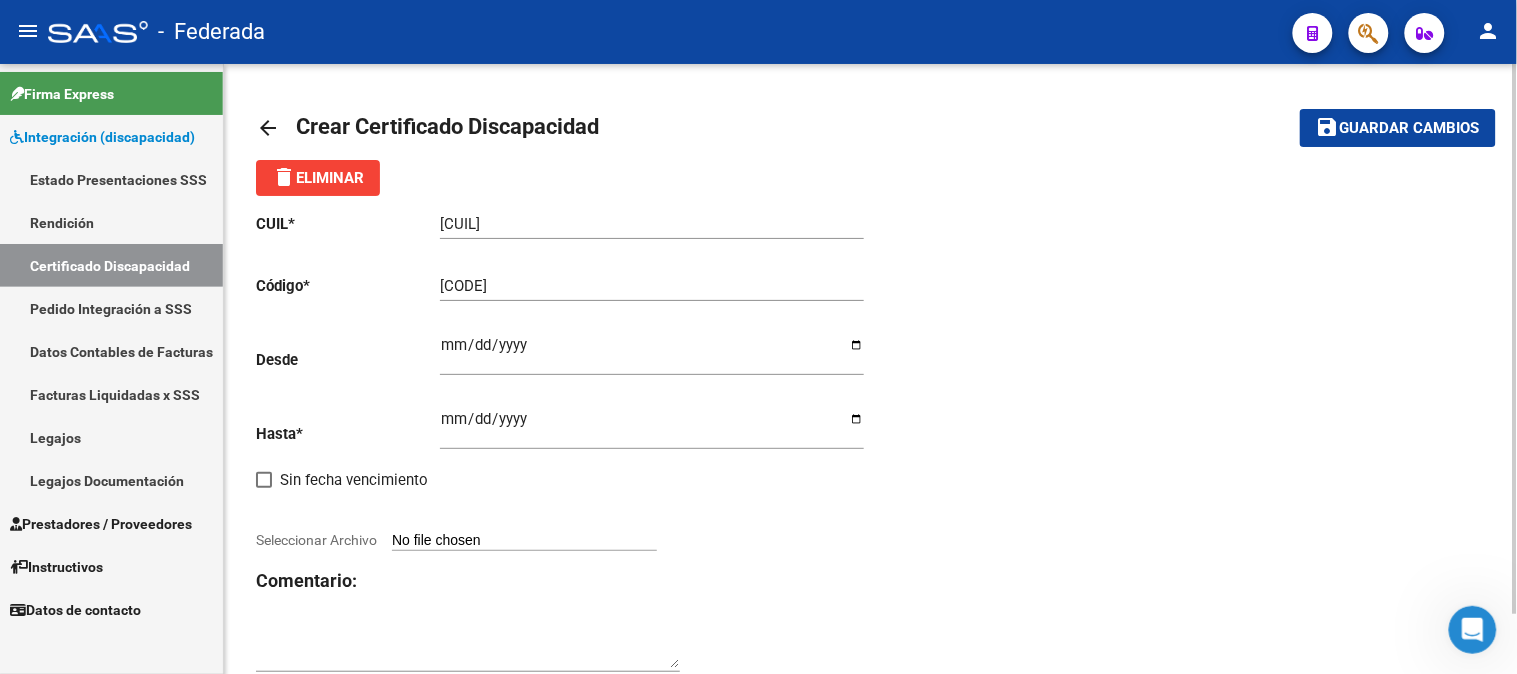 click on "Ingresar fec. Desde" at bounding box center [652, 353] 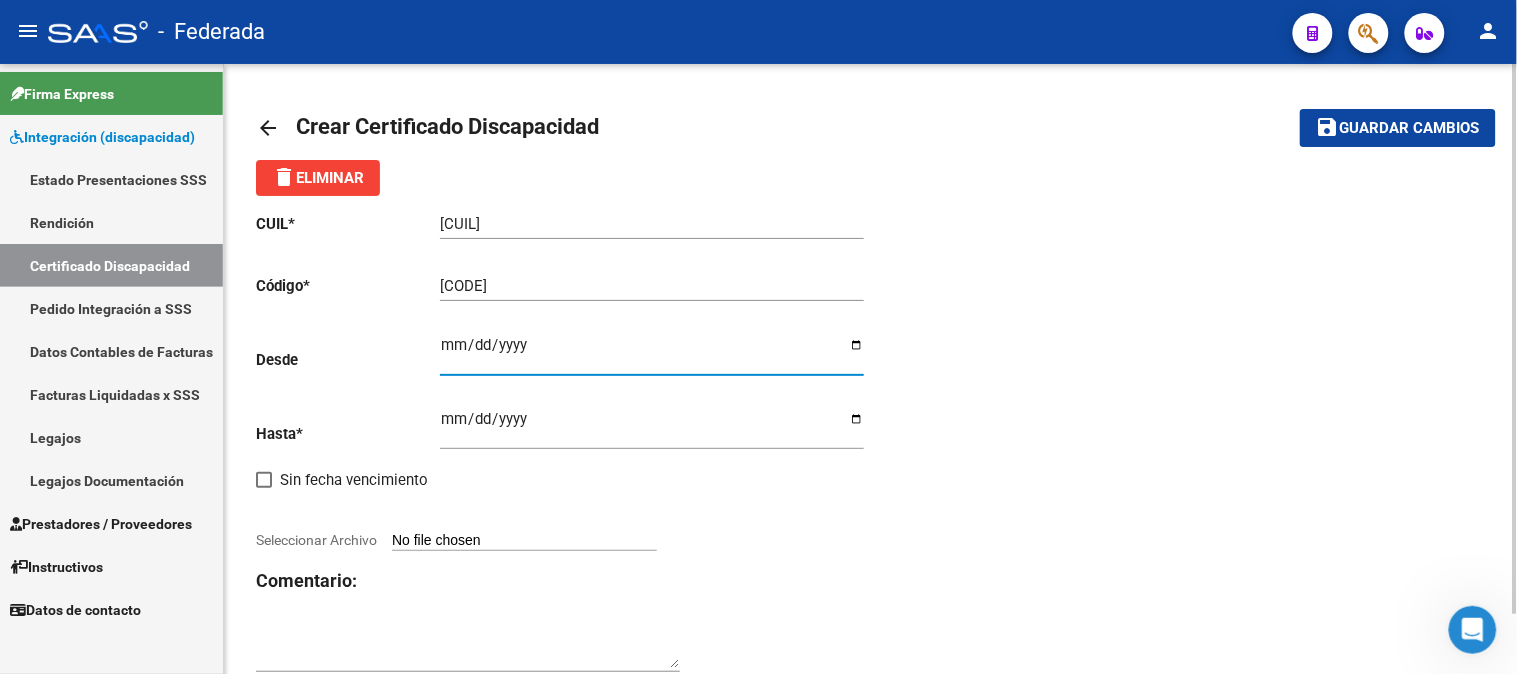 type on "[DATE]" 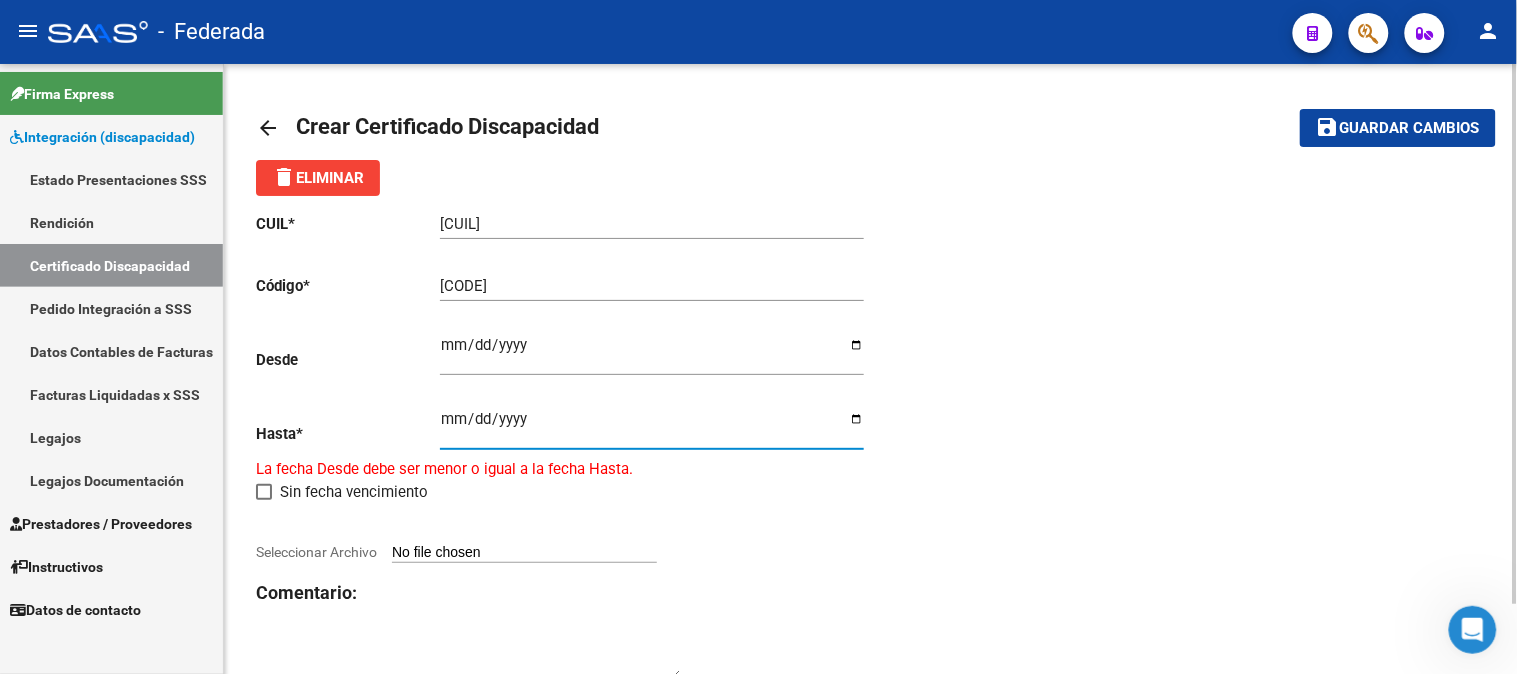 type on "[DATE]" 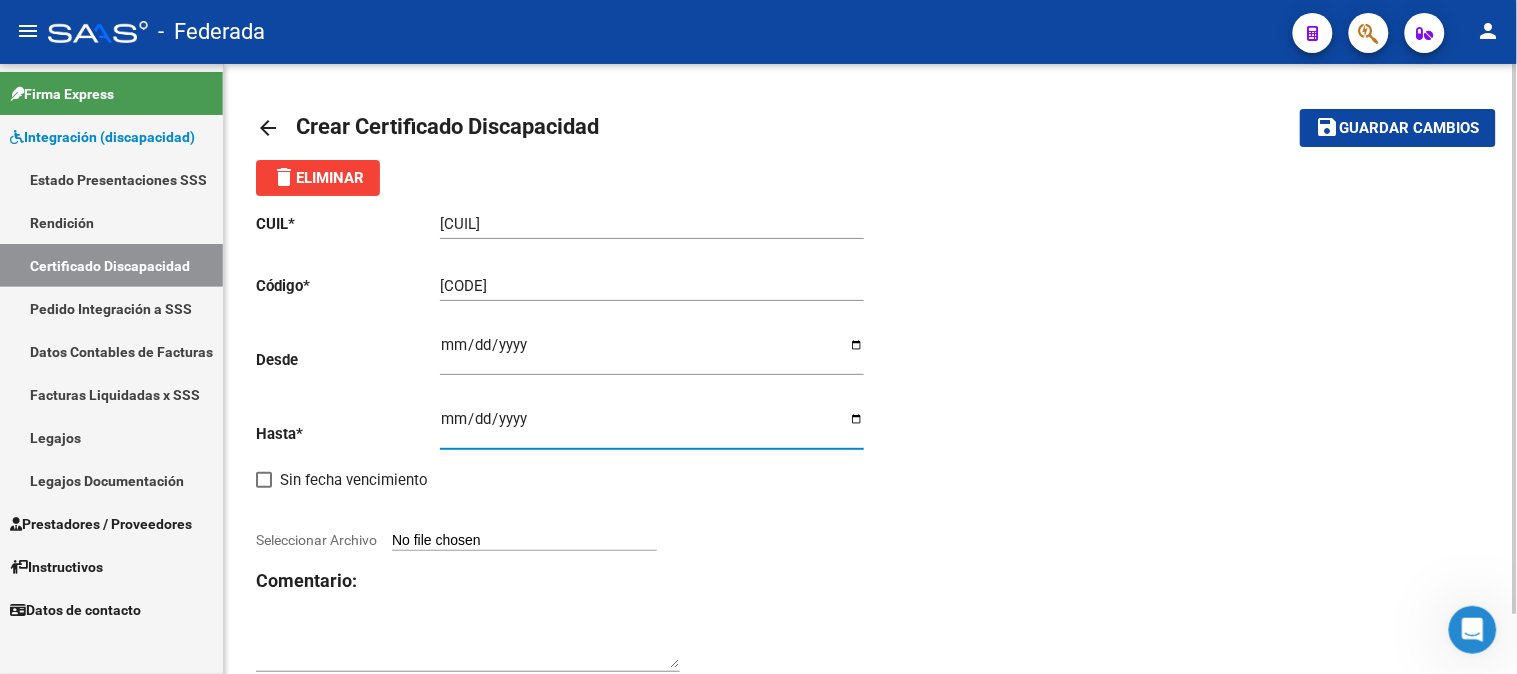 click on "CUIL  *   [CUIL] Ingresar el CUIL  Código  *   [CODE] Ingresar el Codigo  Desde    [DATE] Ingresar fec. Desde  Hasta  *   [DATE] Ingresar fec. Hasta     Sin fecha vencimiento        Seleccionar Archivo Comentario:" 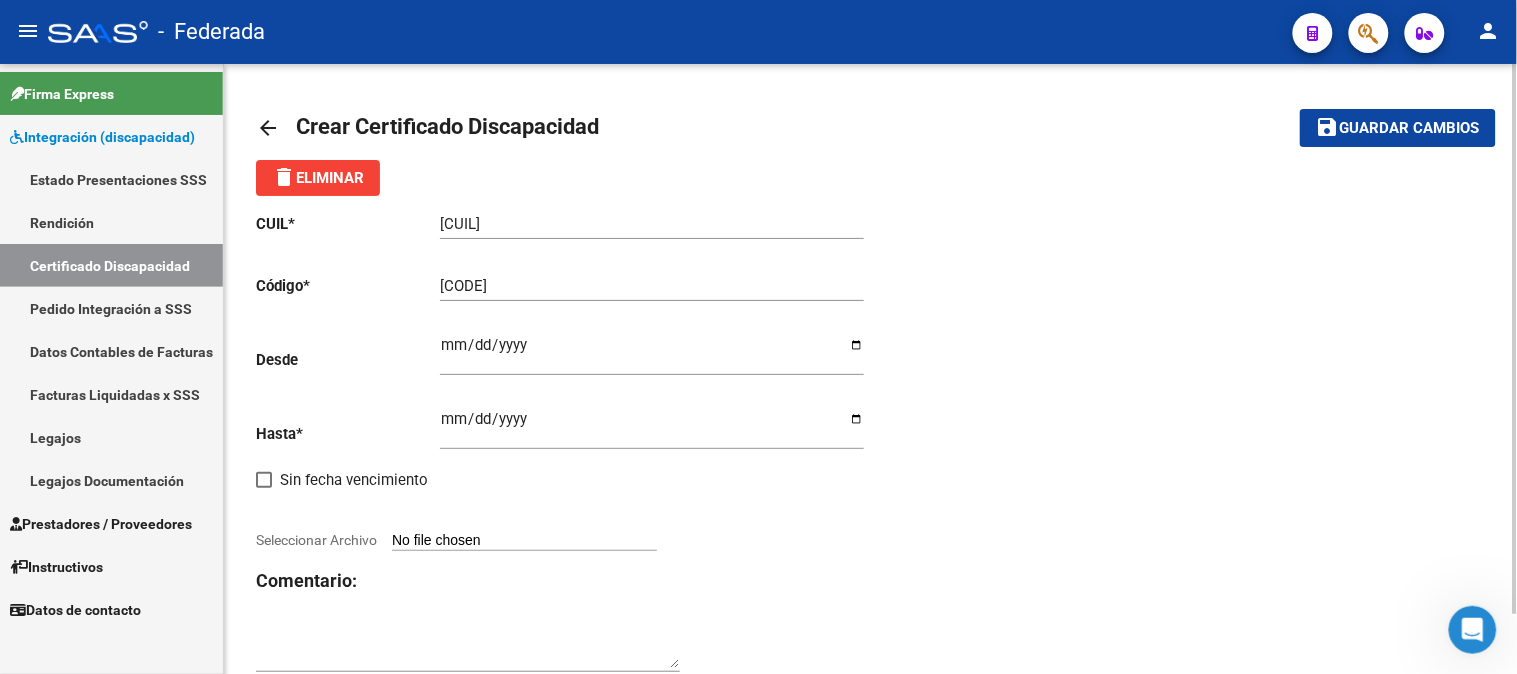 click on "Seleccionar Archivo" at bounding box center [524, 541] 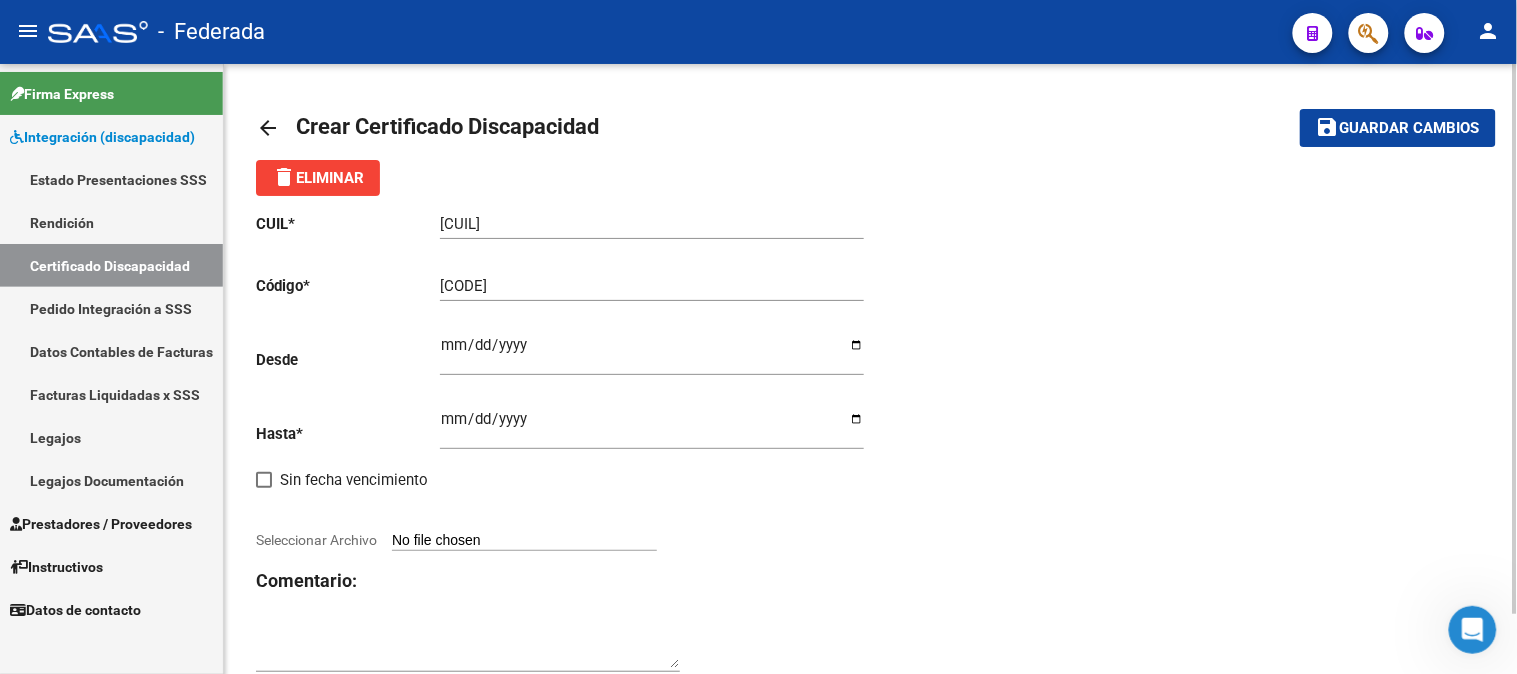 type on "C:\fakepath\[NUMBER] [LASTNAME] [FIRSTNAME].pdf" 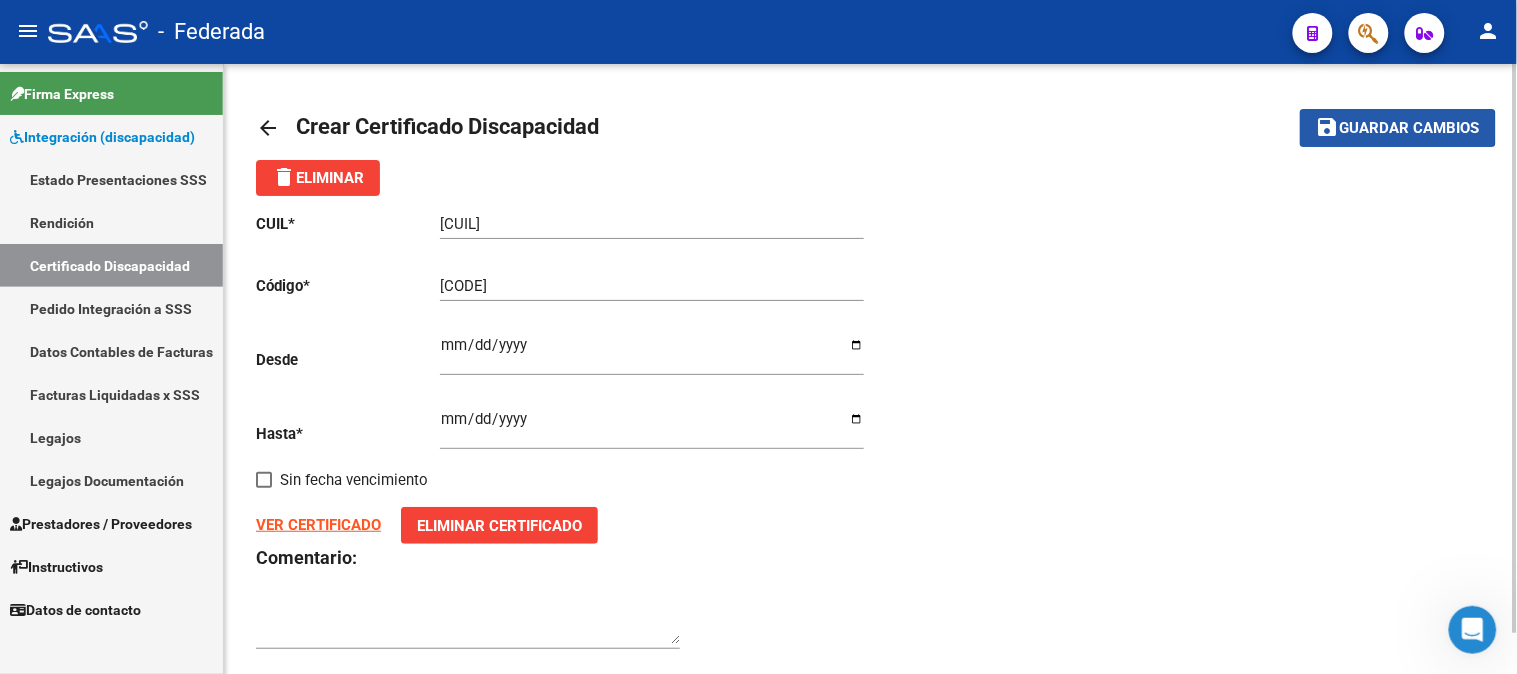 click on "save" 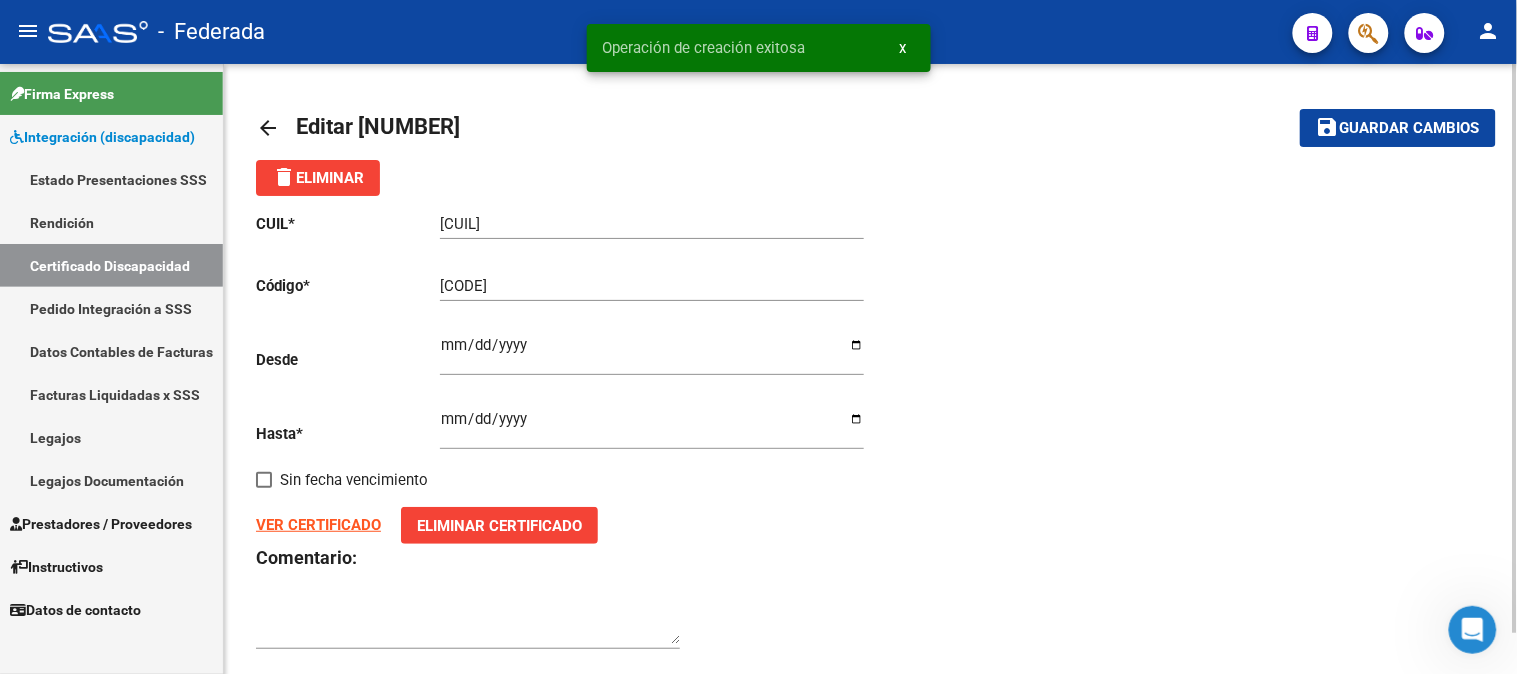 click on "x" at bounding box center [903, 48] 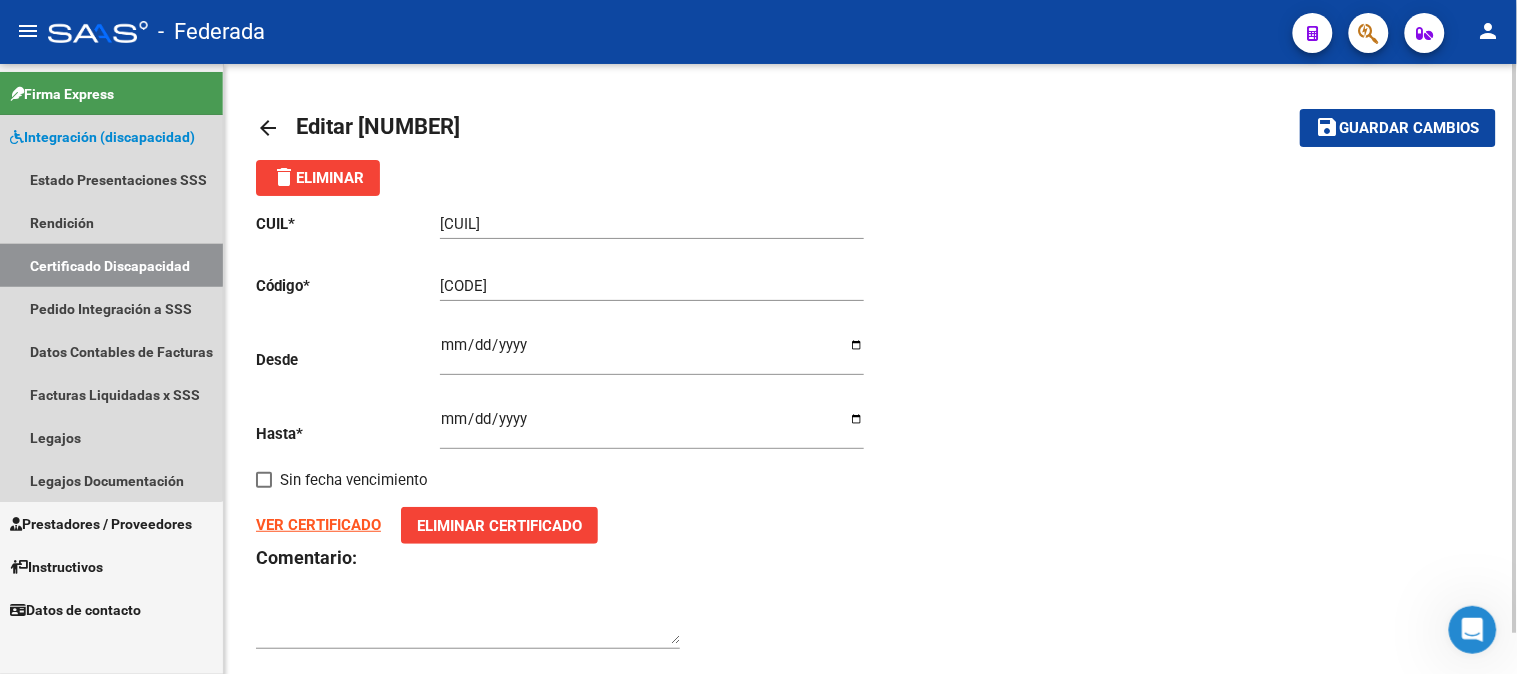 click on "Certificado Discapacidad" at bounding box center (111, 265) 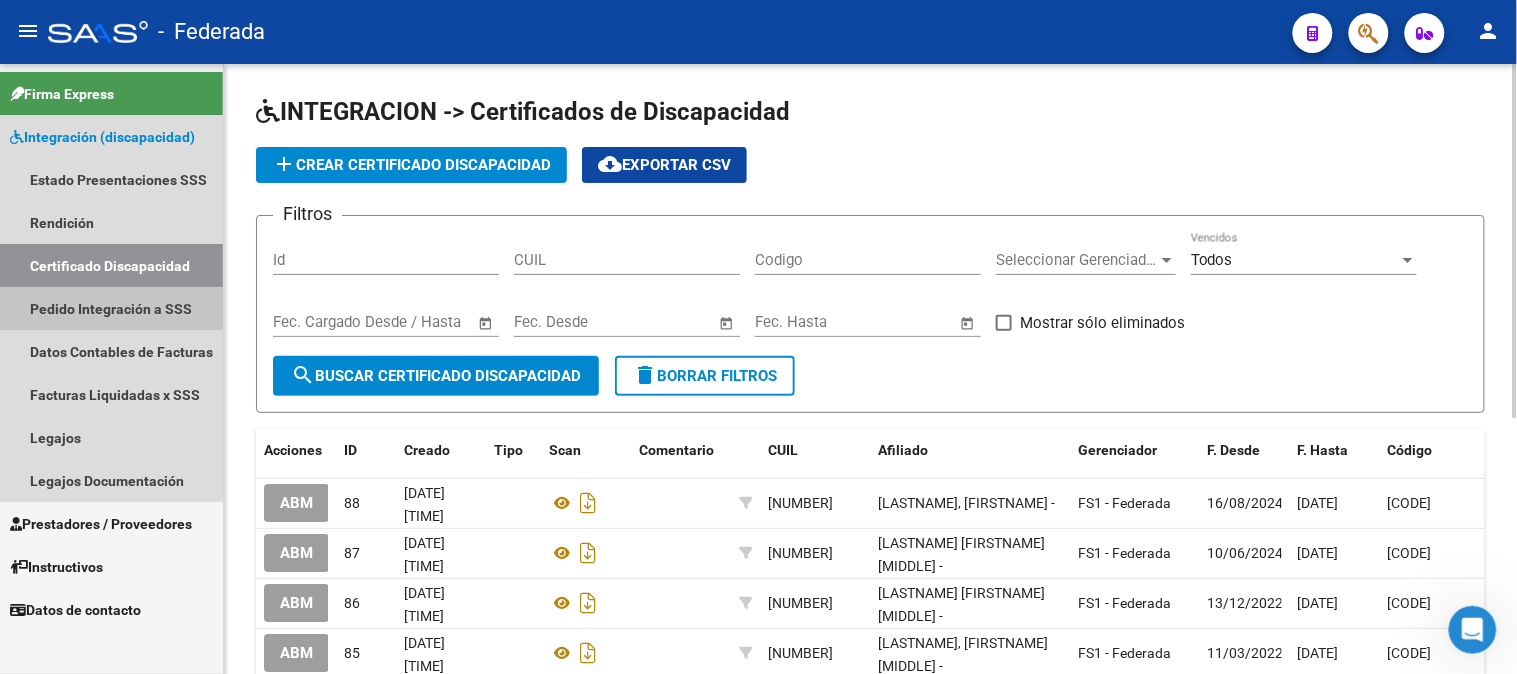 click on "Pedido Integración a SSS" at bounding box center (111, 308) 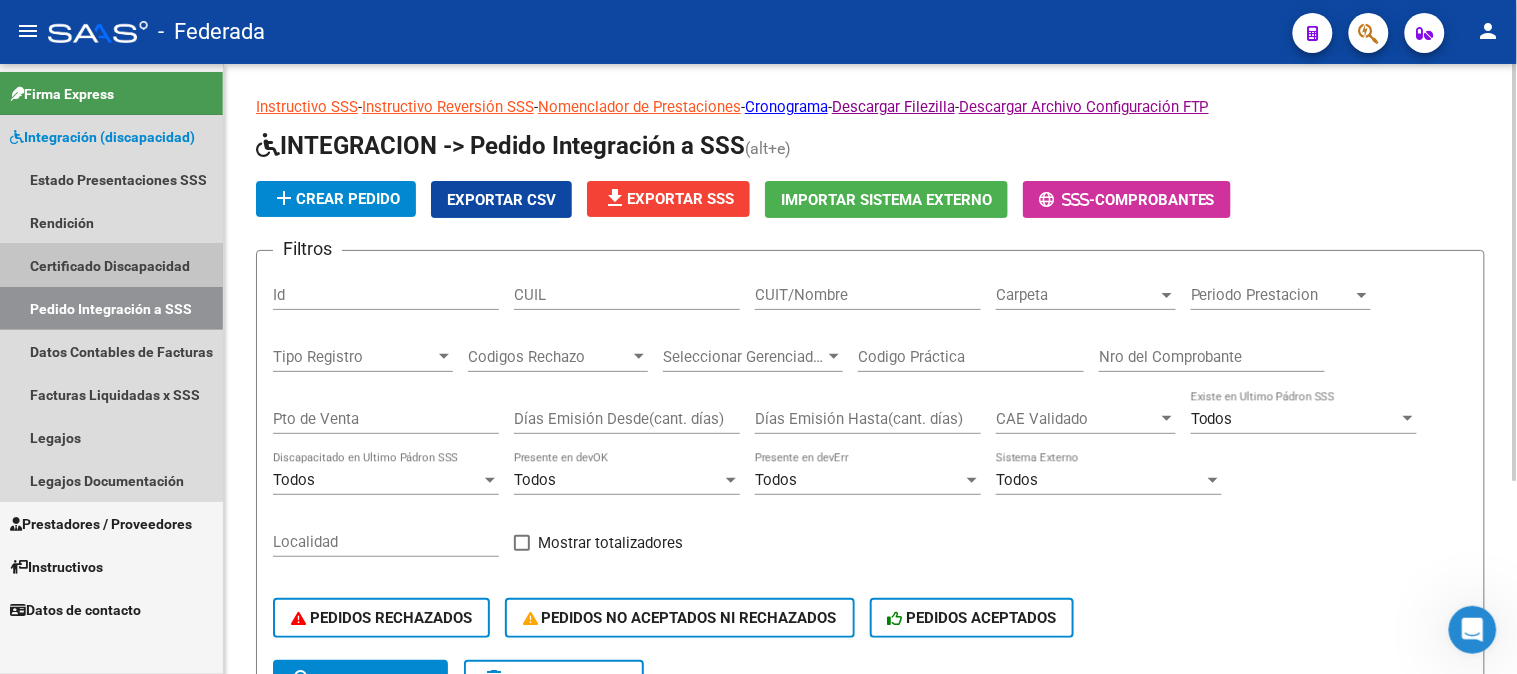 click on "Certificado Discapacidad" at bounding box center (111, 265) 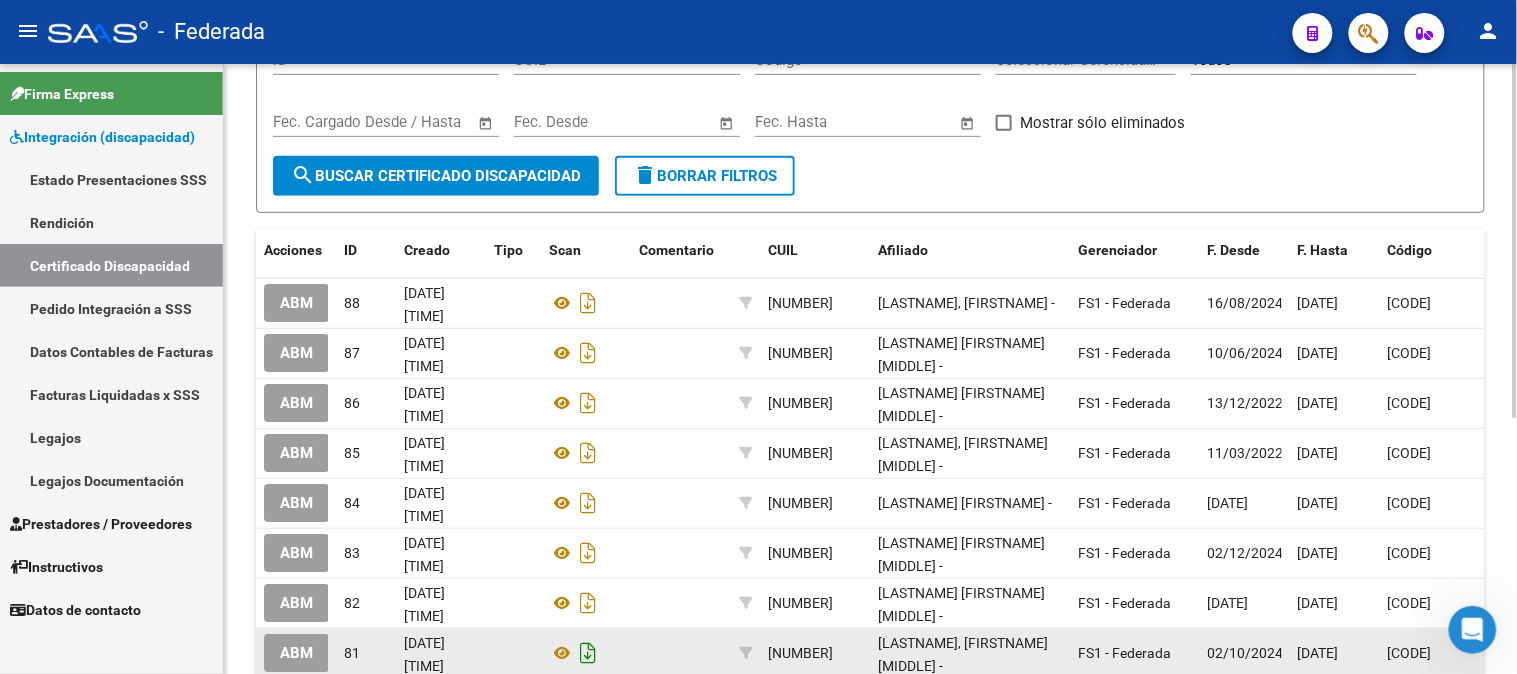 scroll, scrollTop: 222, scrollLeft: 0, axis: vertical 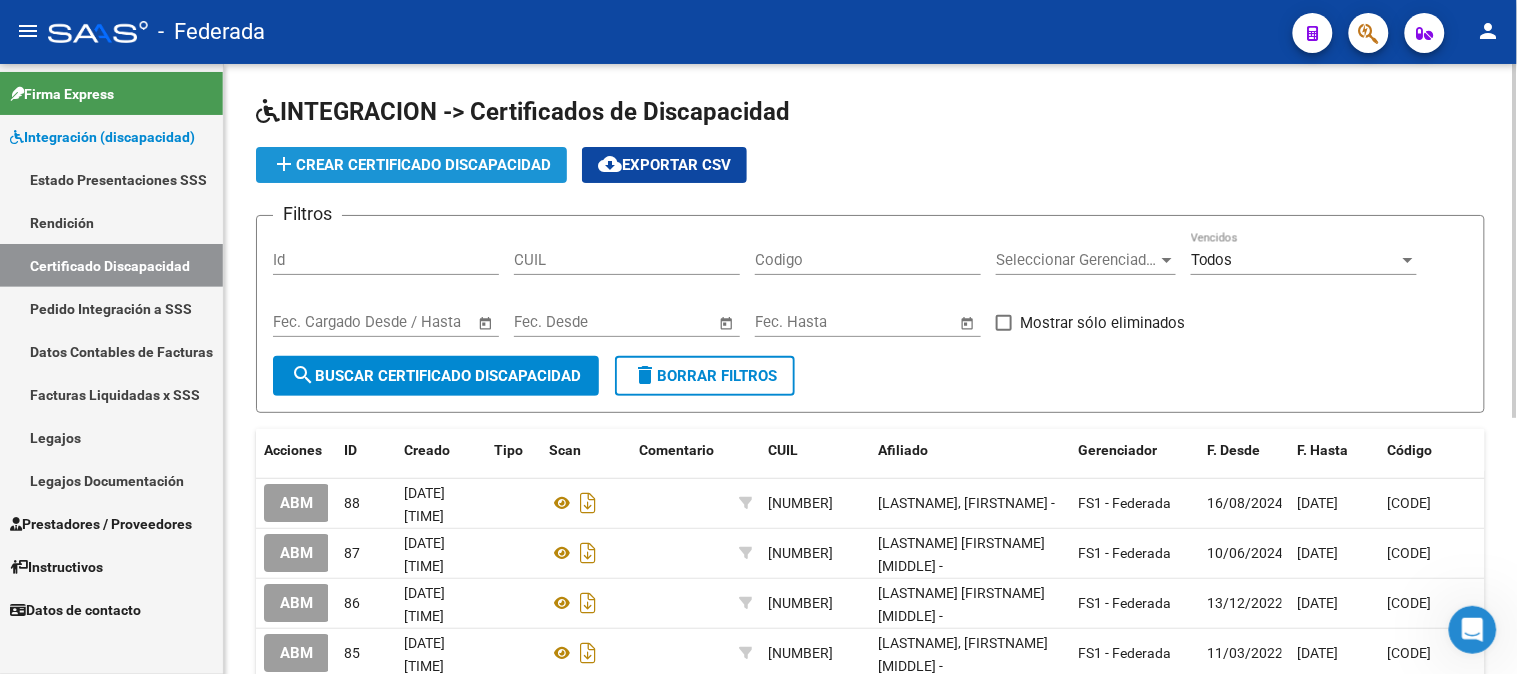 click on "add  Crear Certificado Discapacidad" 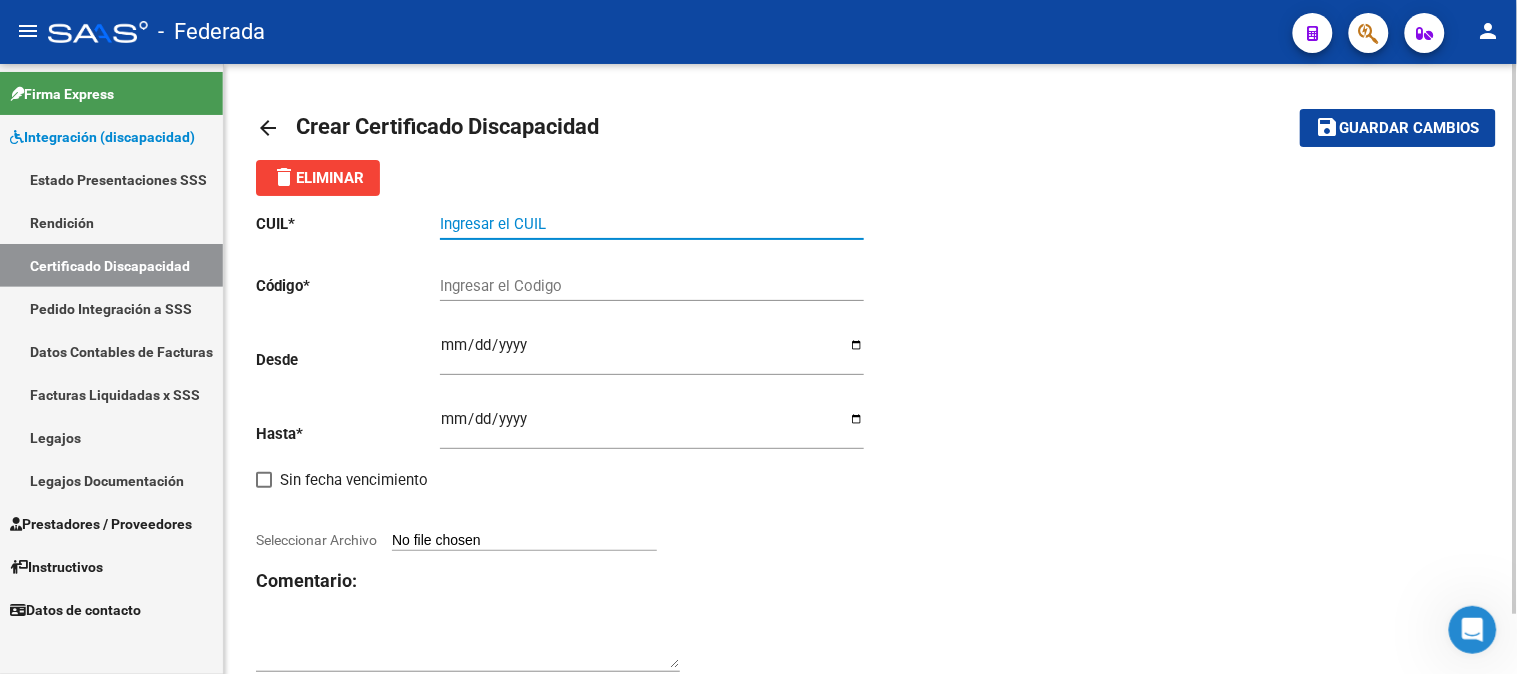 click on "Ingresar el CUIL" at bounding box center (652, 224) 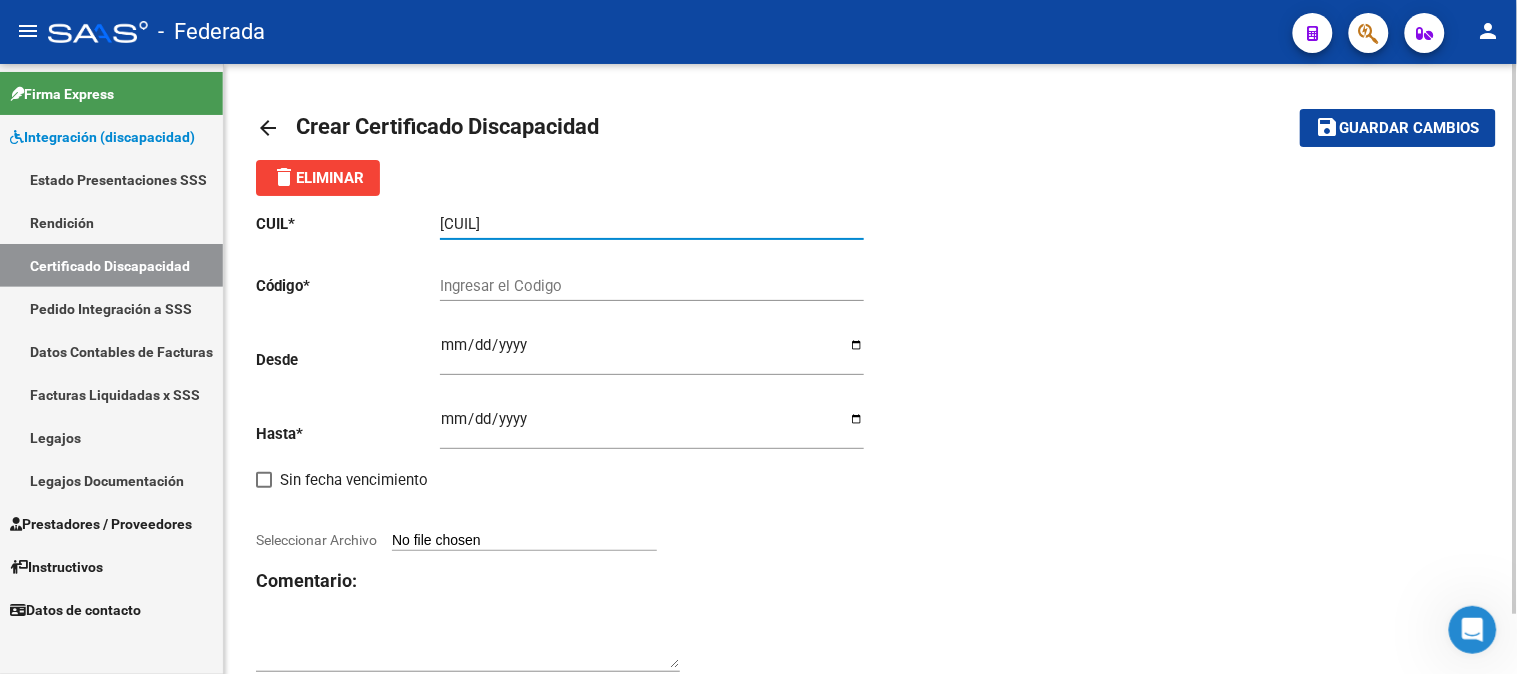 type on "[CUIL]" 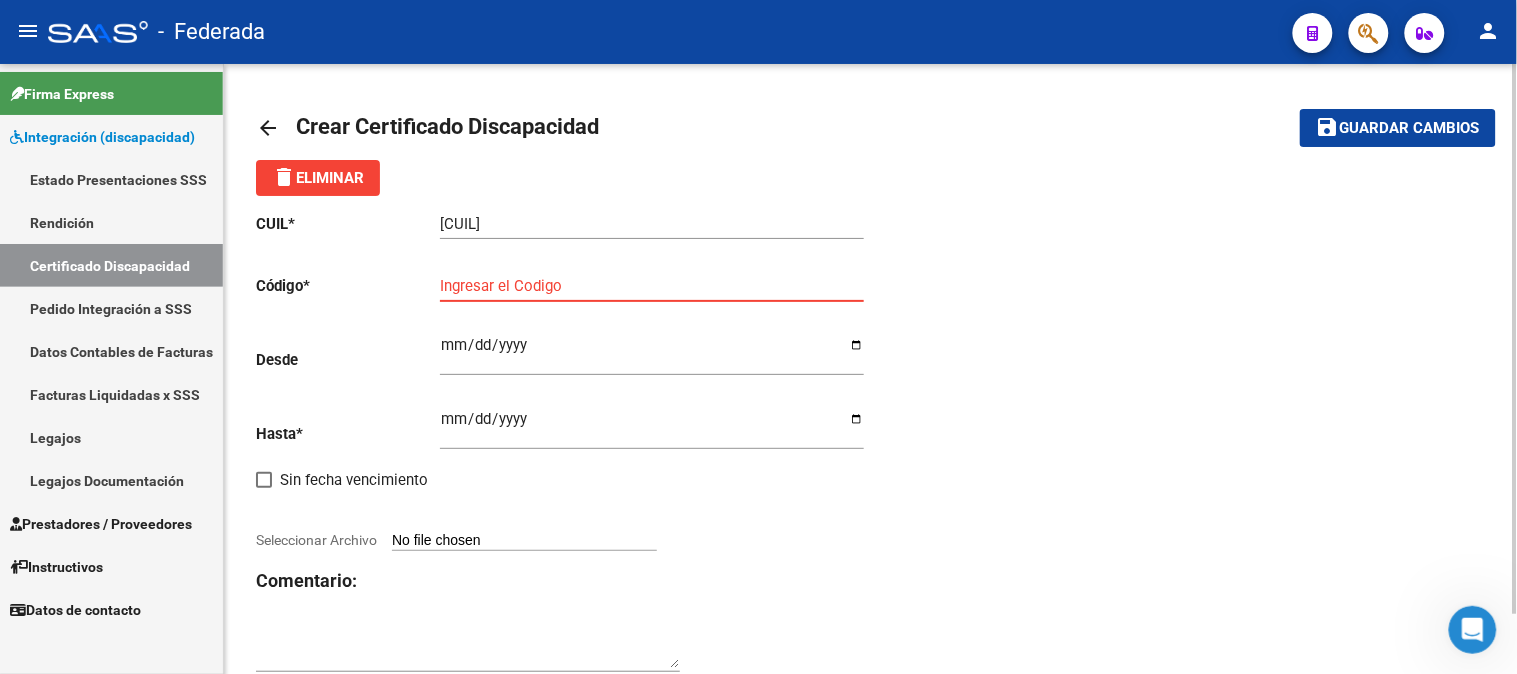 paste on "[CODE]" 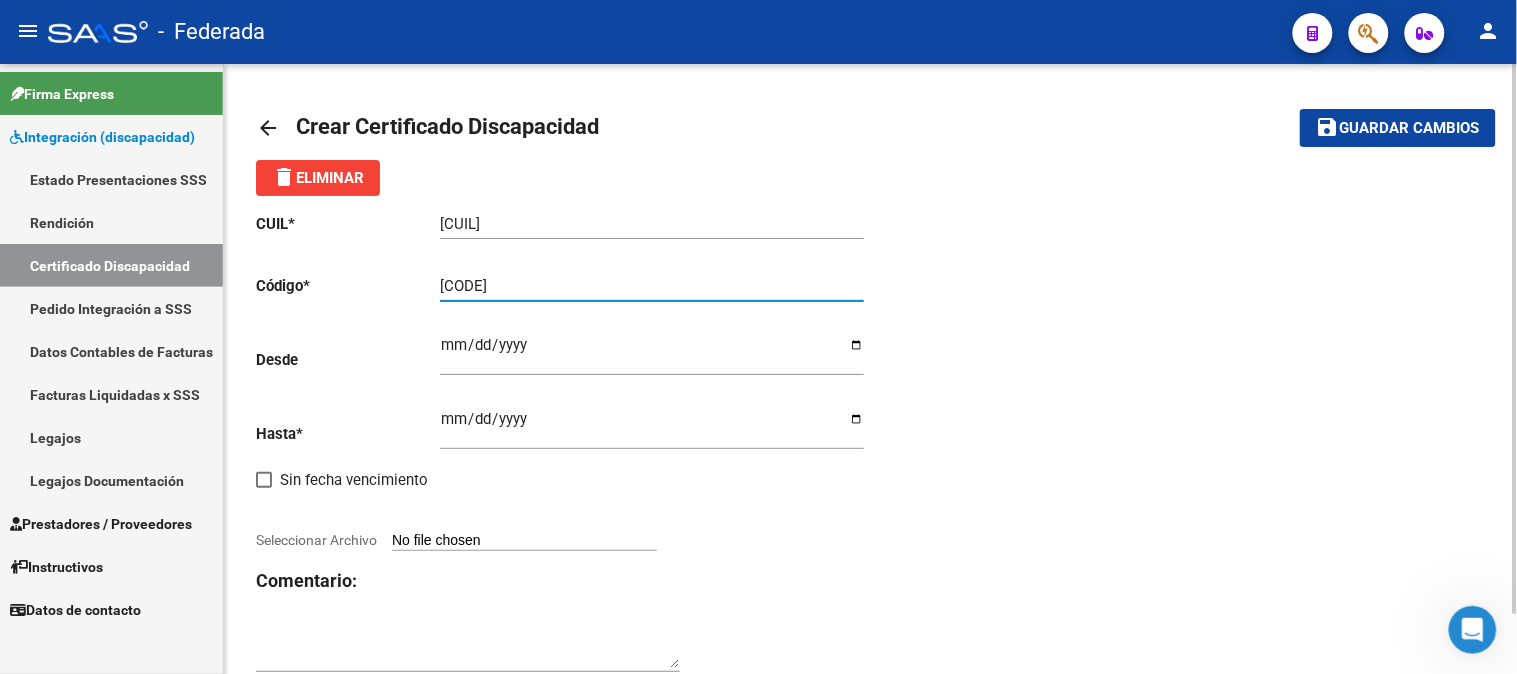 click on "[CODE]" at bounding box center [652, 286] 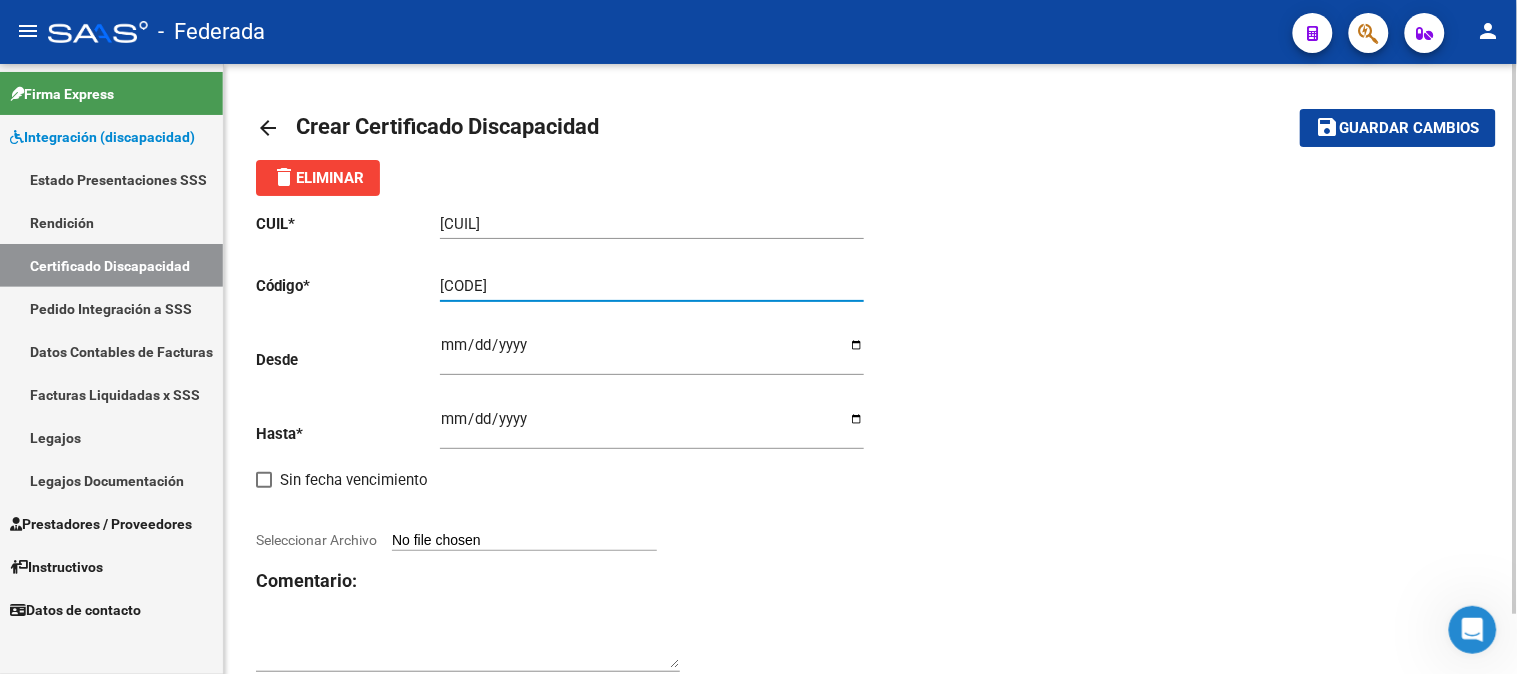 type on "[CODE]" 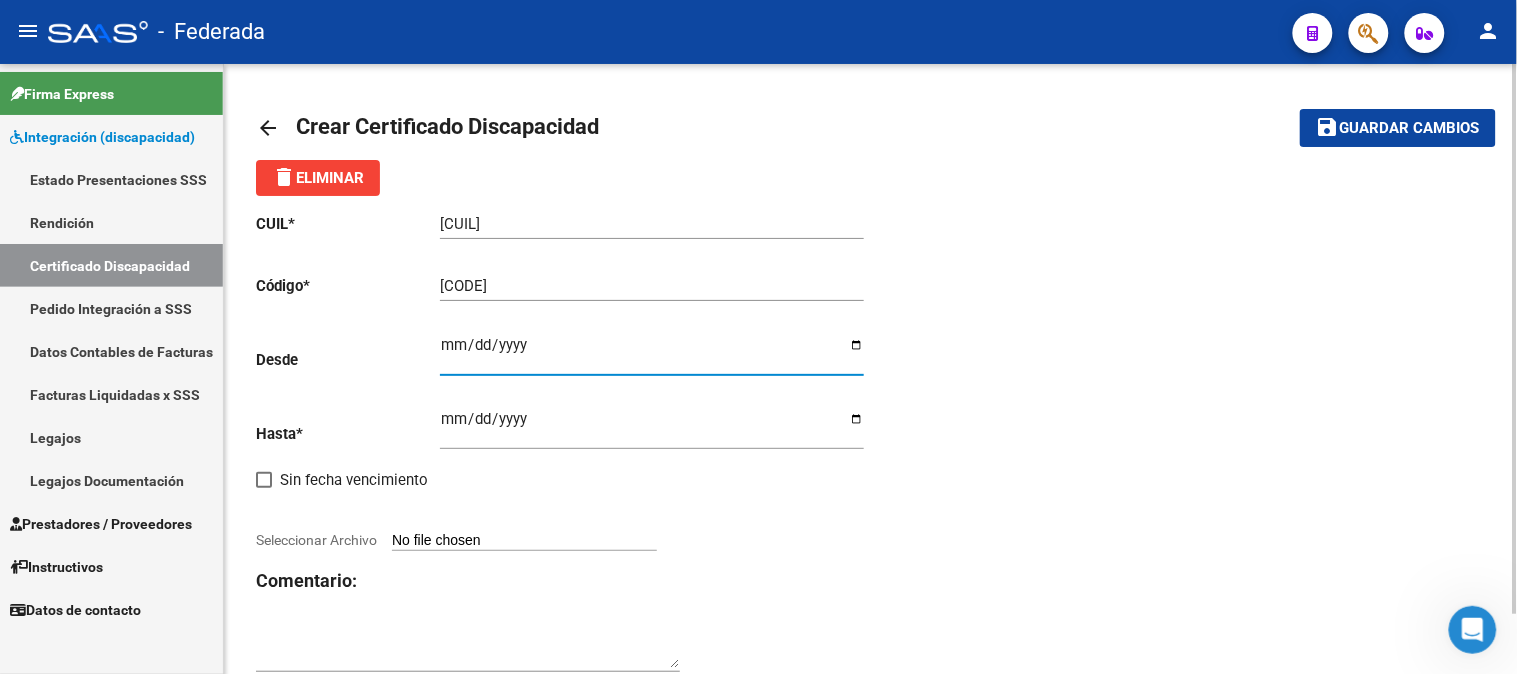 click on "Ingresar fec. Desde" at bounding box center [652, 353] 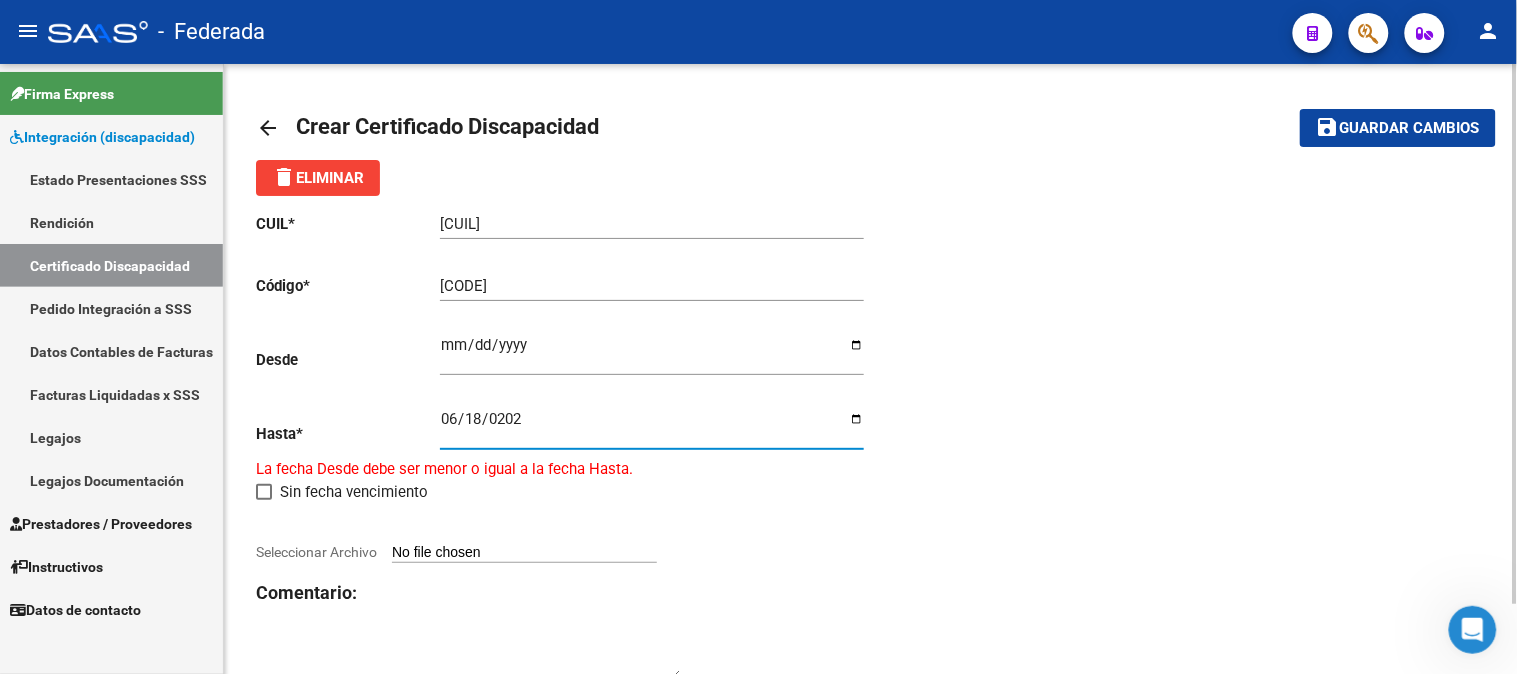 type on "2025-06-18" 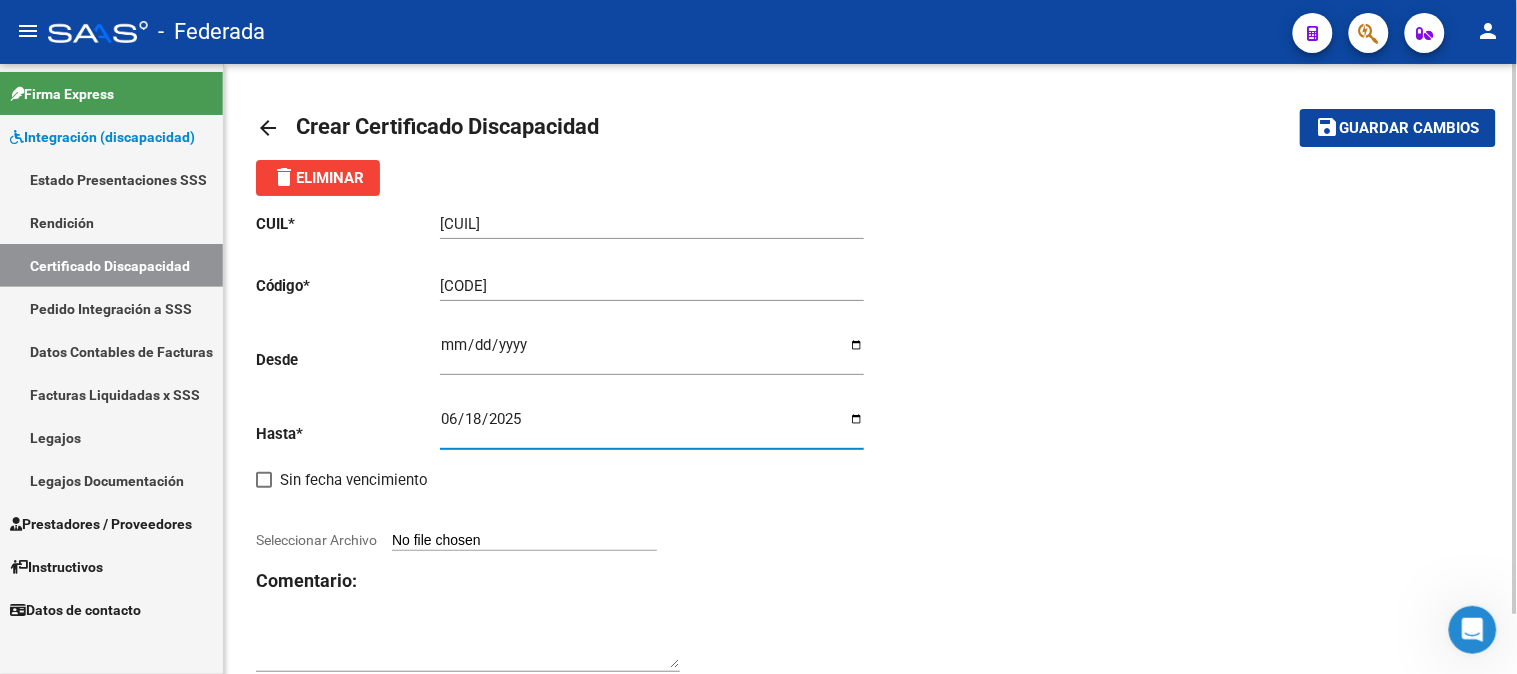 click 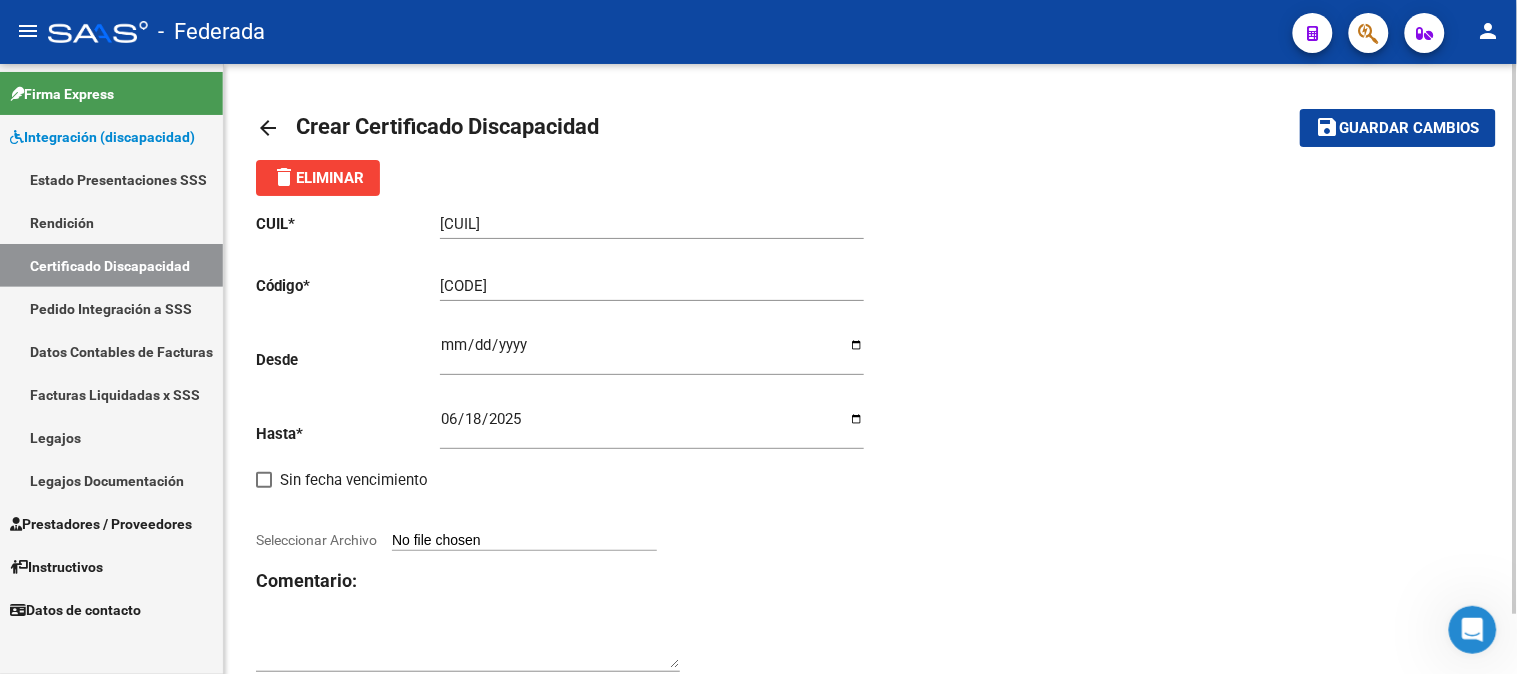 click on "Seleccionar Archivo" at bounding box center (524, 541) 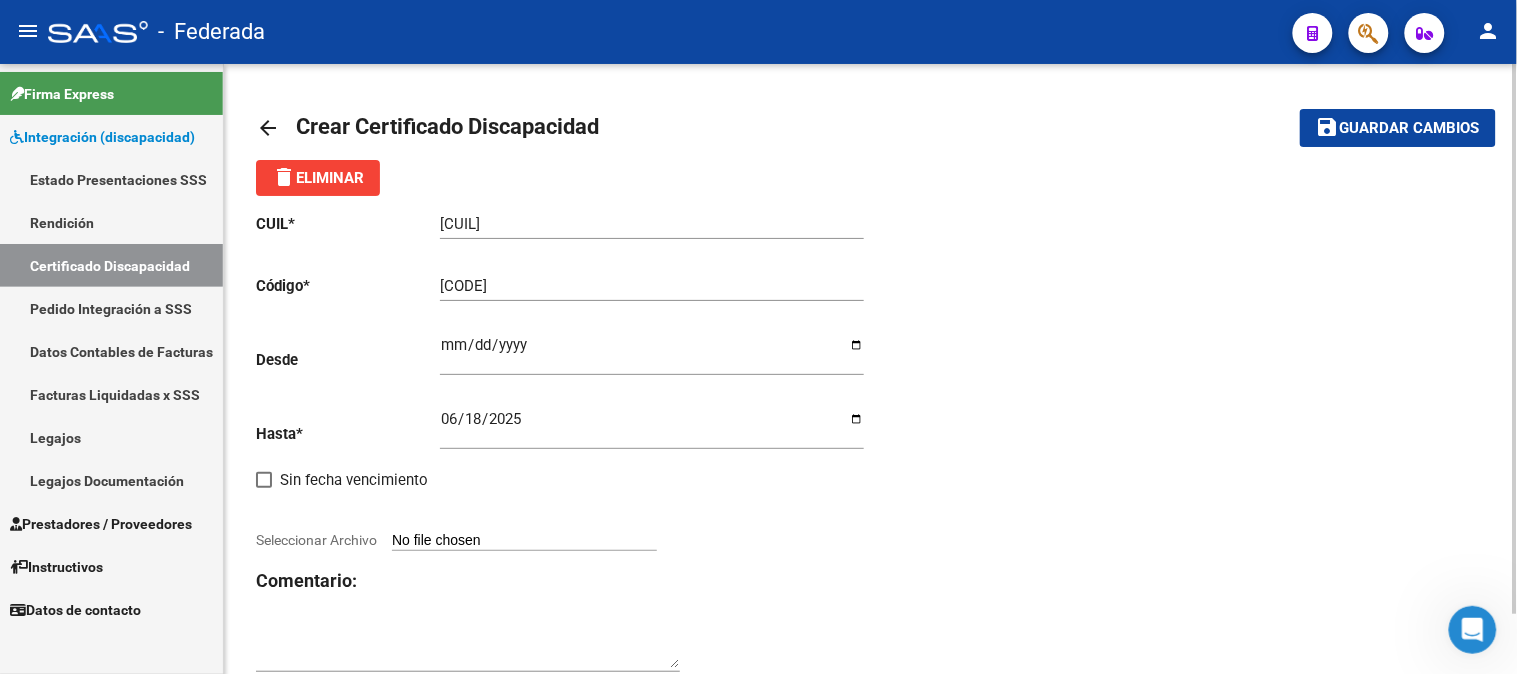 type on "C:\fakepath\[NUMBER] [LASTNAME] [FIRSTNAME].pdf" 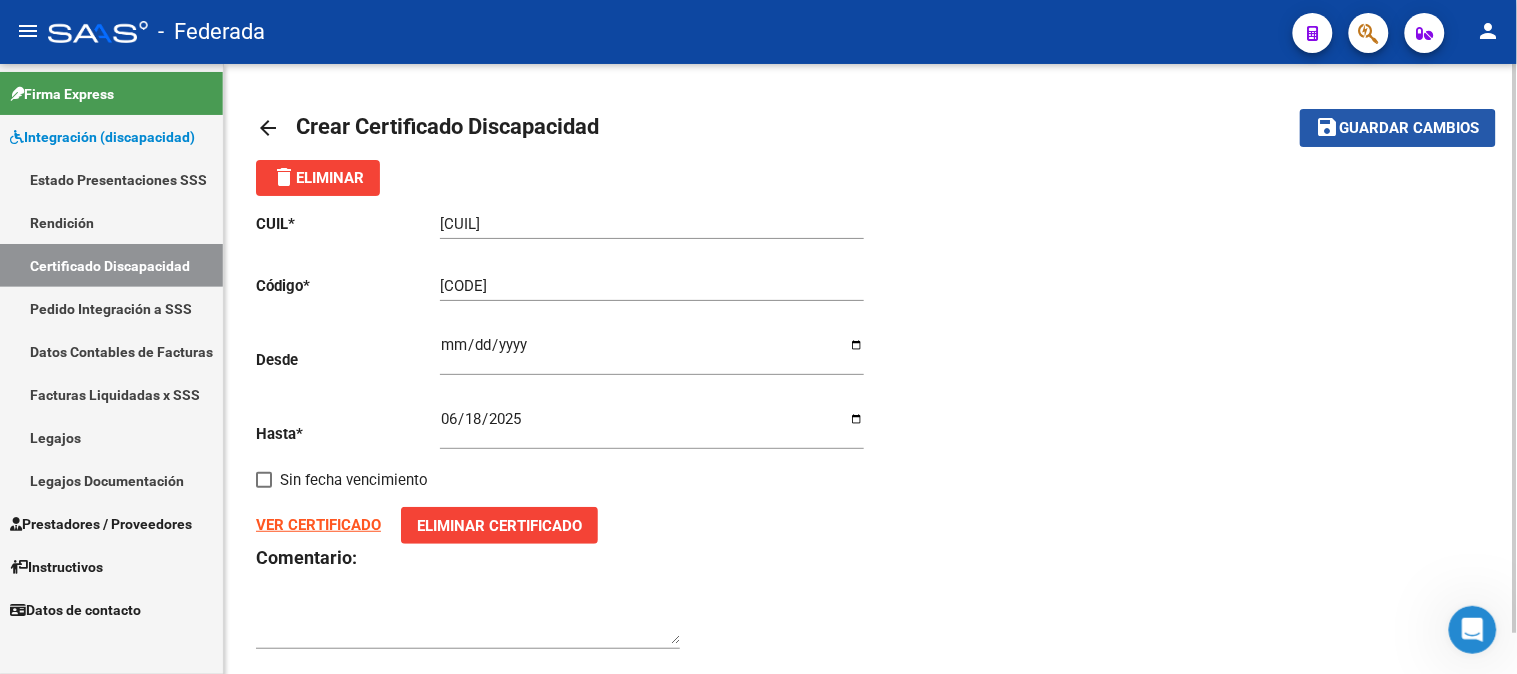 click on "Guardar cambios" 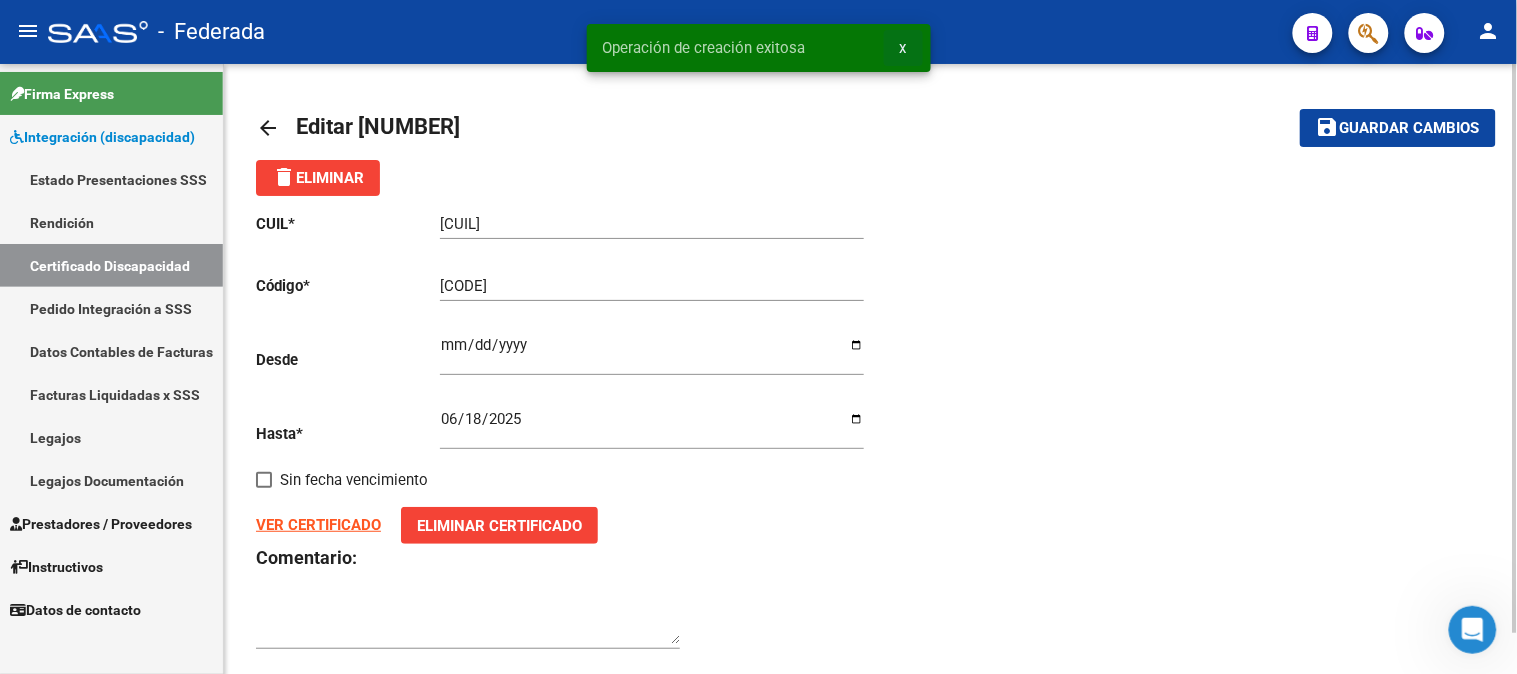 click on "x" at bounding box center [903, 48] 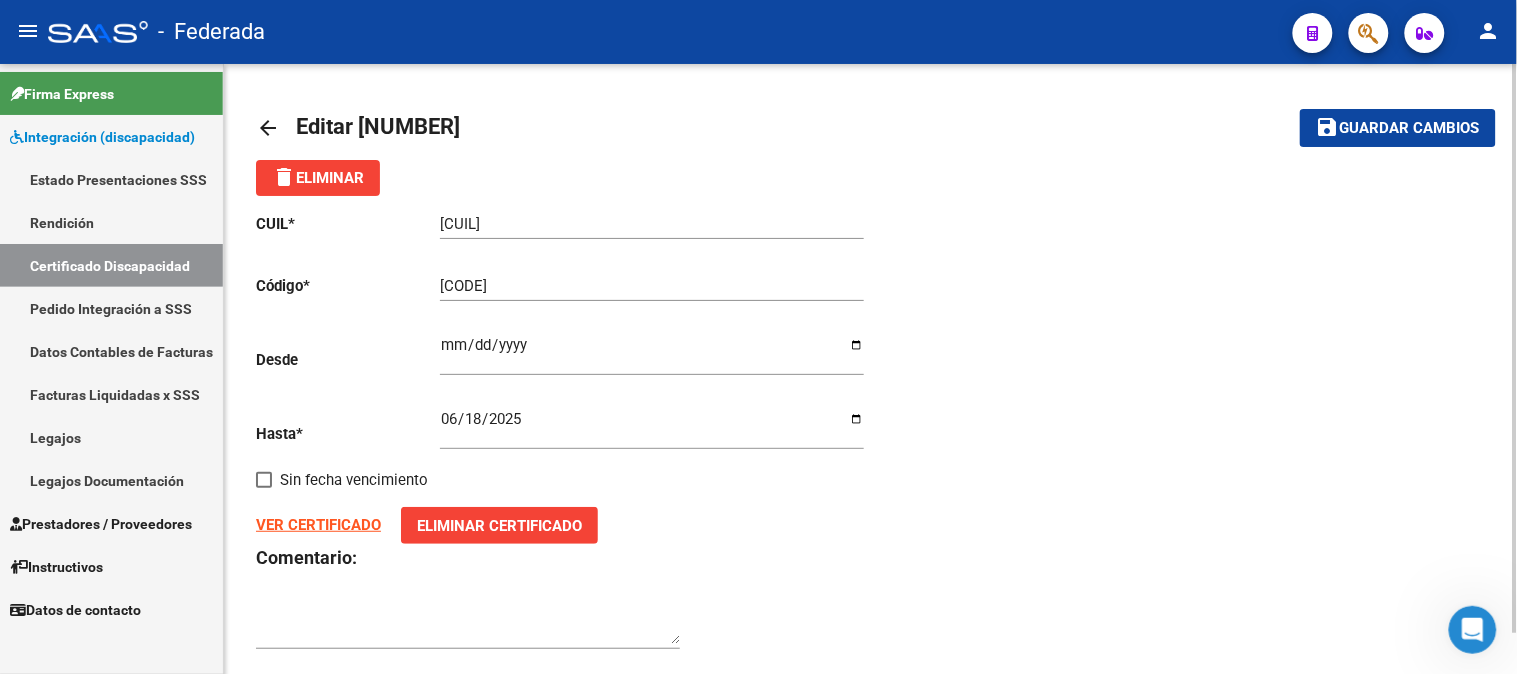 click on "VER CERTIFICADO" 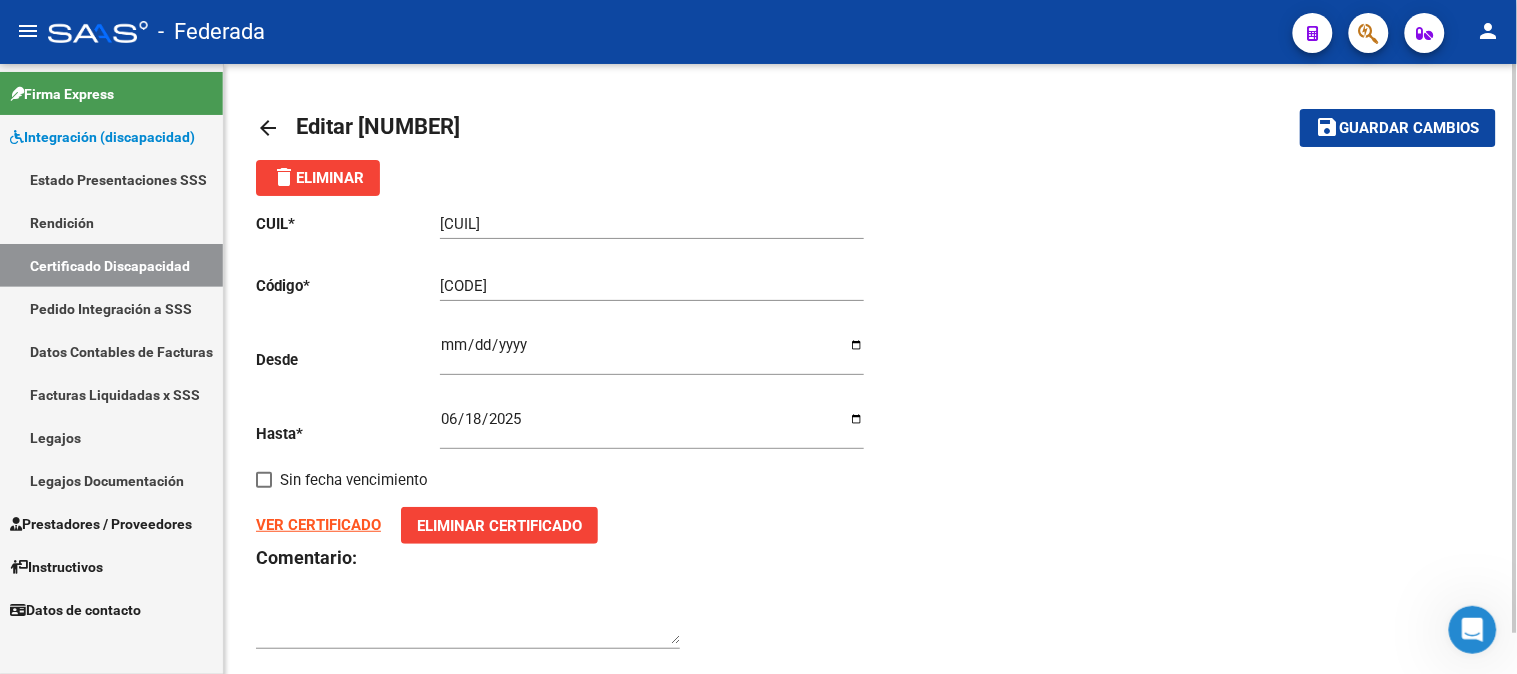 click on "Guardar cambios" 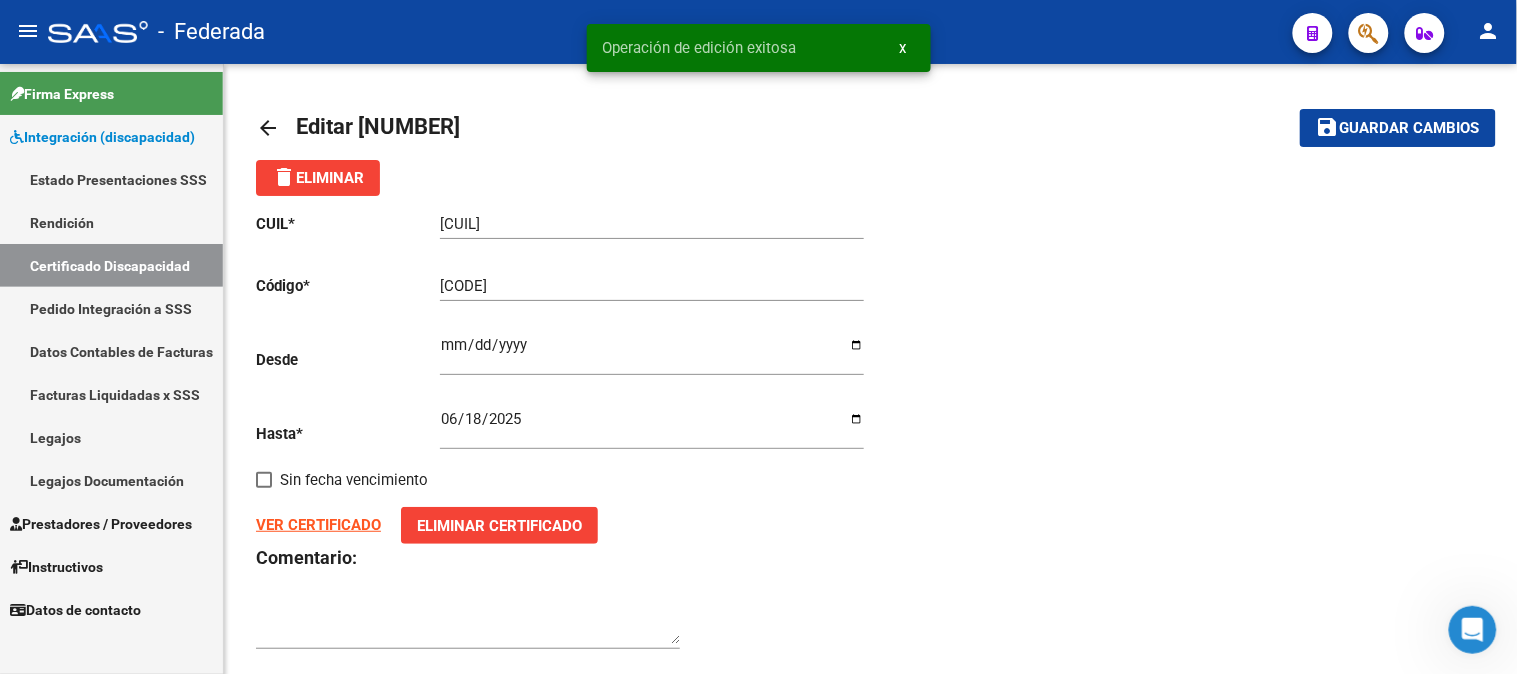click on "Certificado Discapacidad" at bounding box center [111, 265] 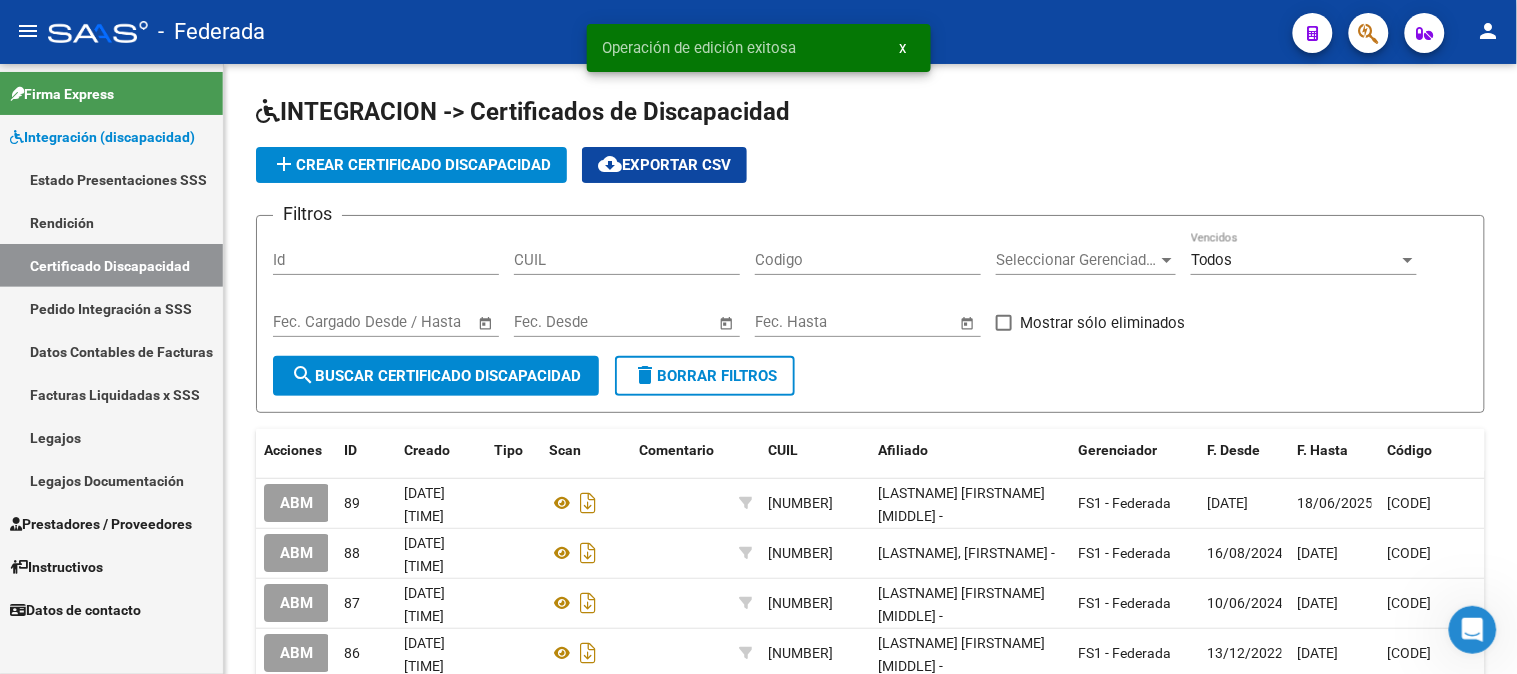 click on "Certificado Discapacidad" at bounding box center (111, 265) 